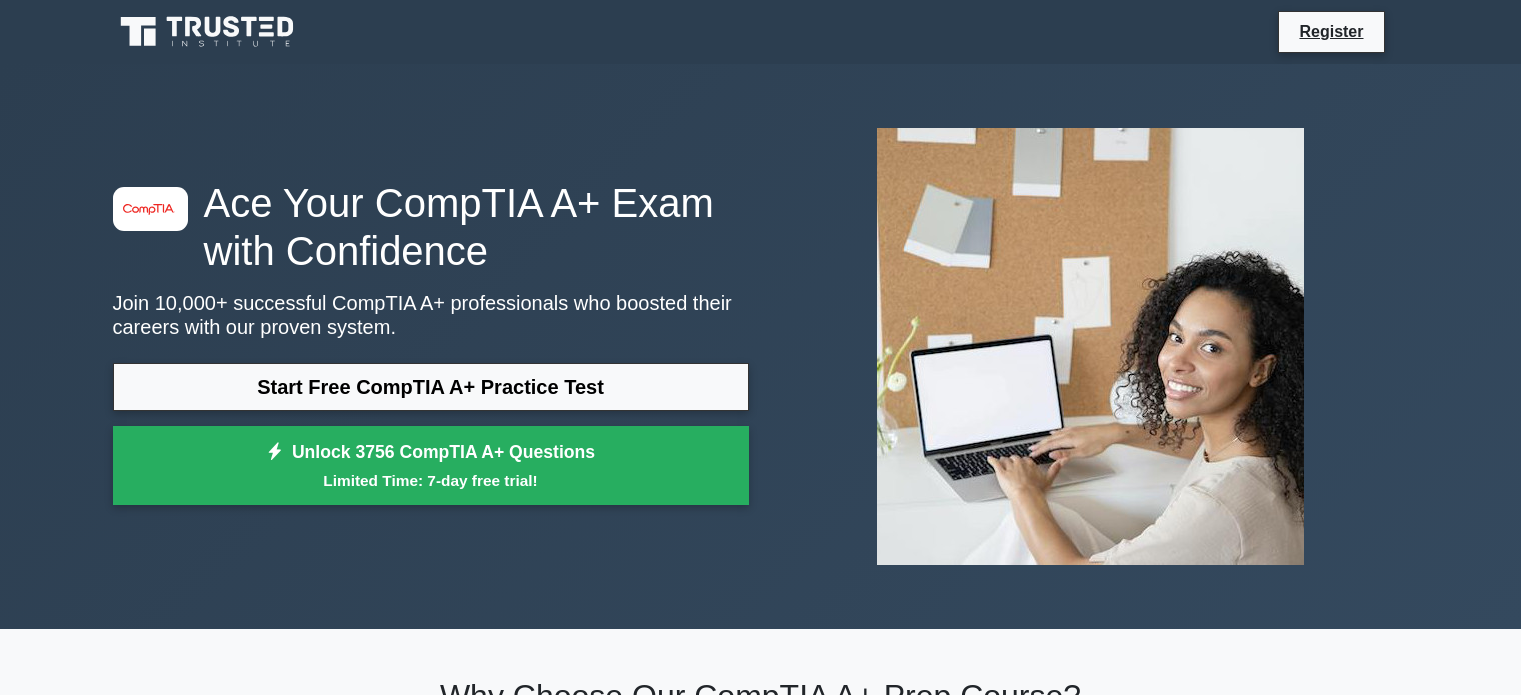 scroll, scrollTop: 0, scrollLeft: 0, axis: both 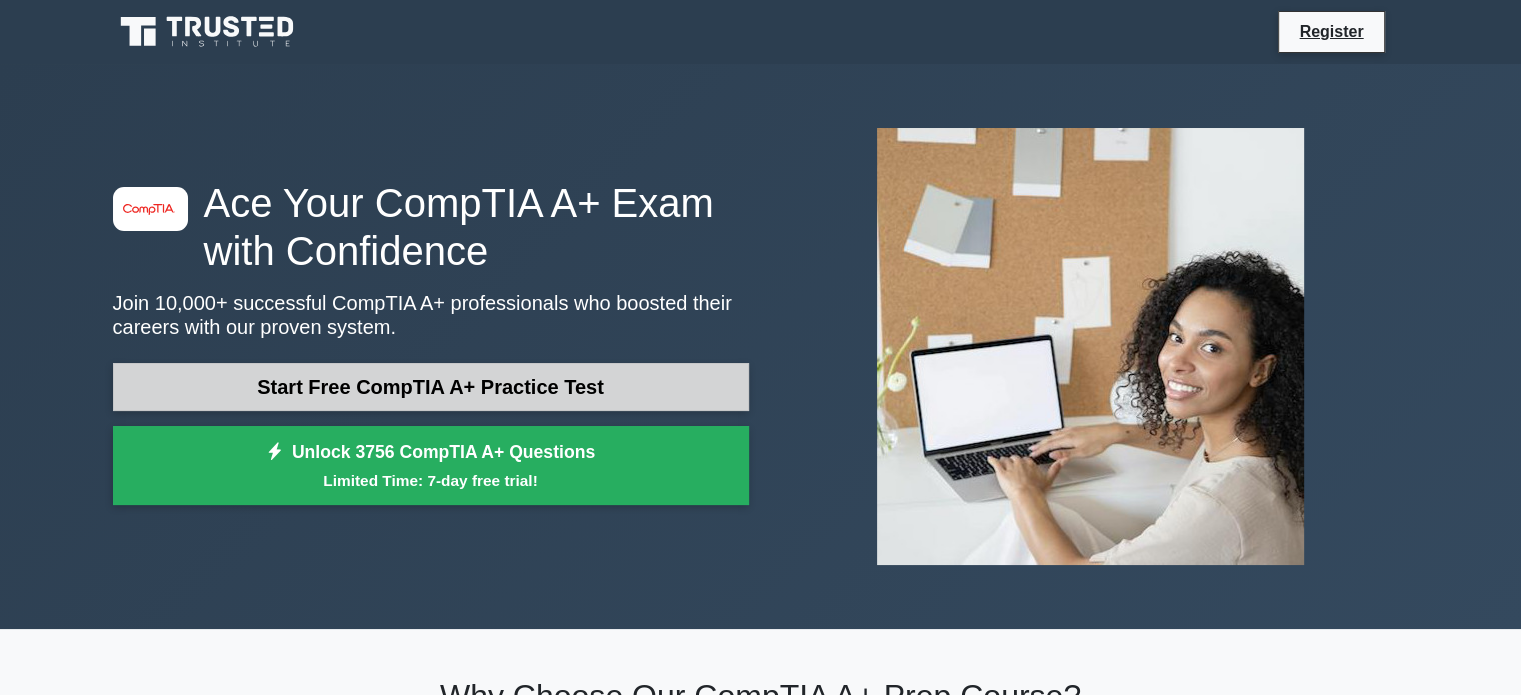 click on "Start Free CompTIA A+ Practice Test" at bounding box center (431, 387) 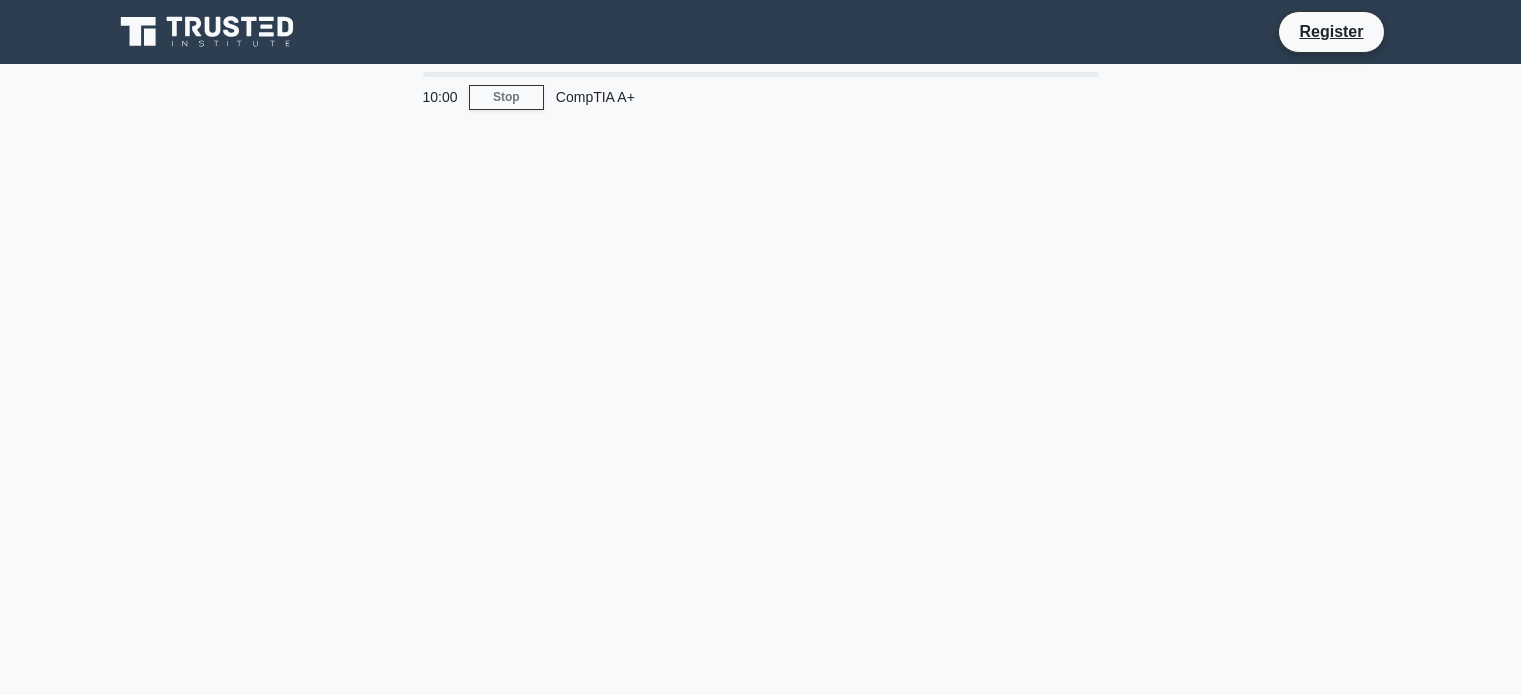 scroll, scrollTop: 0, scrollLeft: 0, axis: both 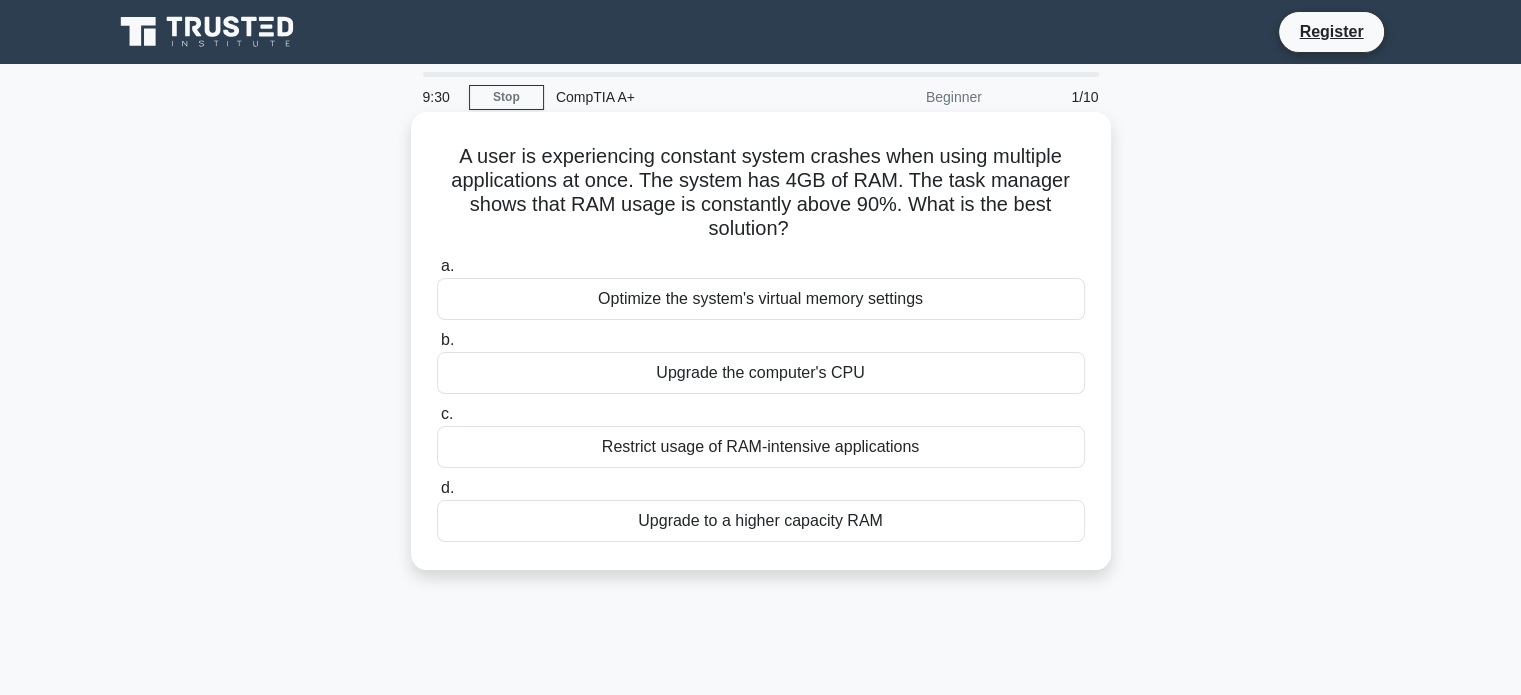 click on "Upgrade to a higher capacity RAM" at bounding box center (761, 521) 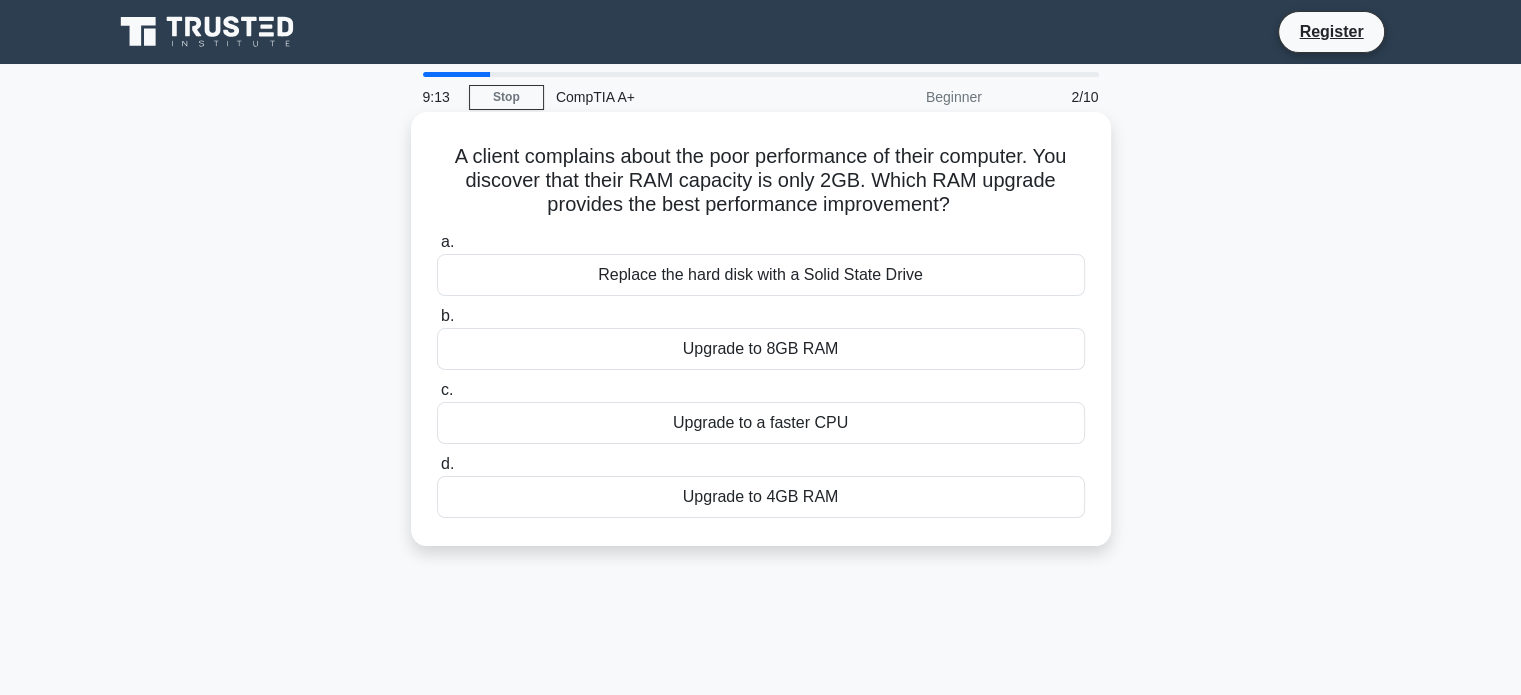 click on "Upgrade to 8GB RAM" at bounding box center (761, 349) 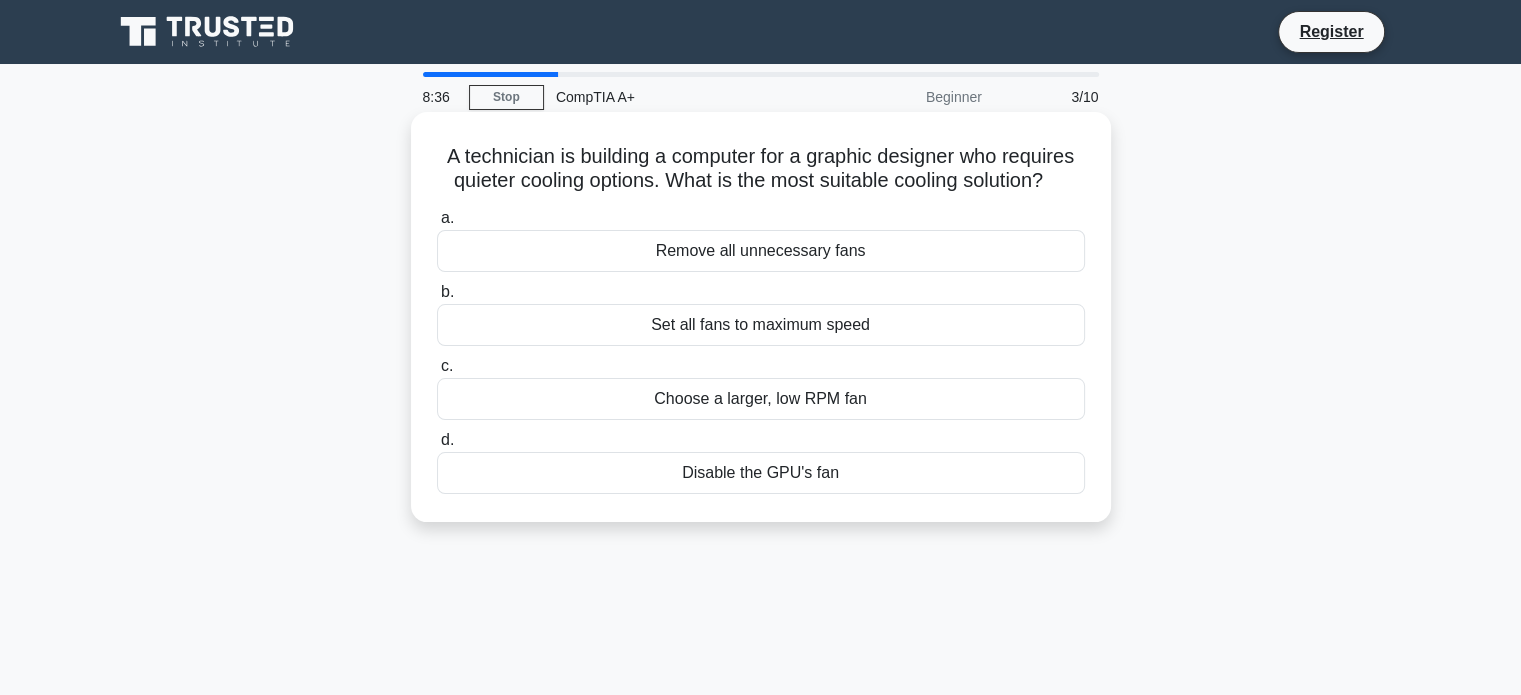 click on "Choose a larger, low RPM fan" at bounding box center (761, 399) 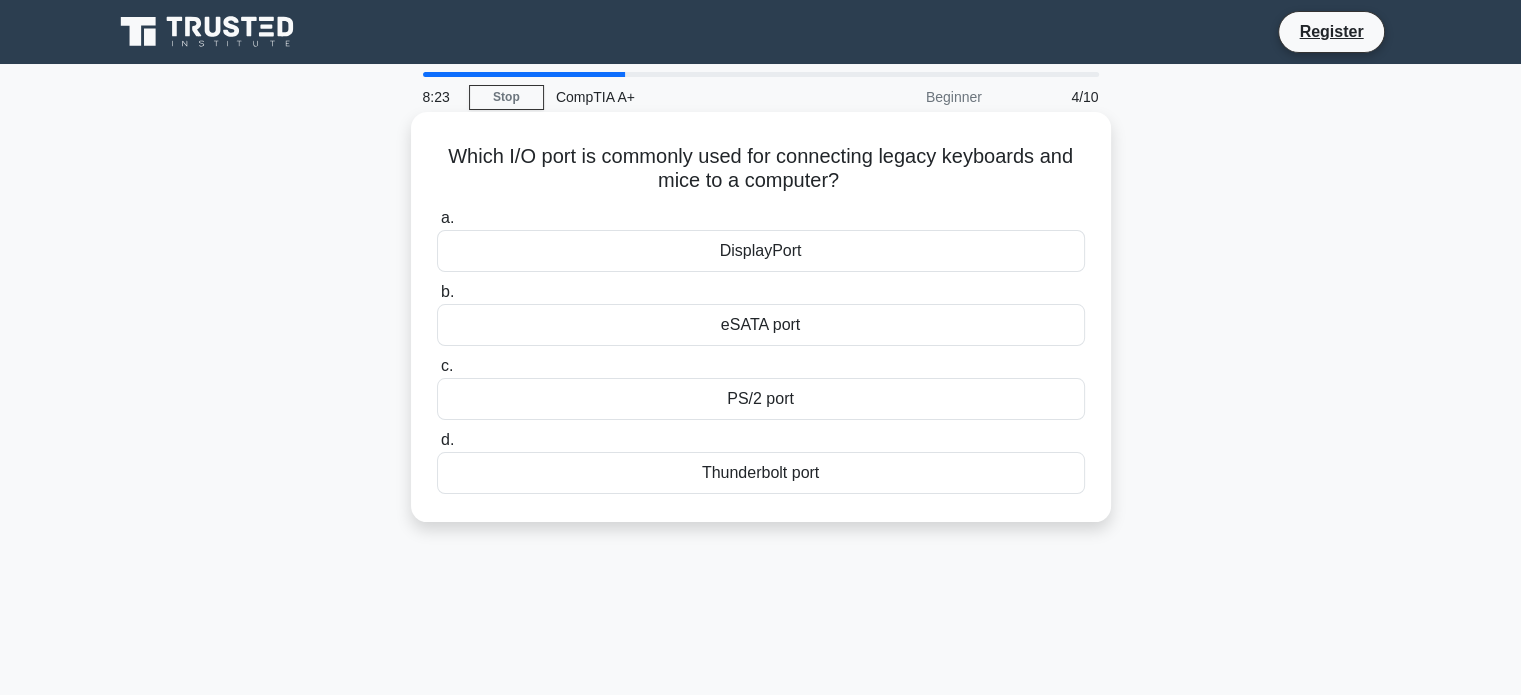 click on "PS/2 port" at bounding box center (761, 399) 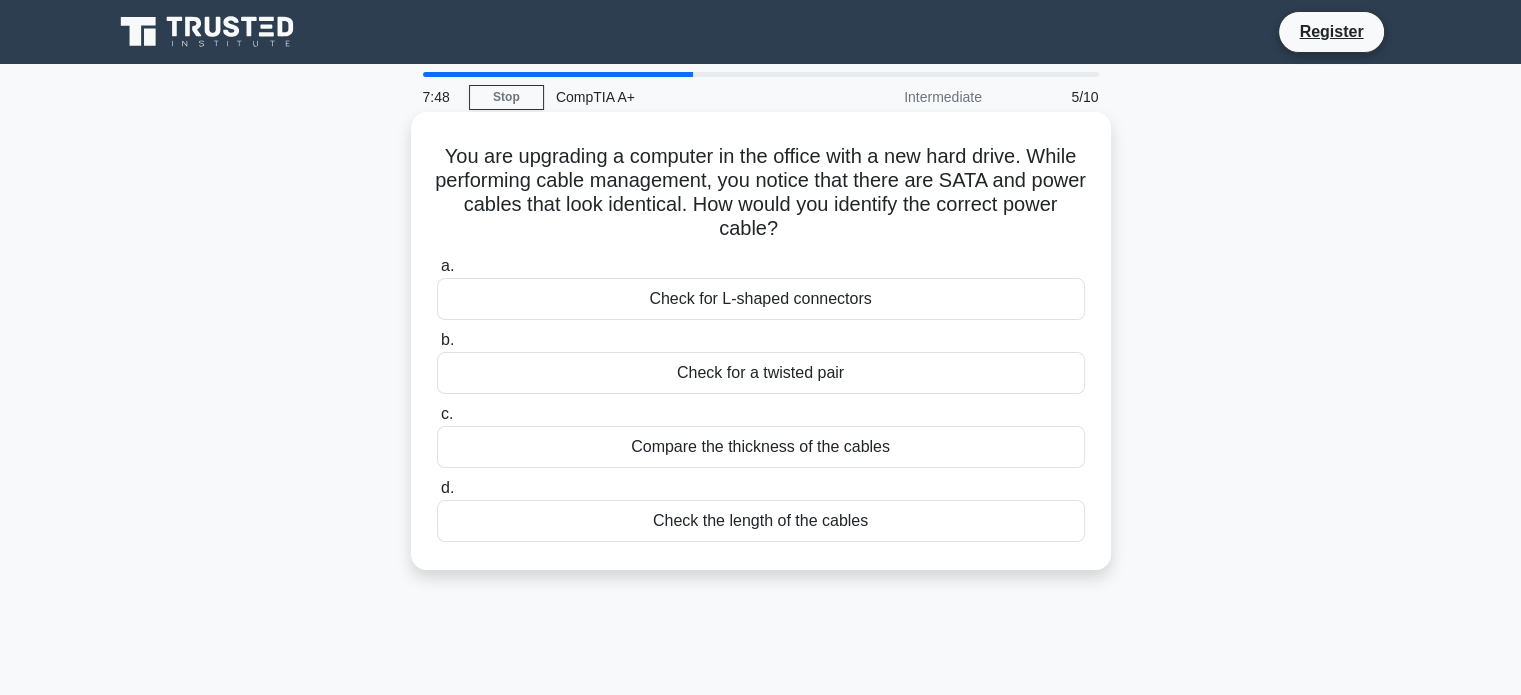 click on "Check for L-shaped connectors" at bounding box center [761, 299] 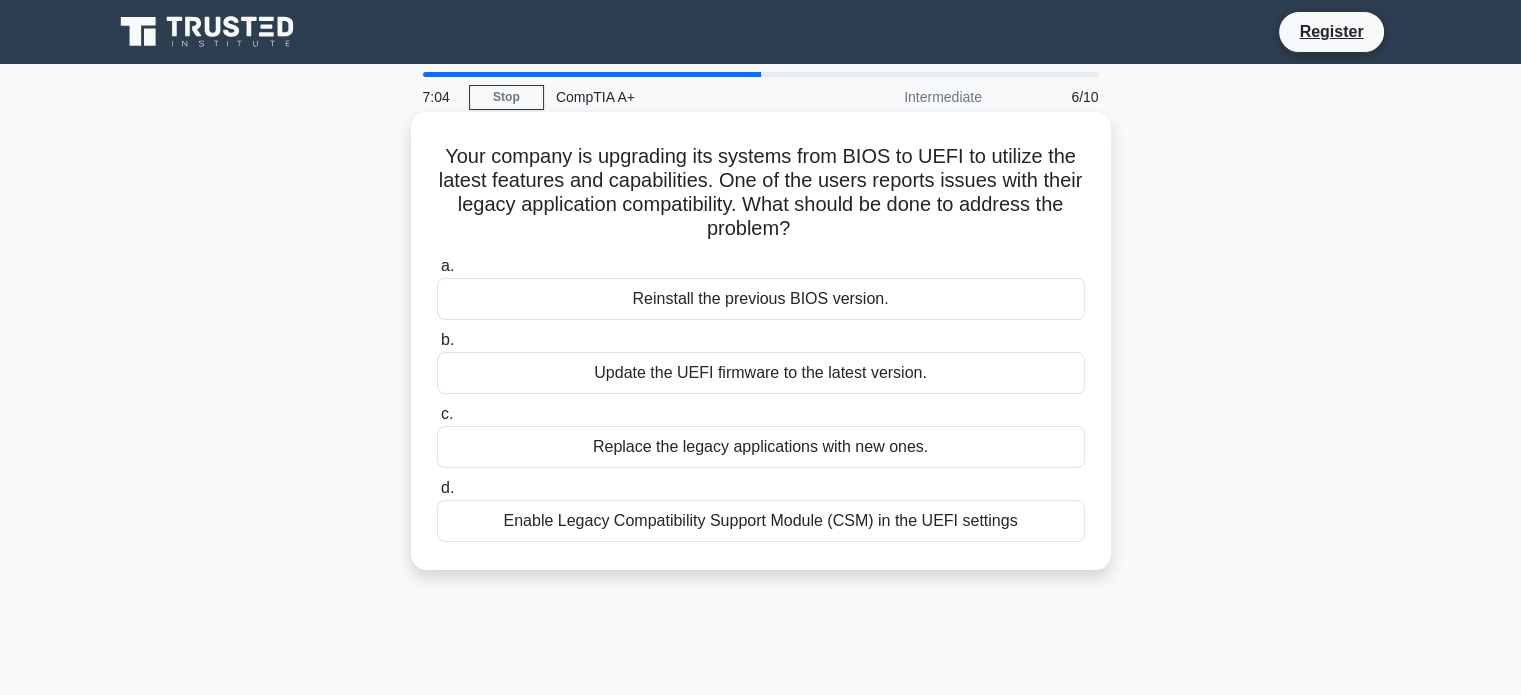 click on "Enable Legacy Compatibility Support Module (CSM) in the UEFI settings" at bounding box center [761, 521] 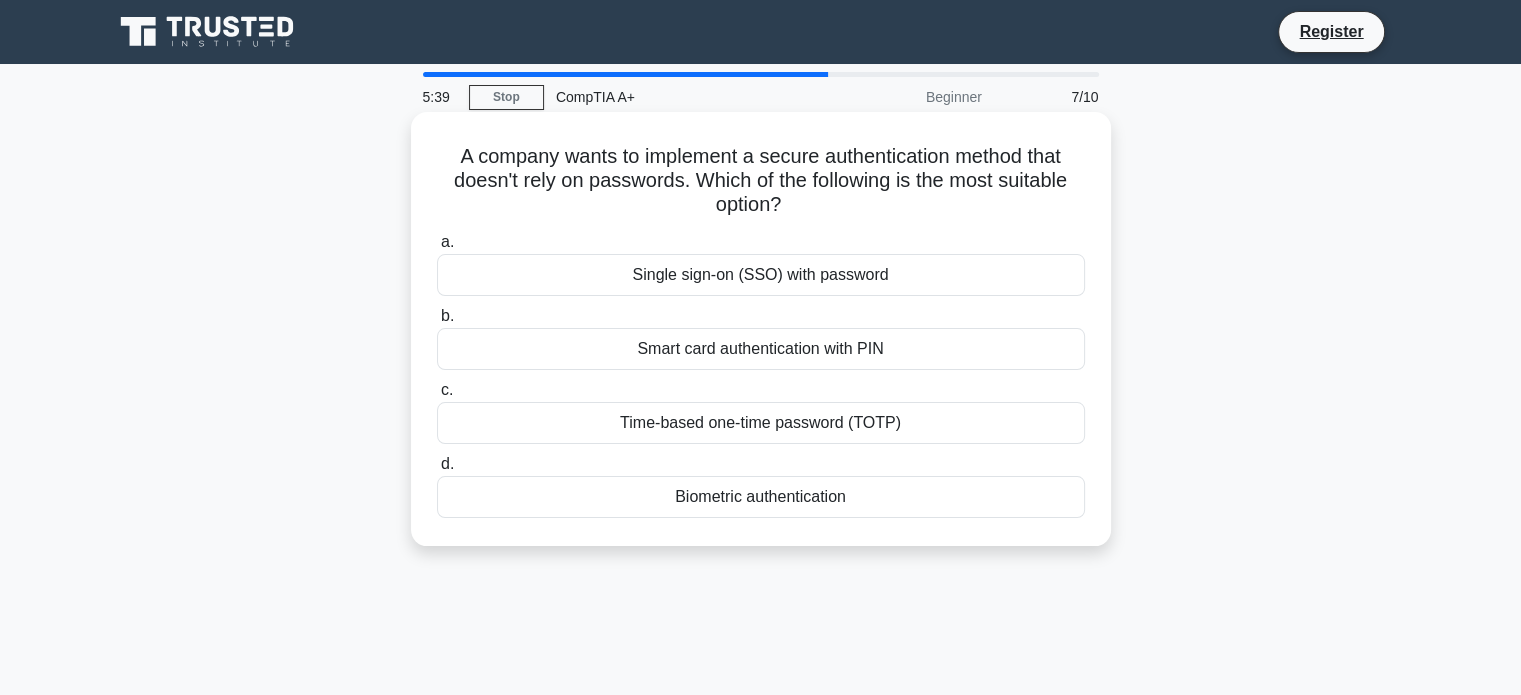 click on "Biometric authentication" at bounding box center [761, 497] 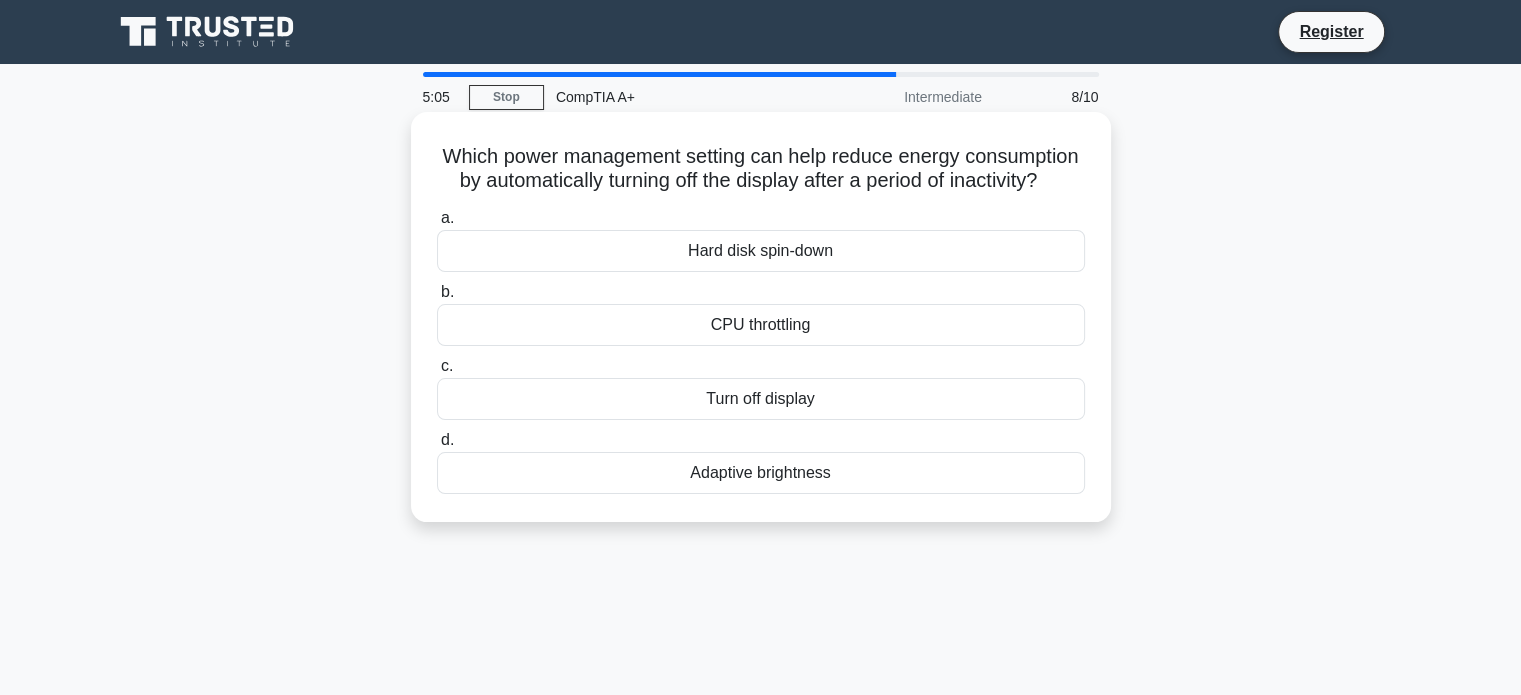 click on "Turn off display" at bounding box center (761, 399) 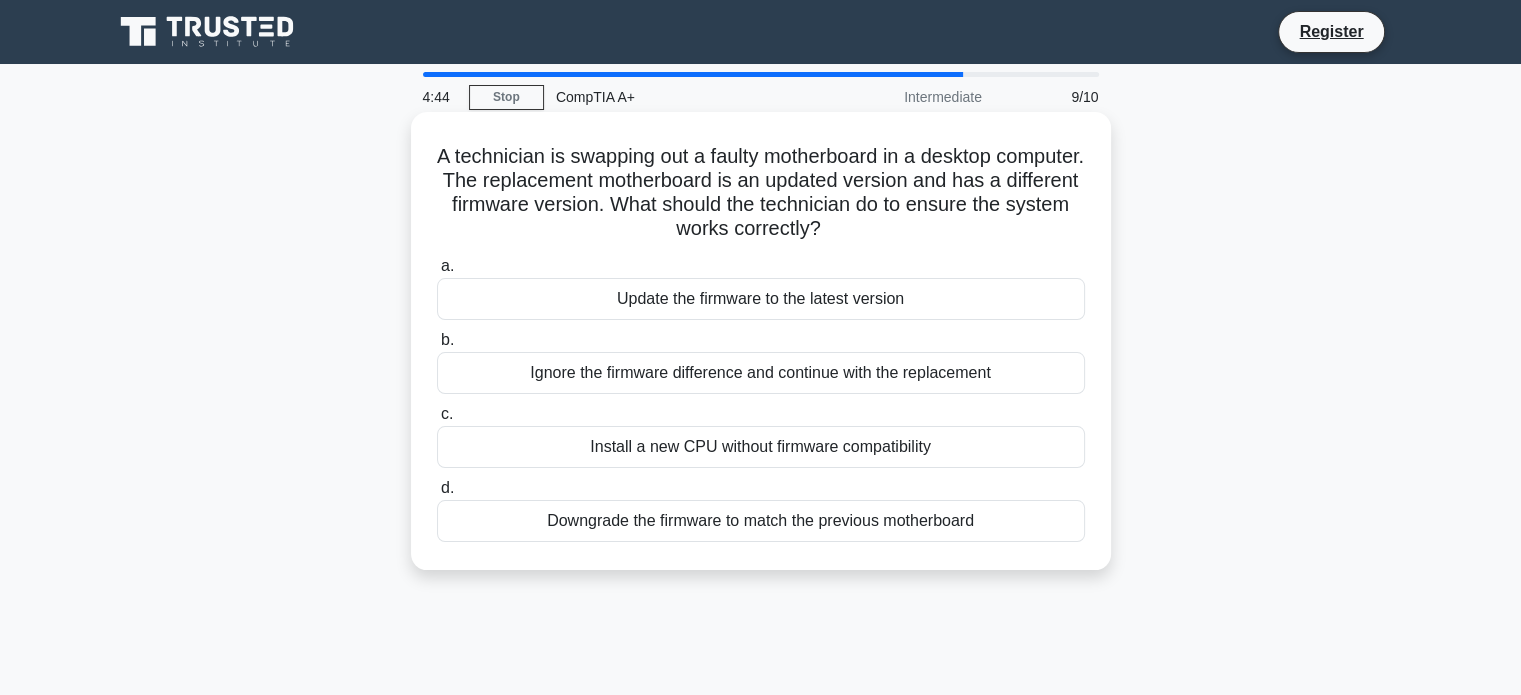 click on "Update the firmware to the latest version" at bounding box center (761, 299) 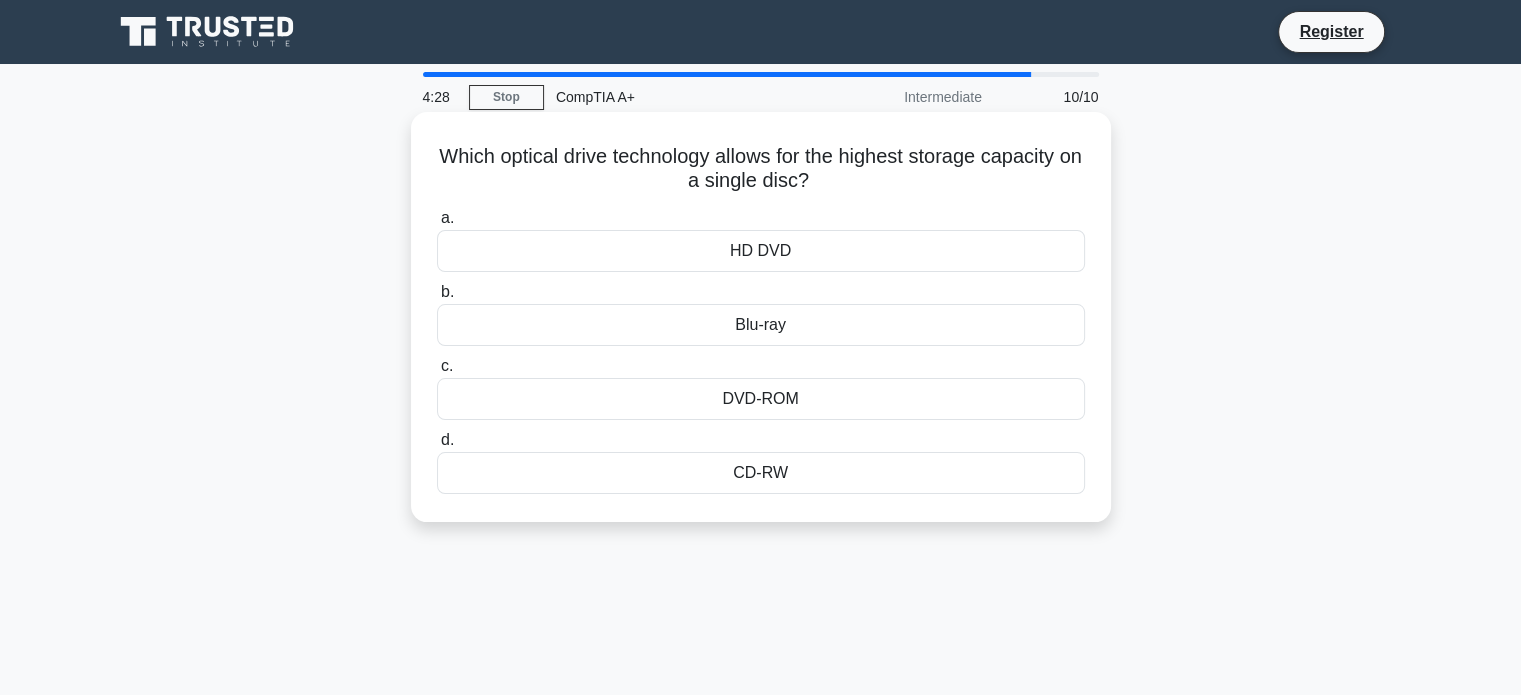click on "Blu-ray" at bounding box center (761, 325) 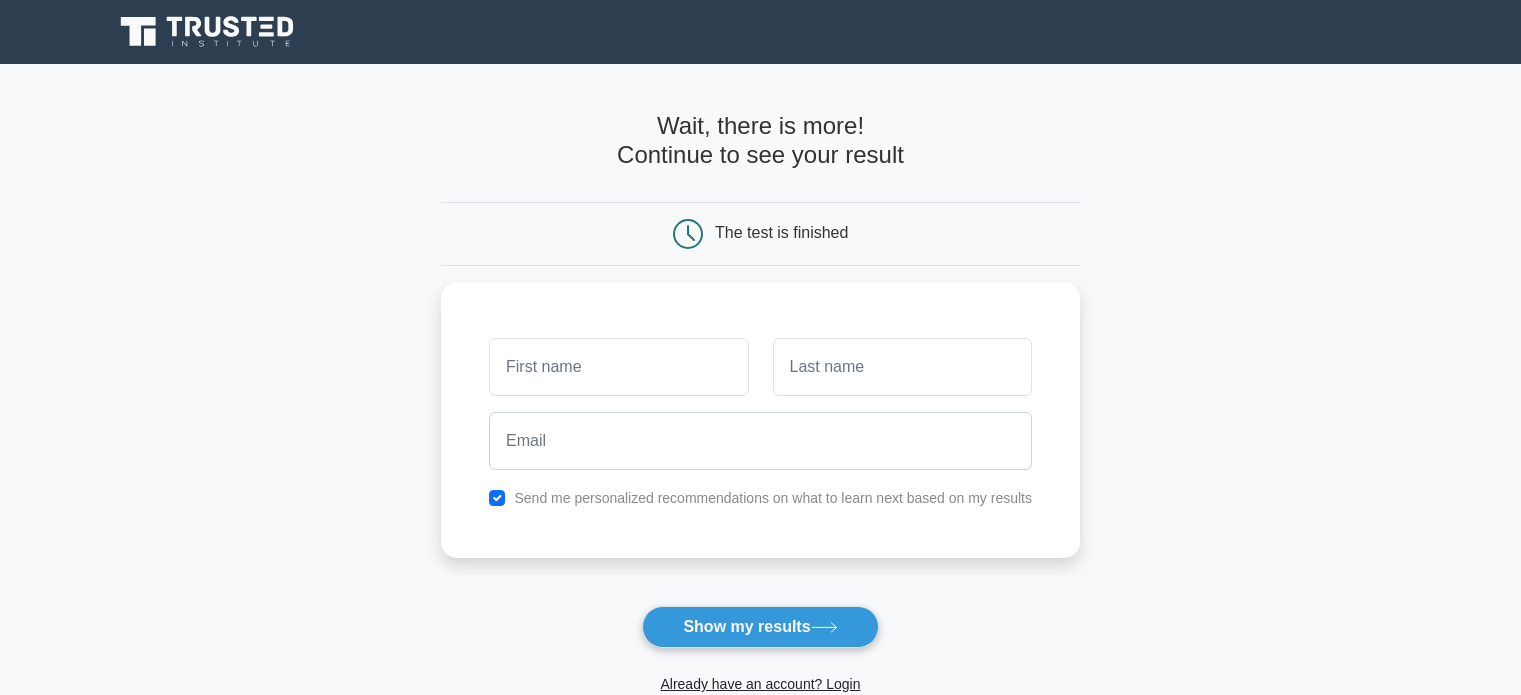 scroll, scrollTop: 0, scrollLeft: 0, axis: both 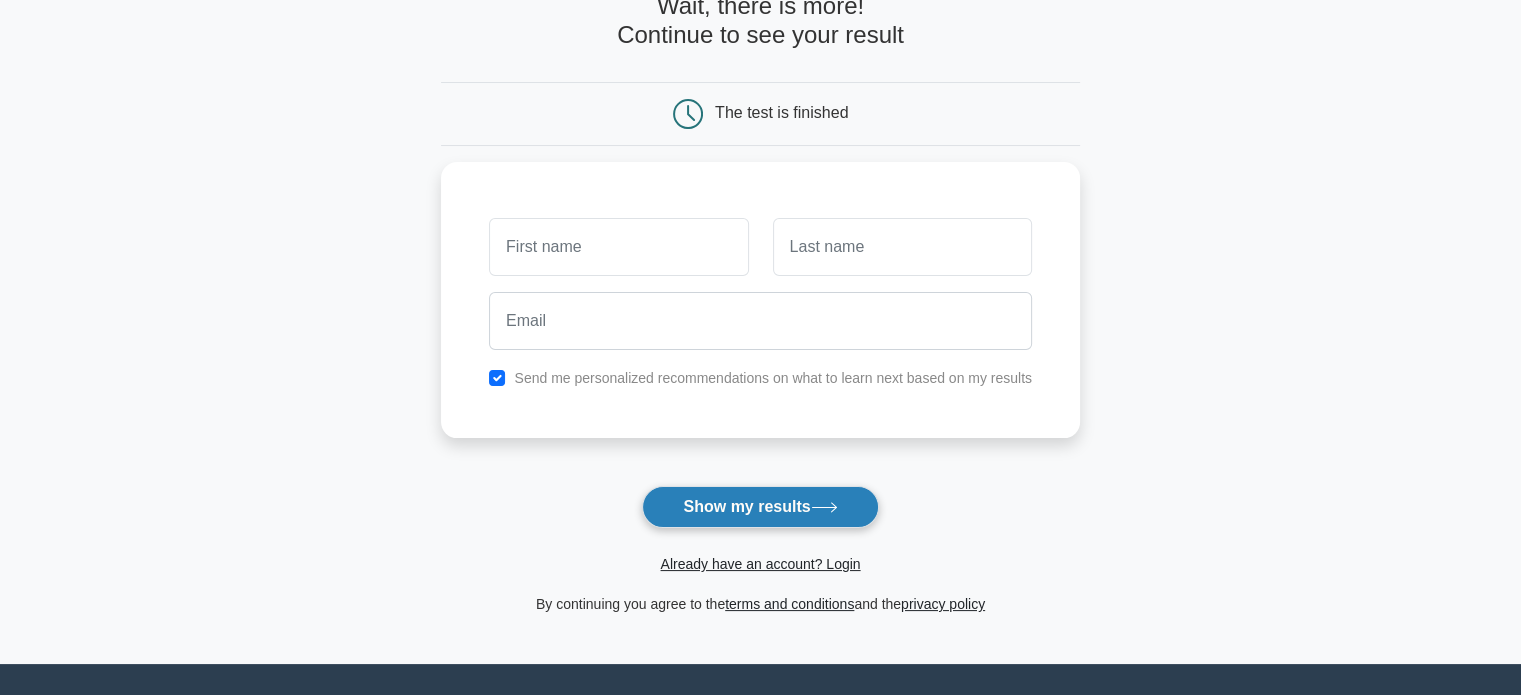 click on "Show my results" at bounding box center [760, 507] 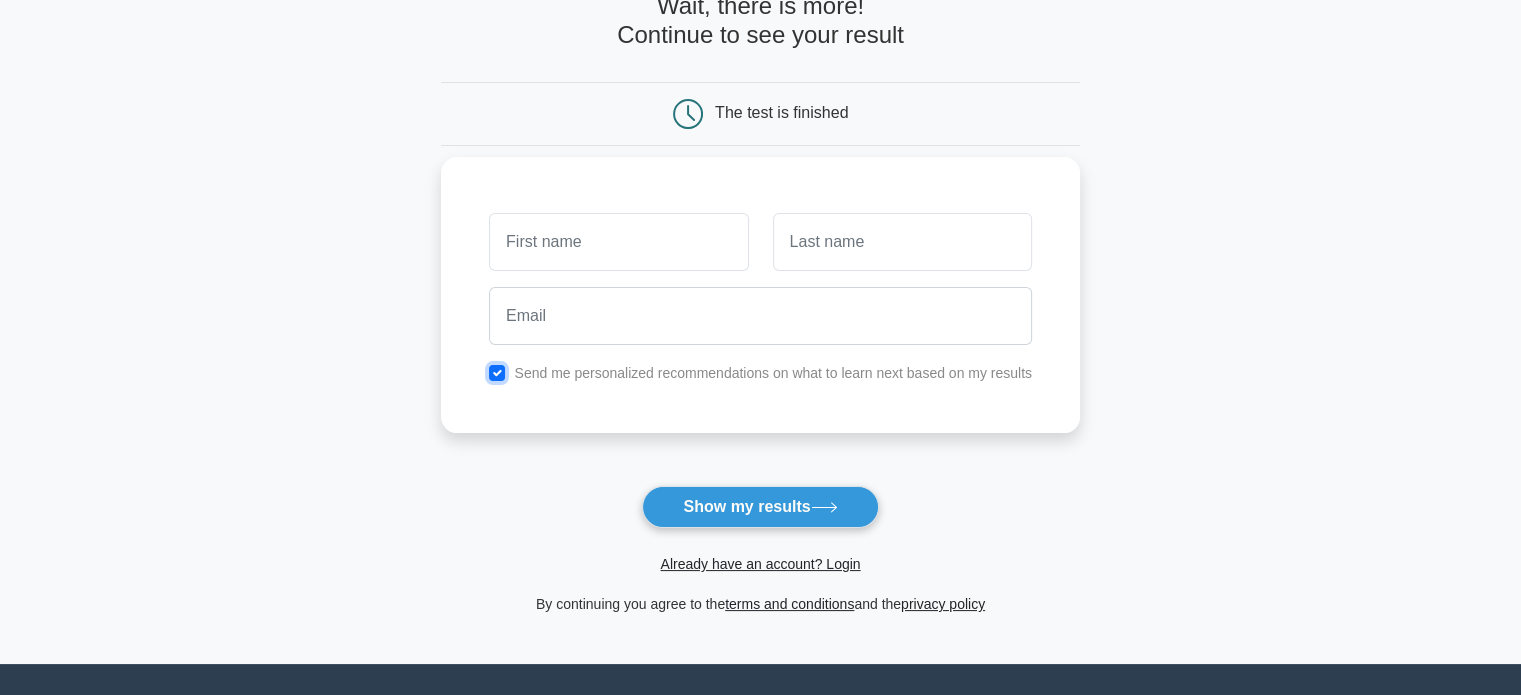 click at bounding box center [497, 373] 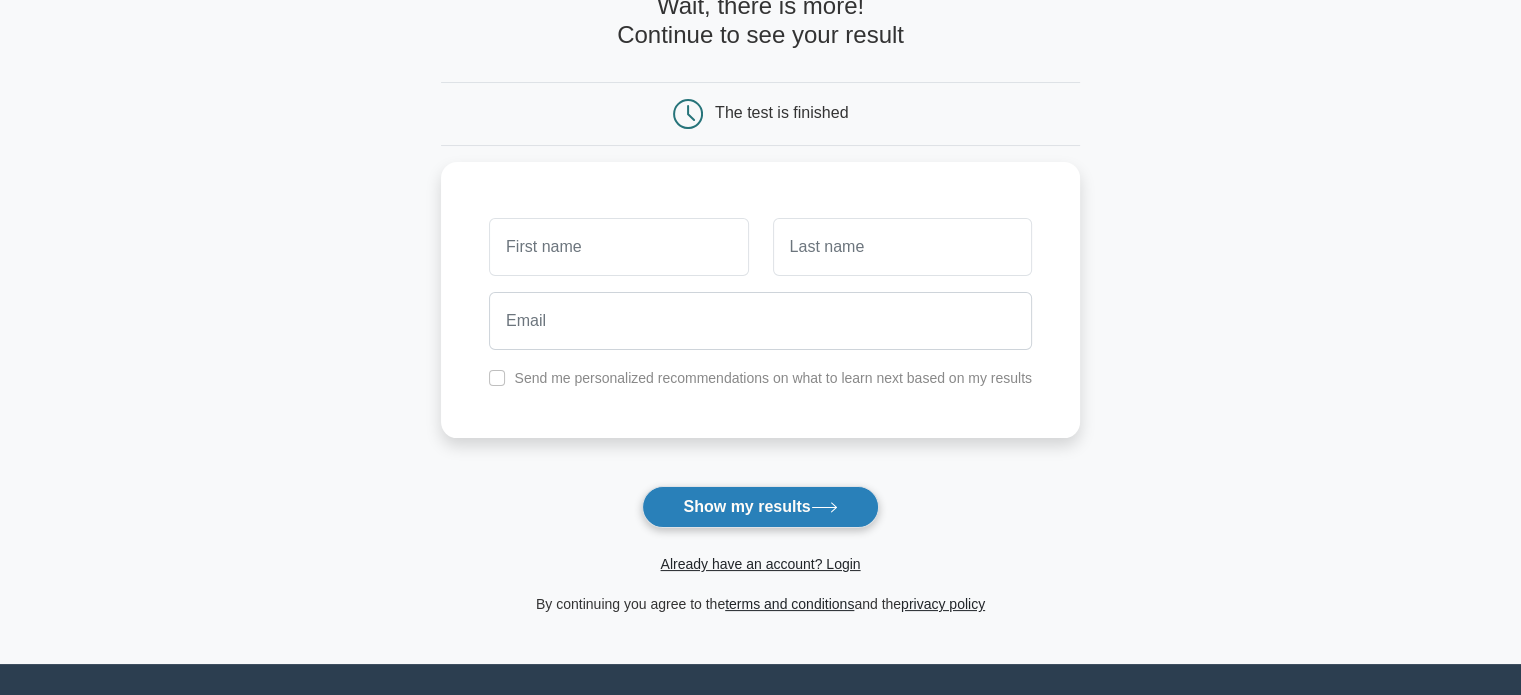 click on "Show my results" at bounding box center [760, 507] 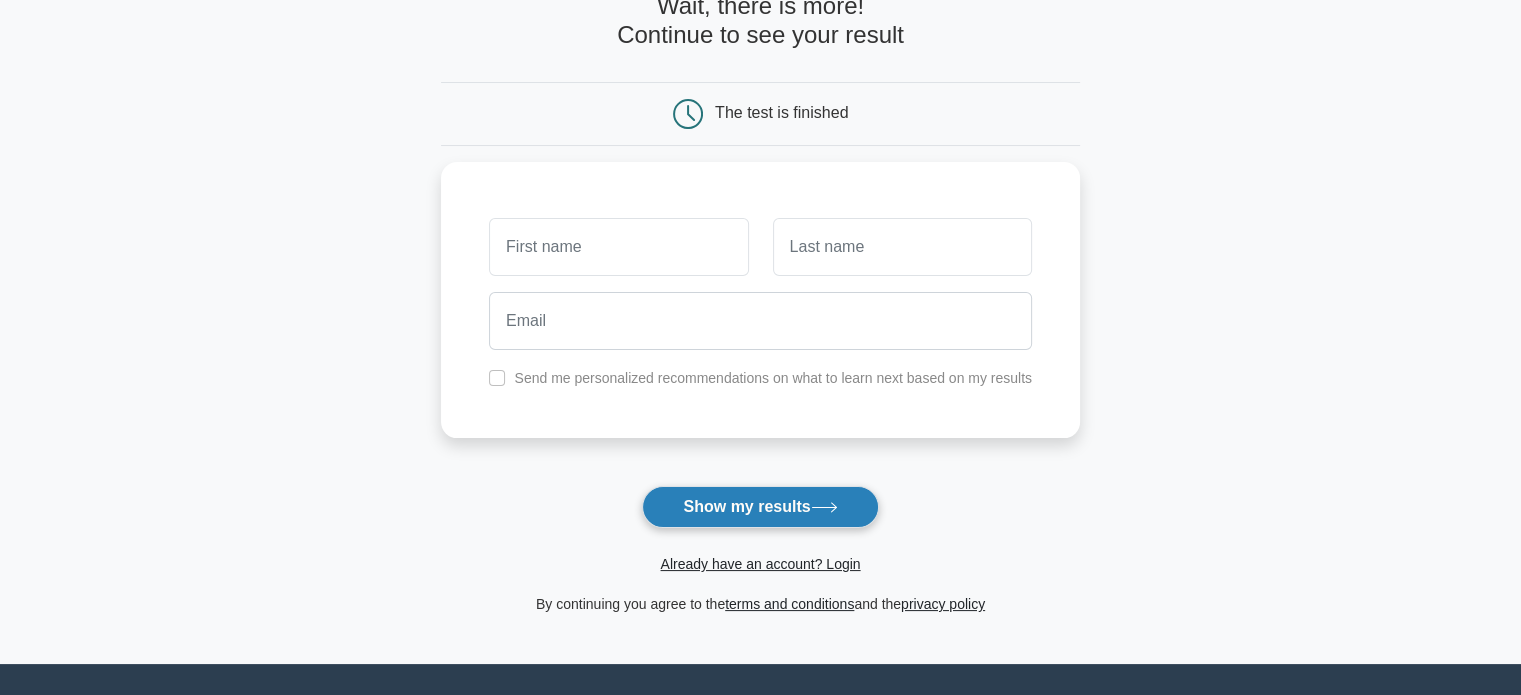 type 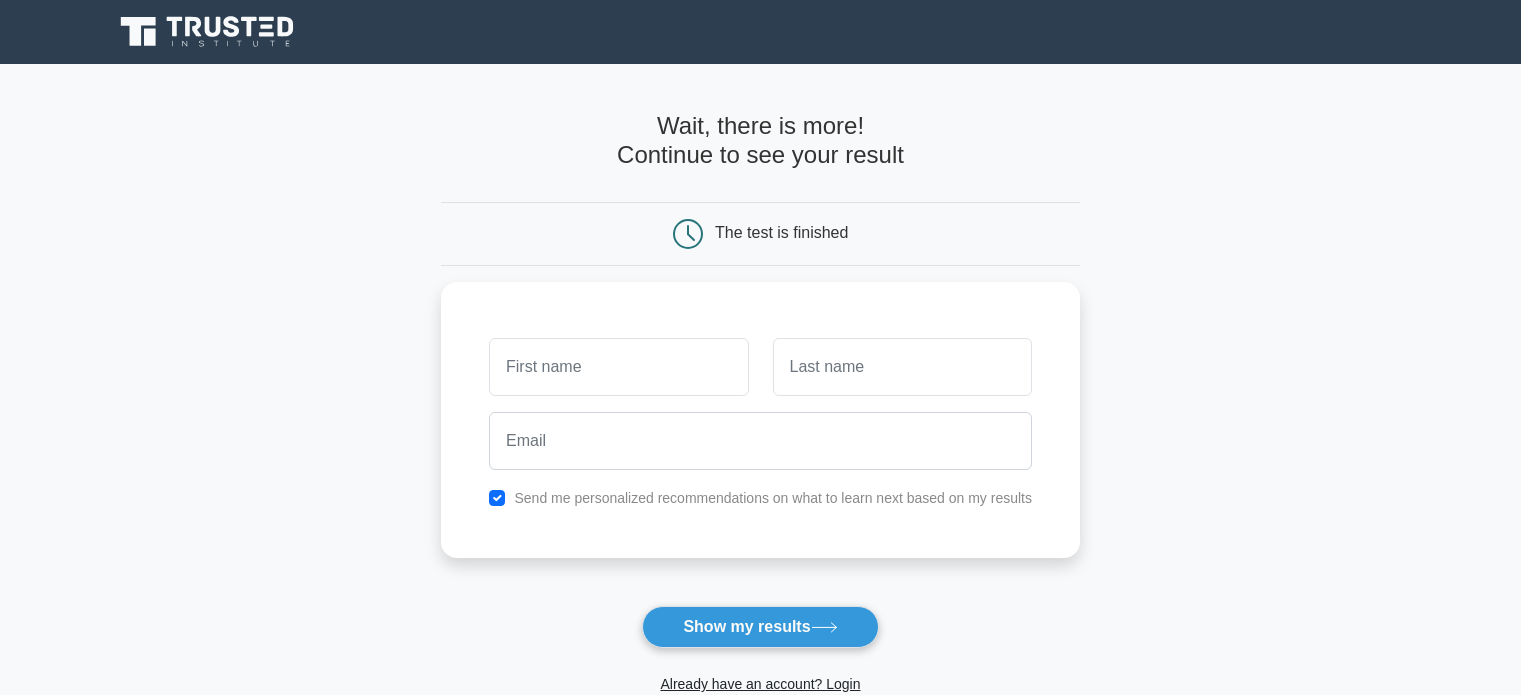 scroll, scrollTop: 0, scrollLeft: 0, axis: both 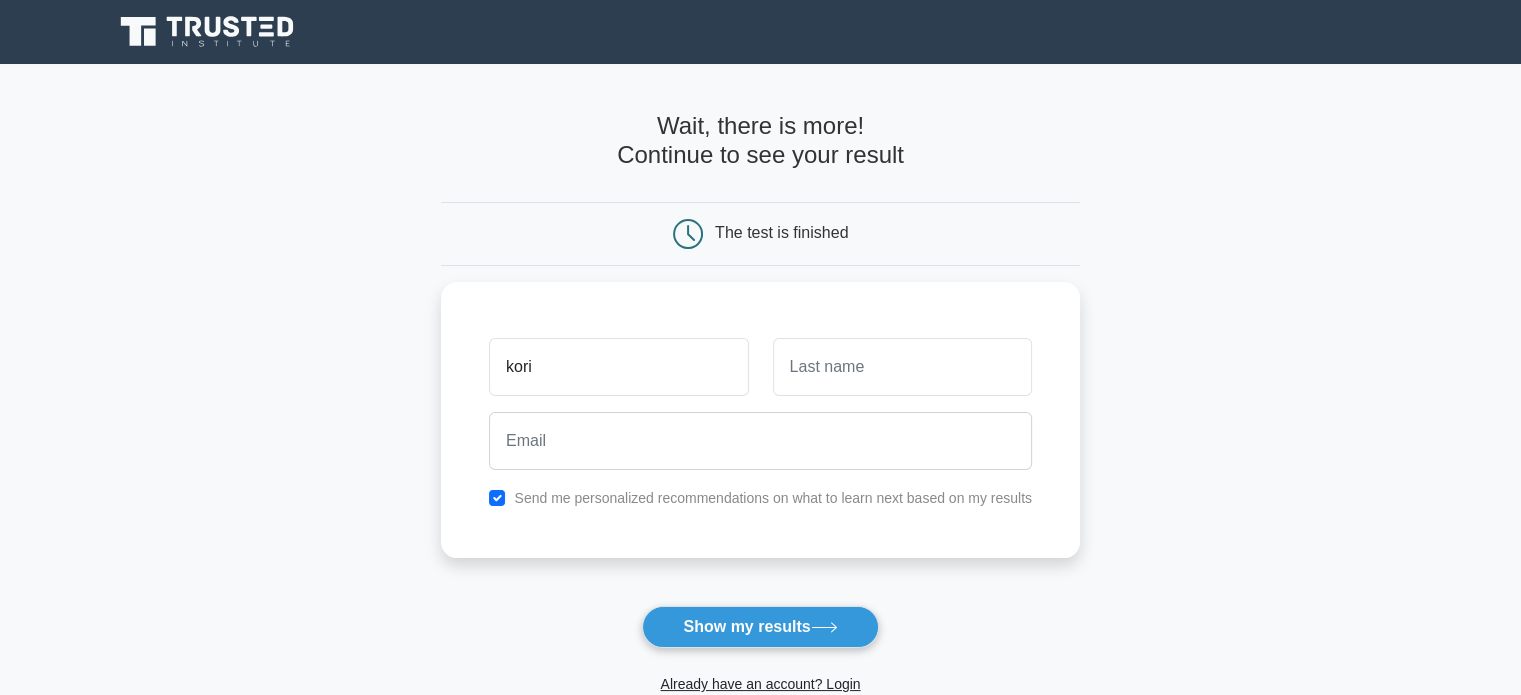 type on "kori" 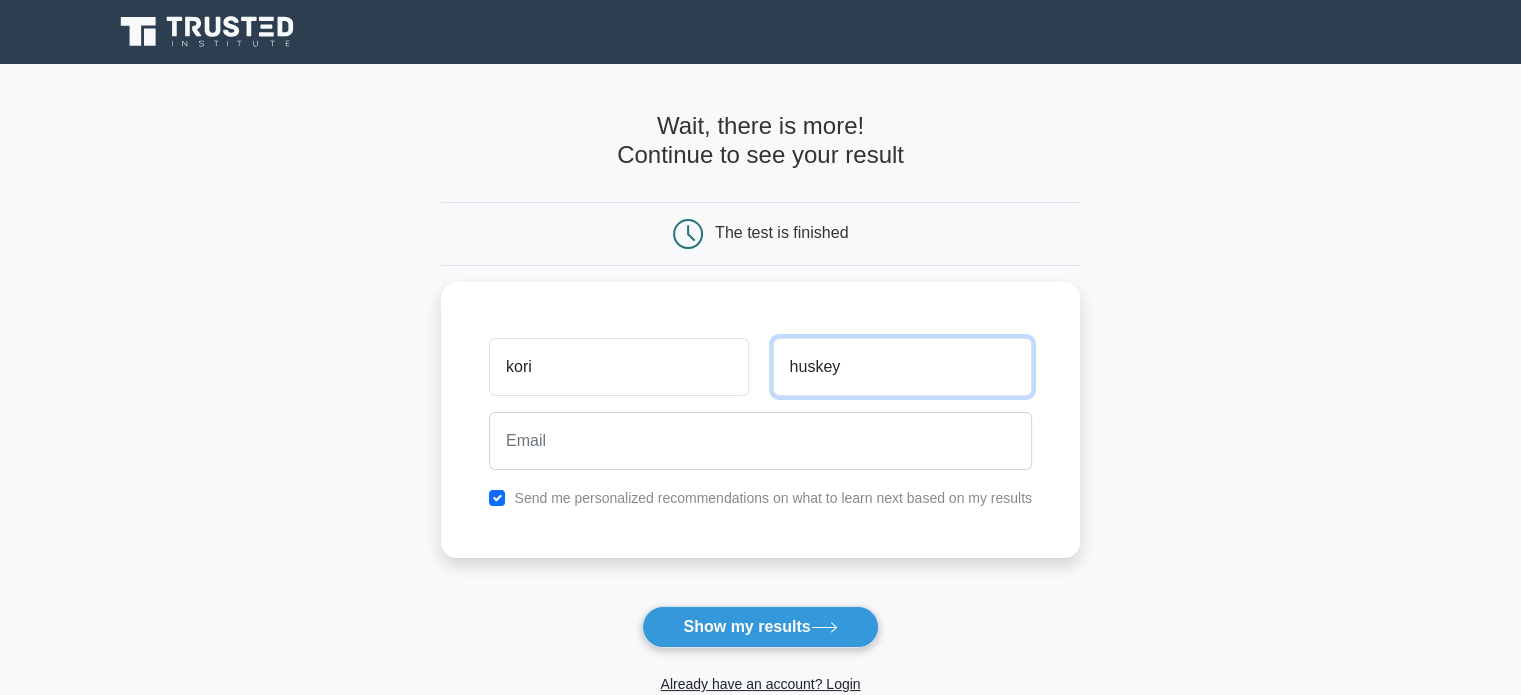 type on "huskey" 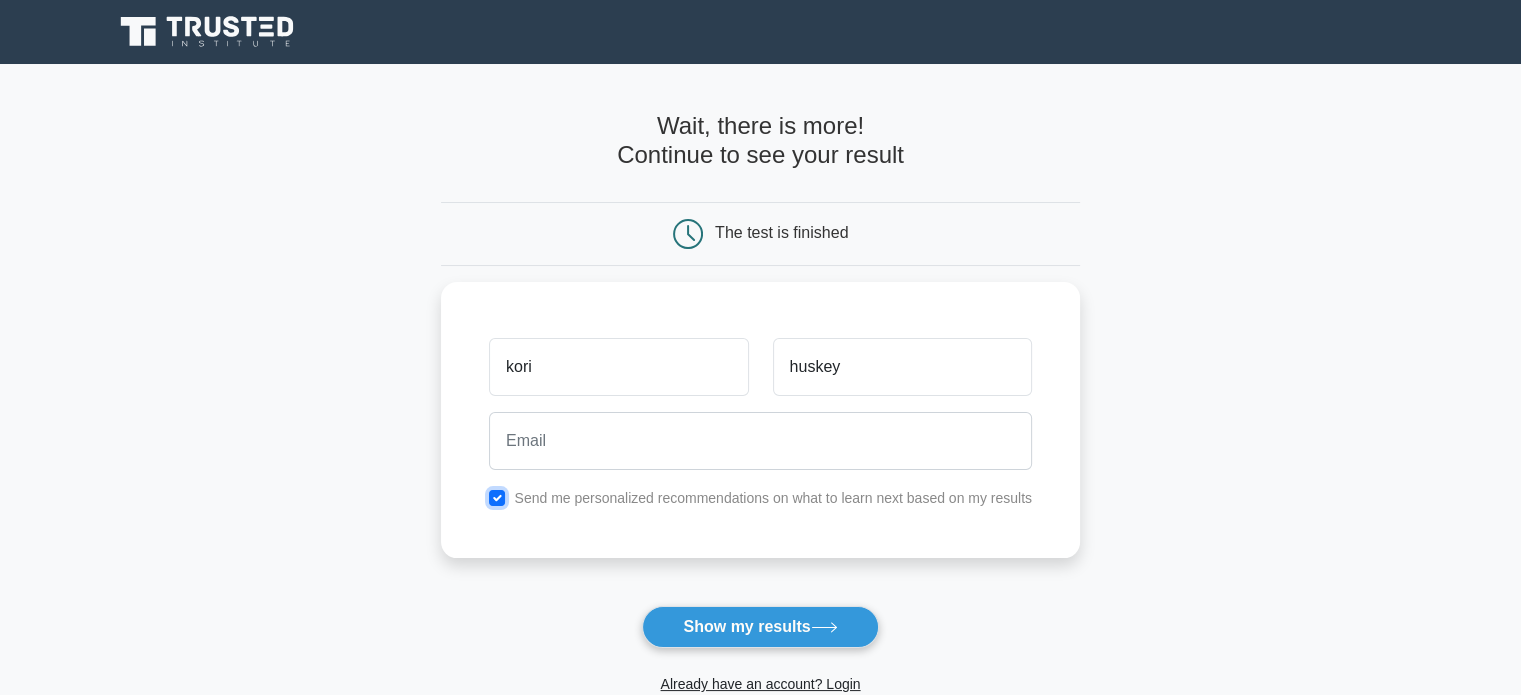 click at bounding box center [497, 498] 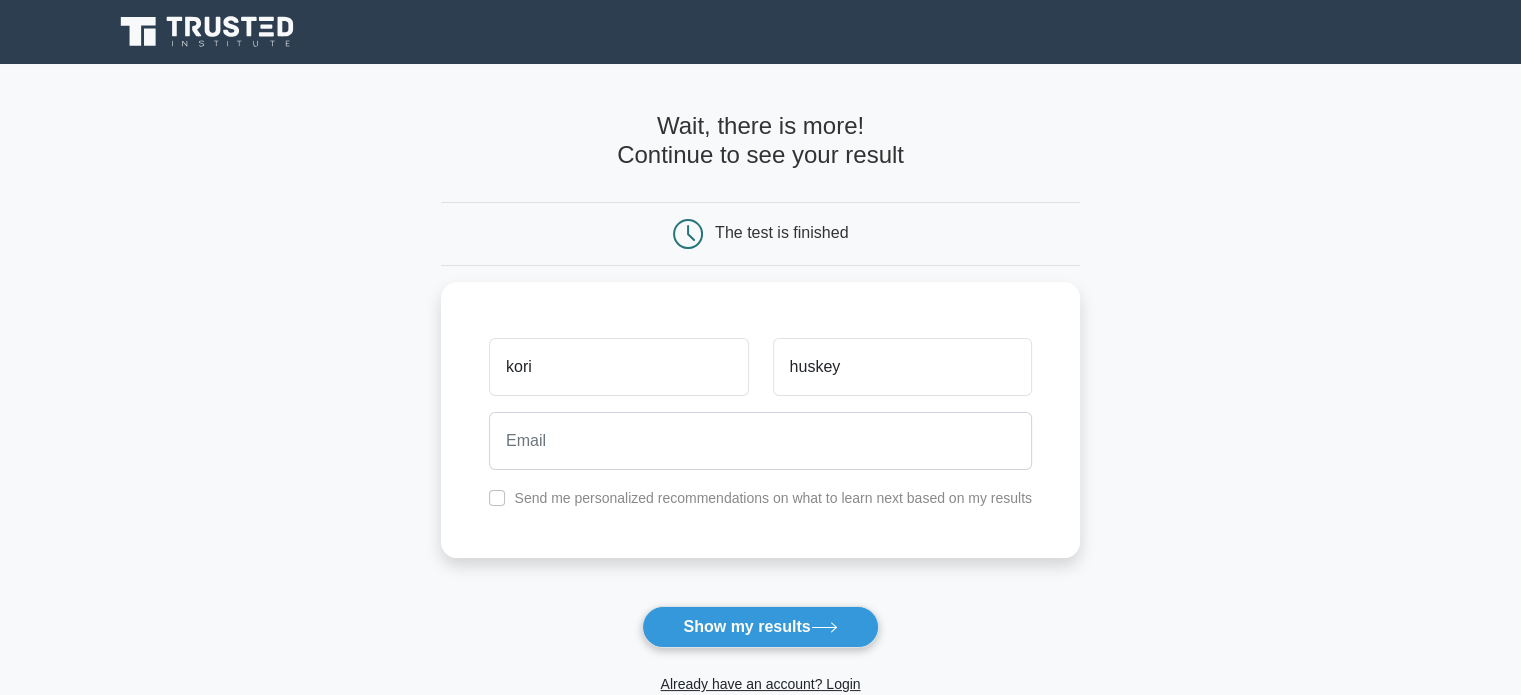 type 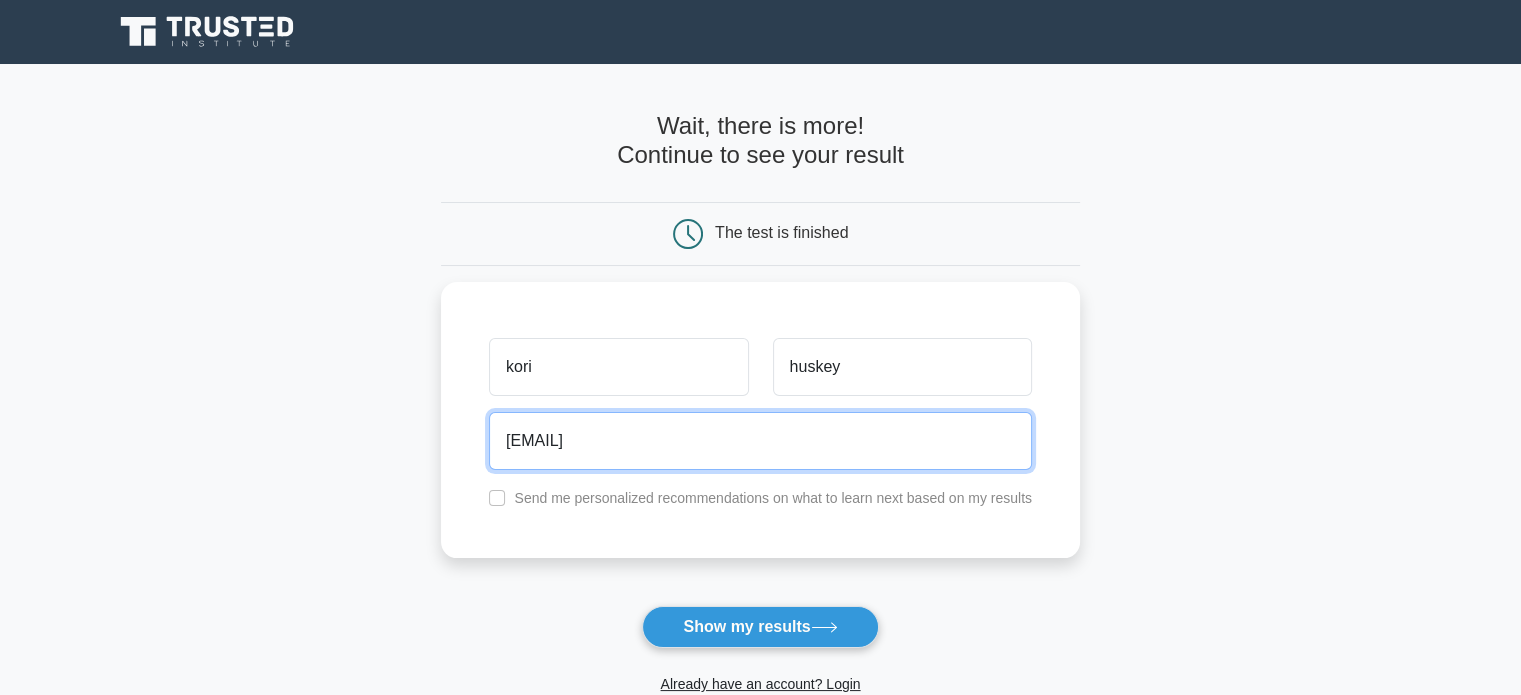 type on "koribustere56.kh@gmail.com" 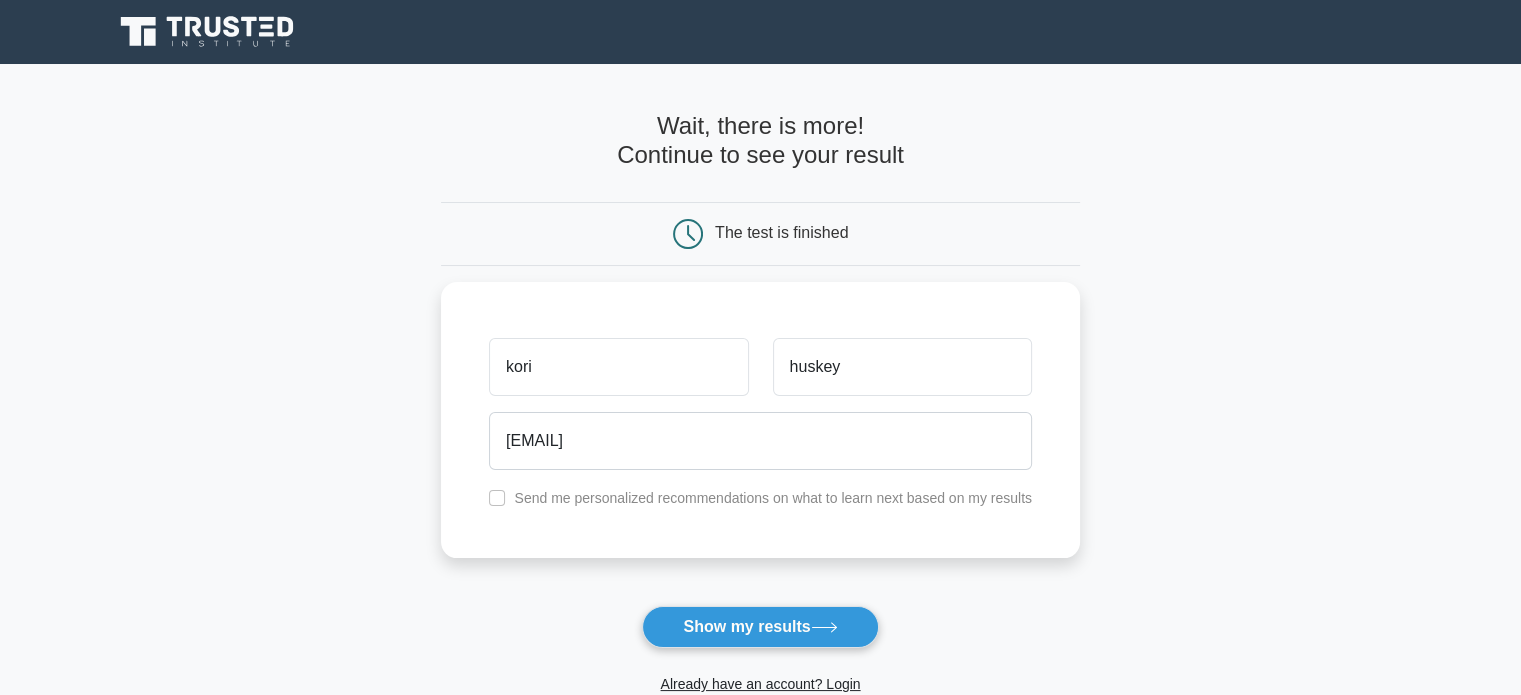 click on "Show my results" at bounding box center (760, 627) 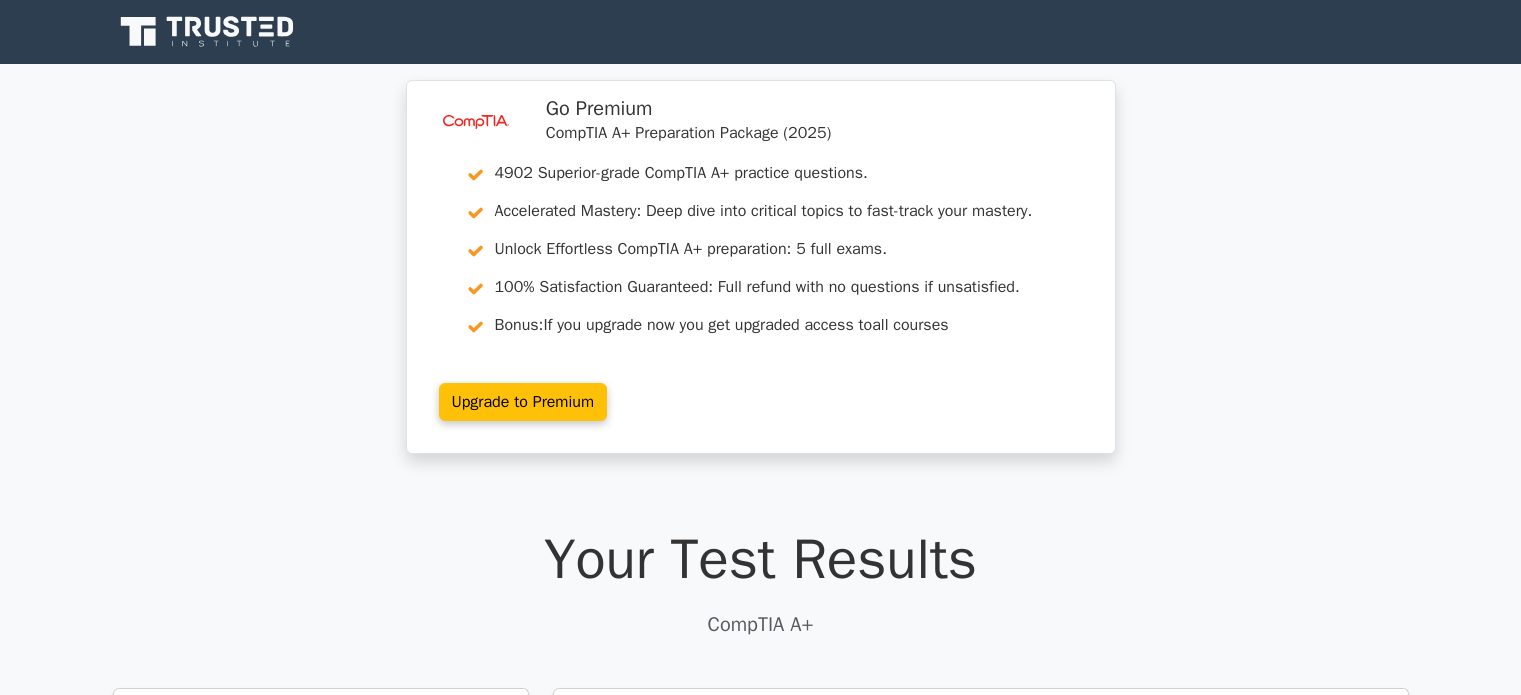 scroll, scrollTop: 0, scrollLeft: 0, axis: both 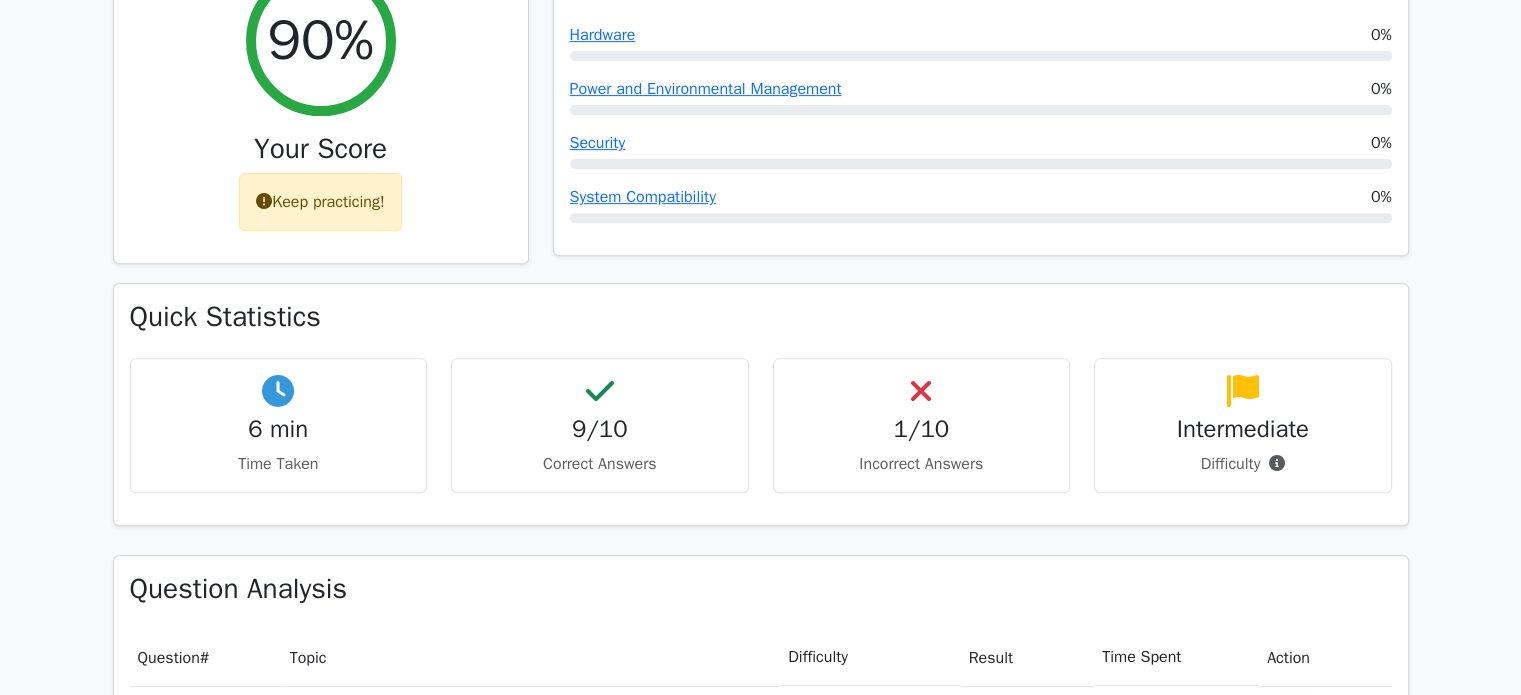 click on "1/10" at bounding box center [922, 429] 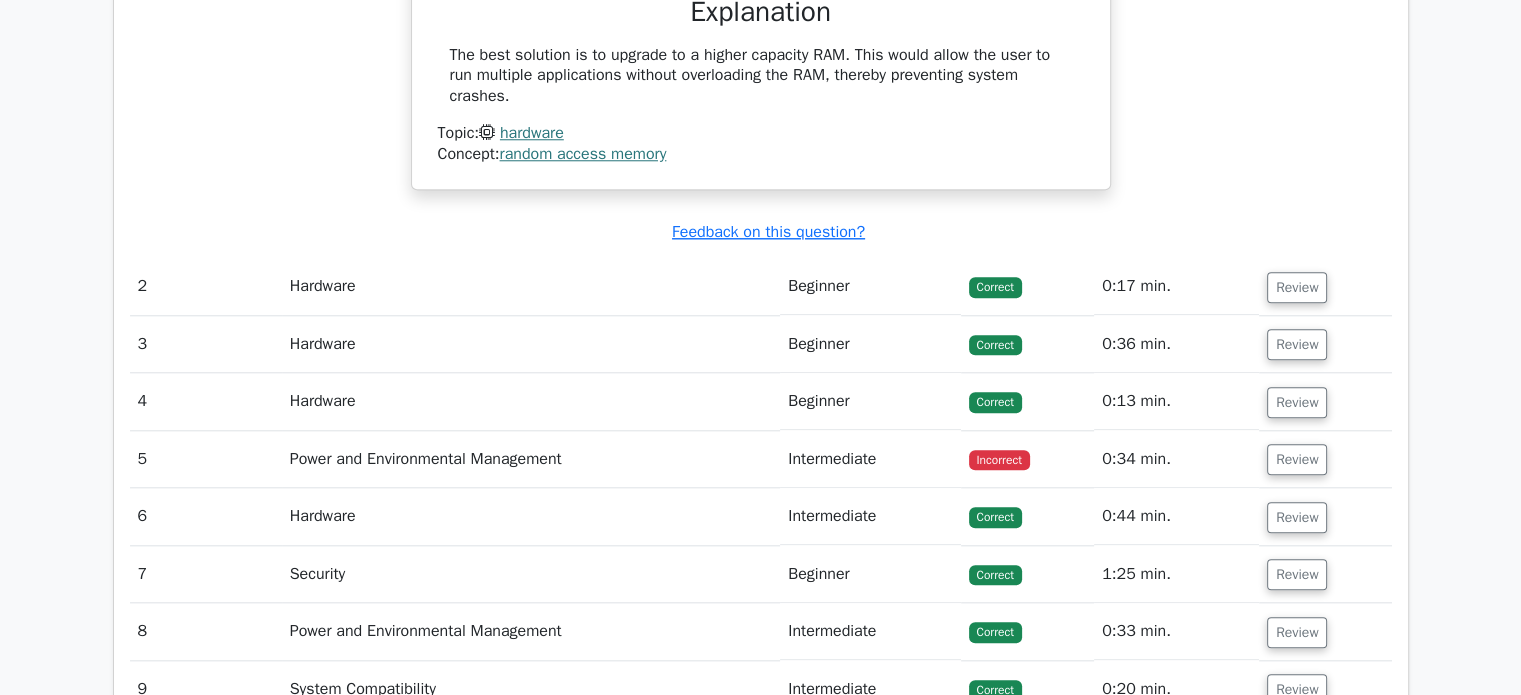 scroll, scrollTop: 1948, scrollLeft: 0, axis: vertical 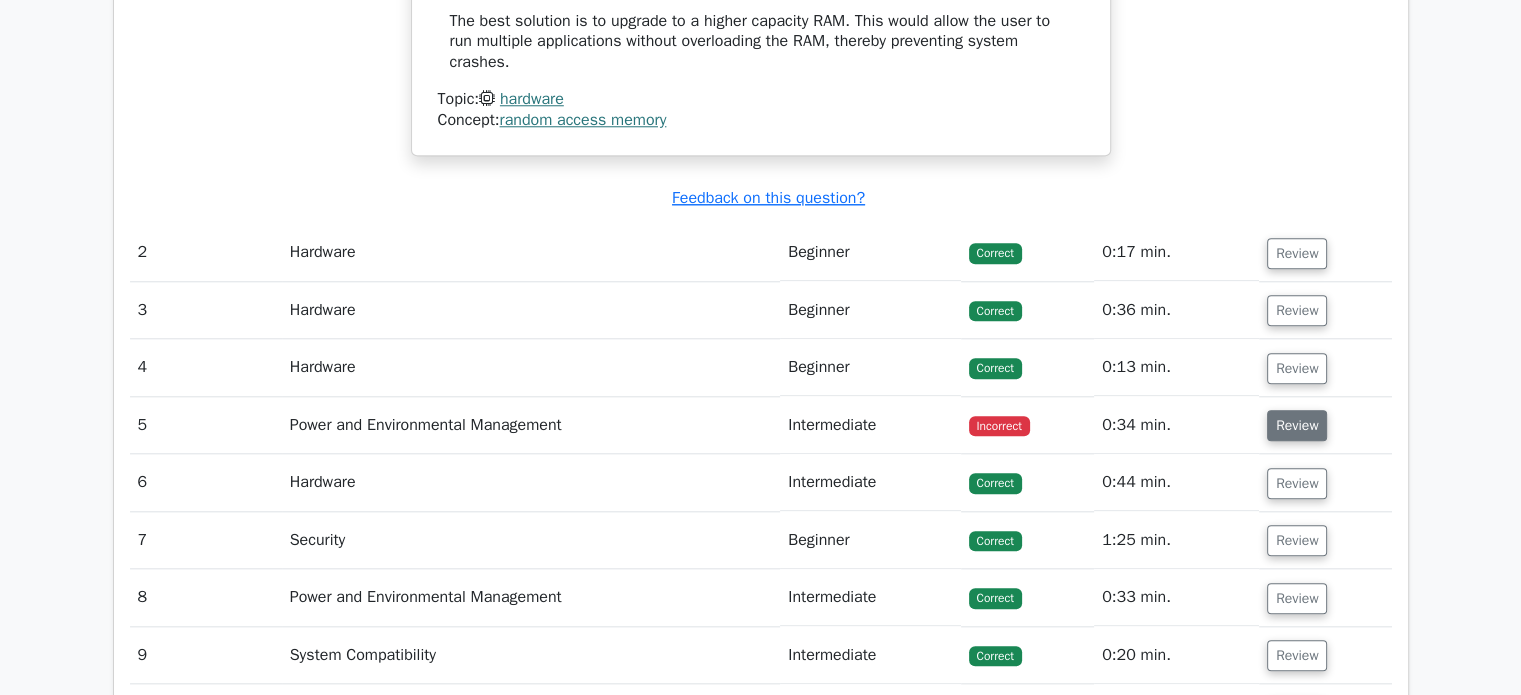 click on "Review" at bounding box center [1297, 425] 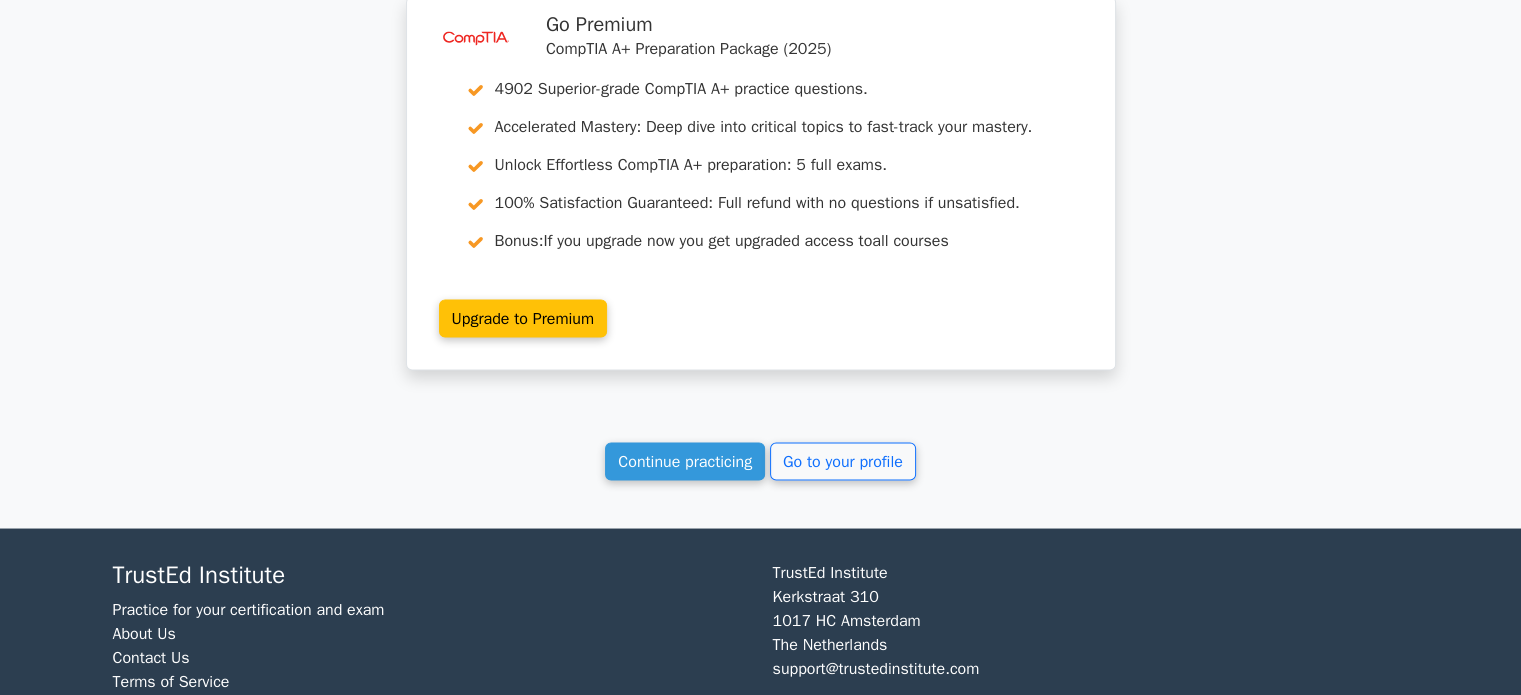 scroll, scrollTop: 3500, scrollLeft: 0, axis: vertical 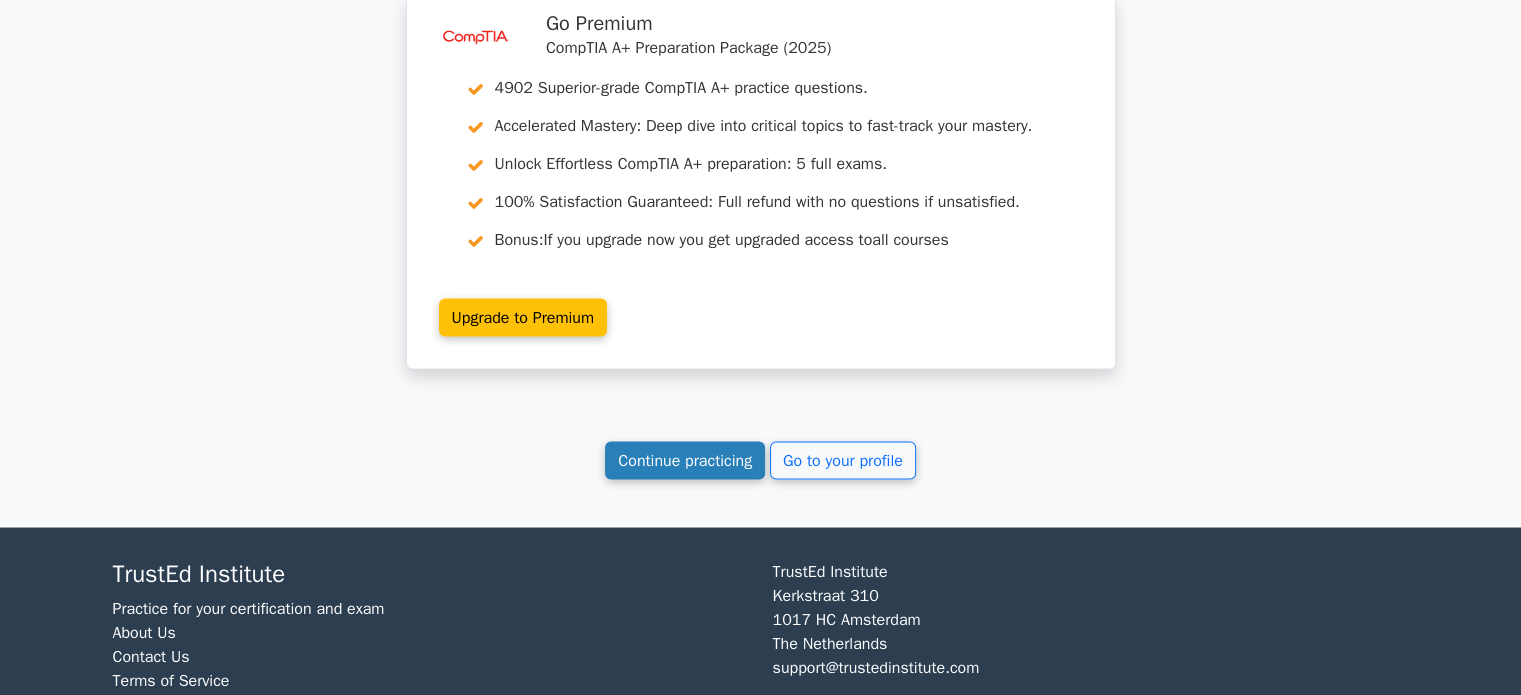 click on "Continue practicing" at bounding box center (685, 460) 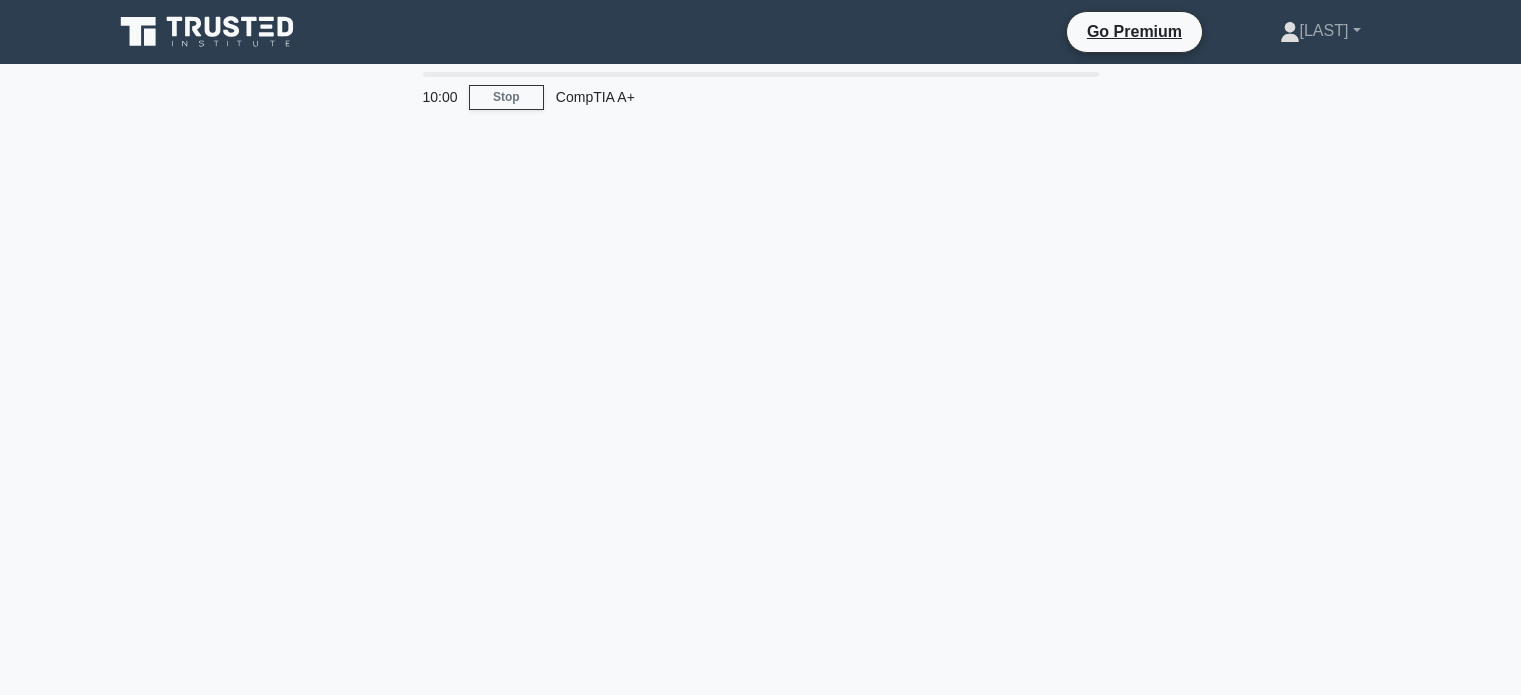 scroll, scrollTop: 0, scrollLeft: 0, axis: both 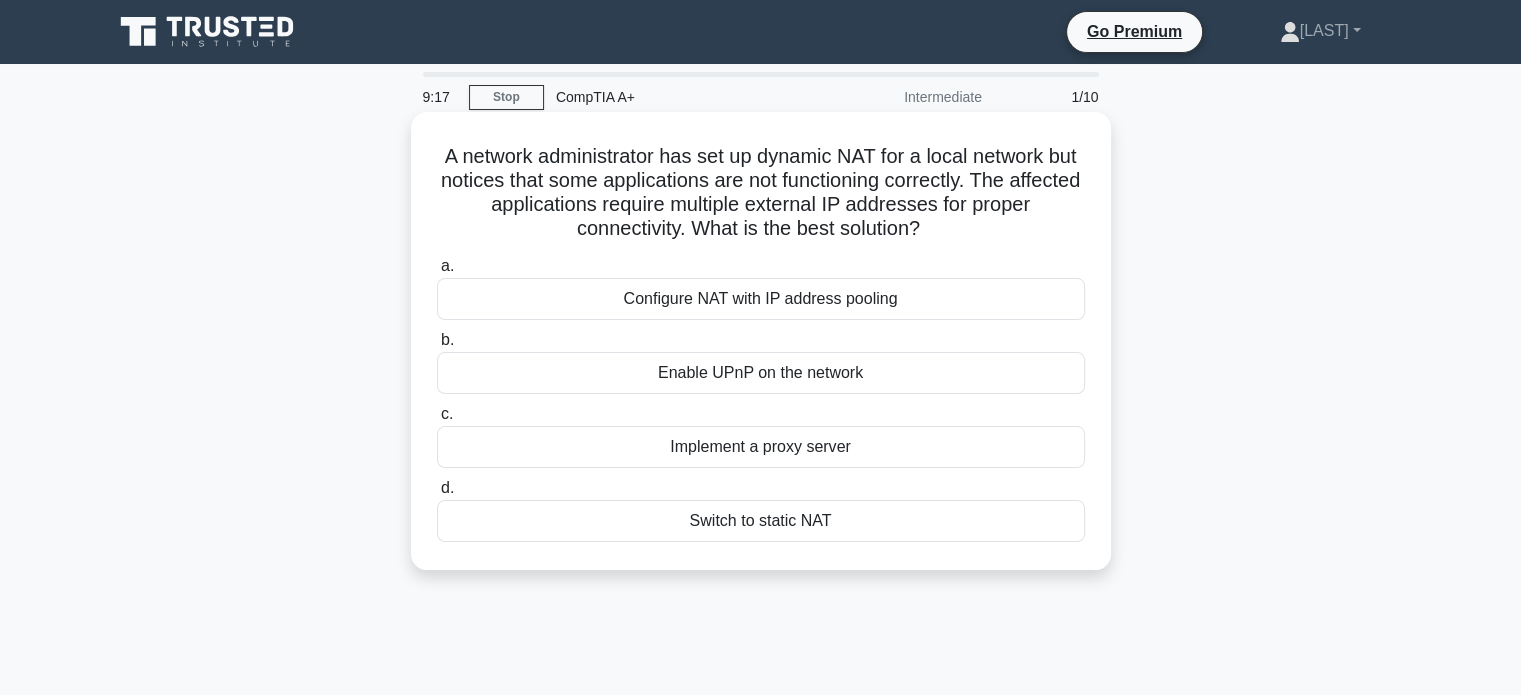 click on "Configure NAT with IP address pooling" at bounding box center [761, 299] 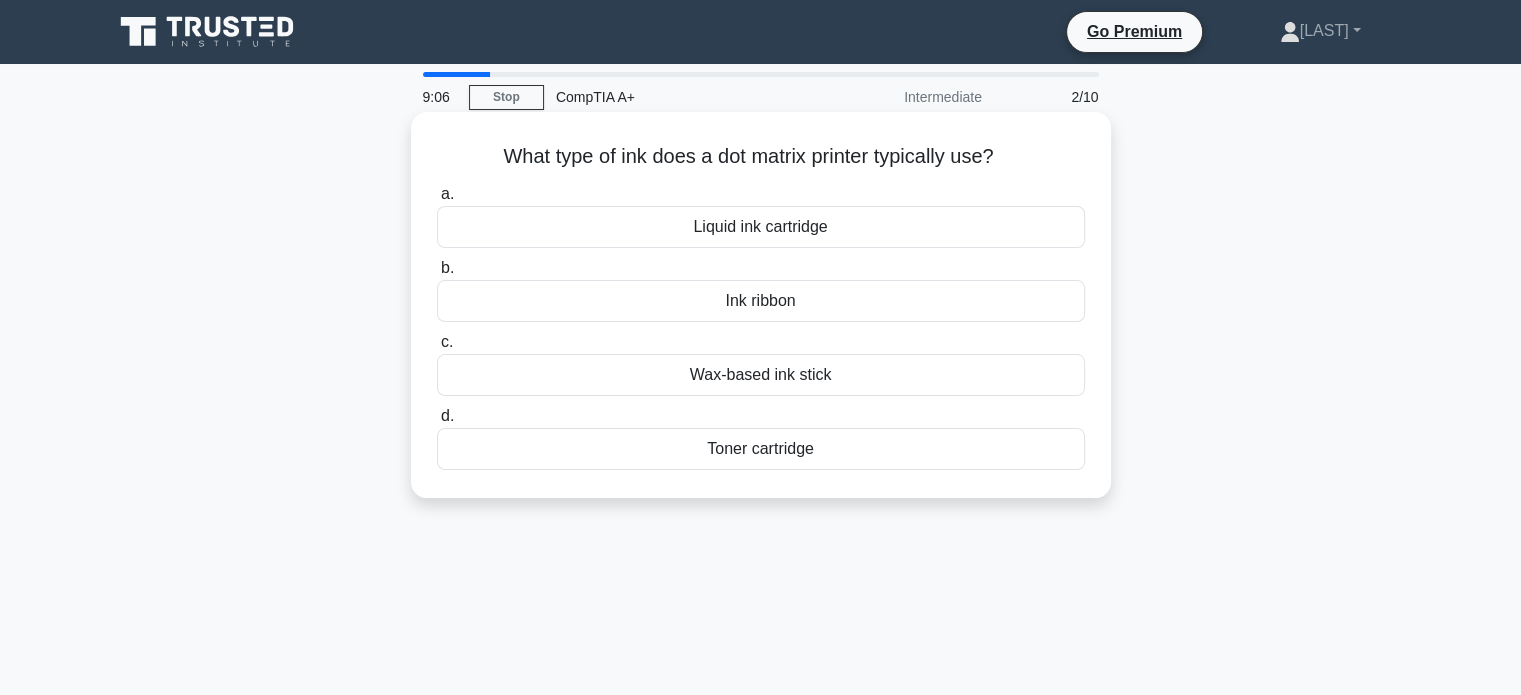 click on "Wax-based ink stick" at bounding box center [761, 375] 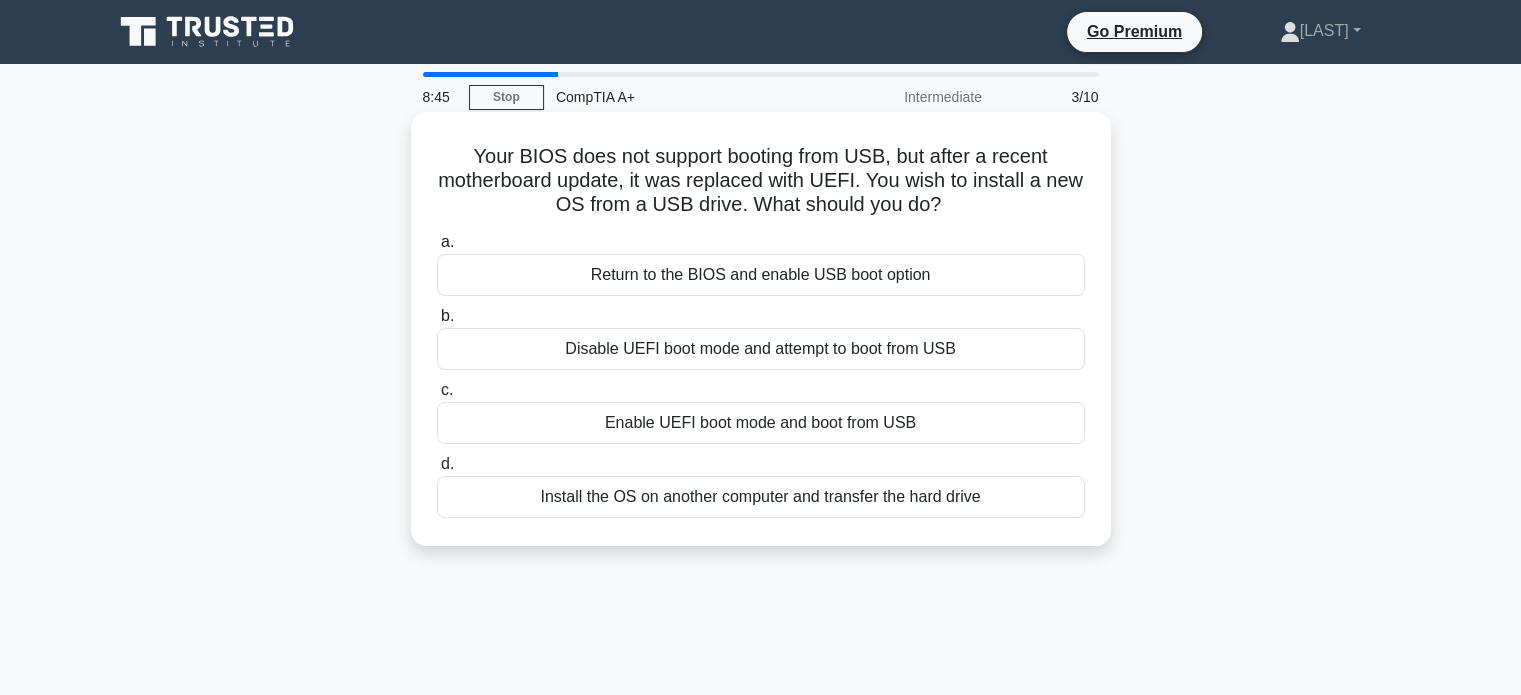 click on "Enable UEFI boot mode and boot from USB" at bounding box center (761, 423) 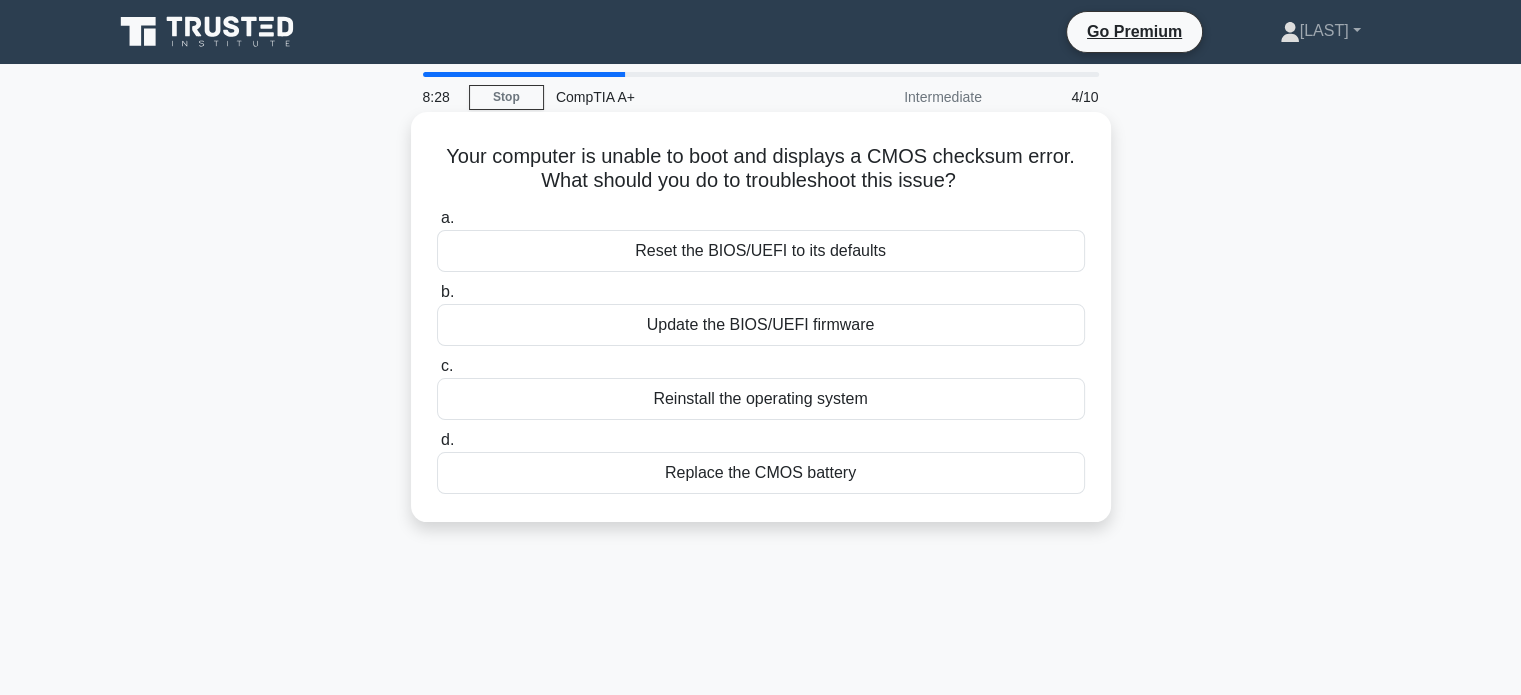 click on "Replace the CMOS battery" at bounding box center (761, 473) 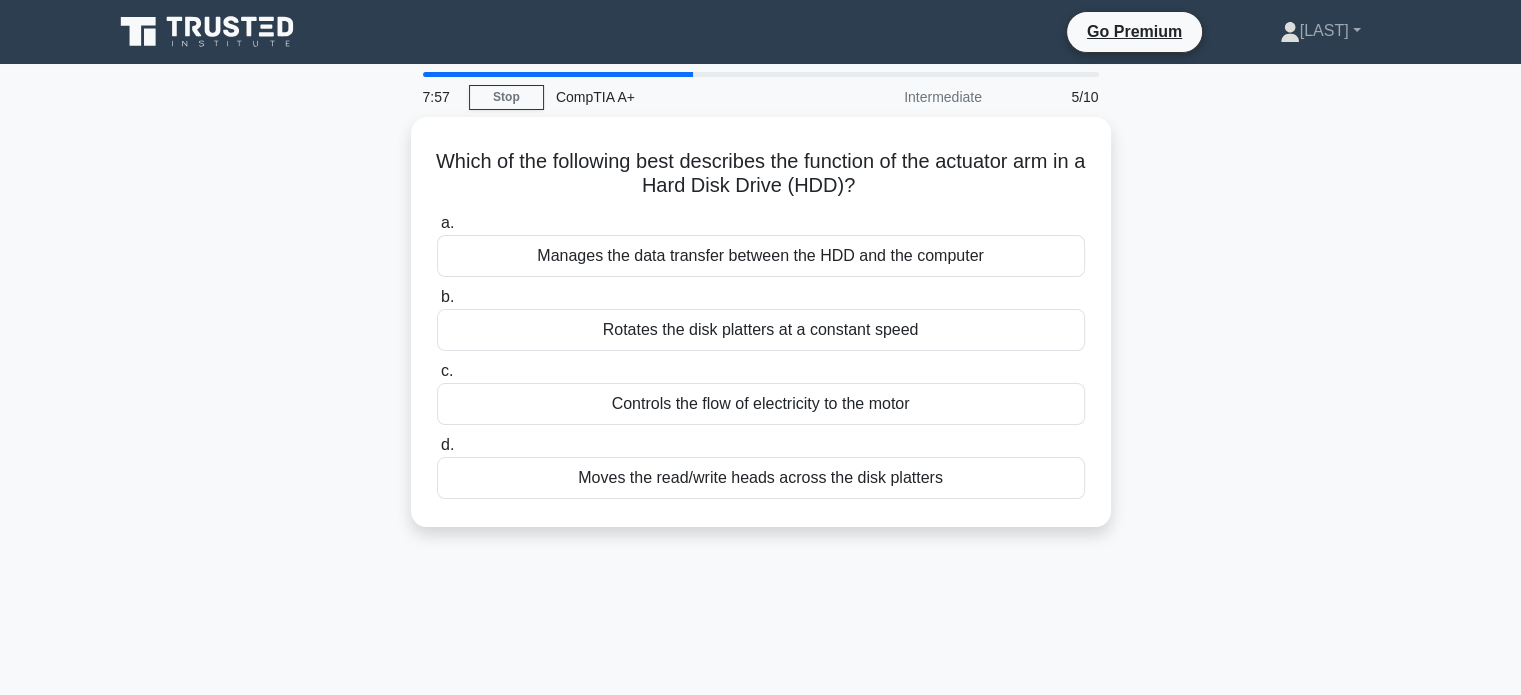 click on "Moves the read/write heads across the disk platters" at bounding box center [761, 478] 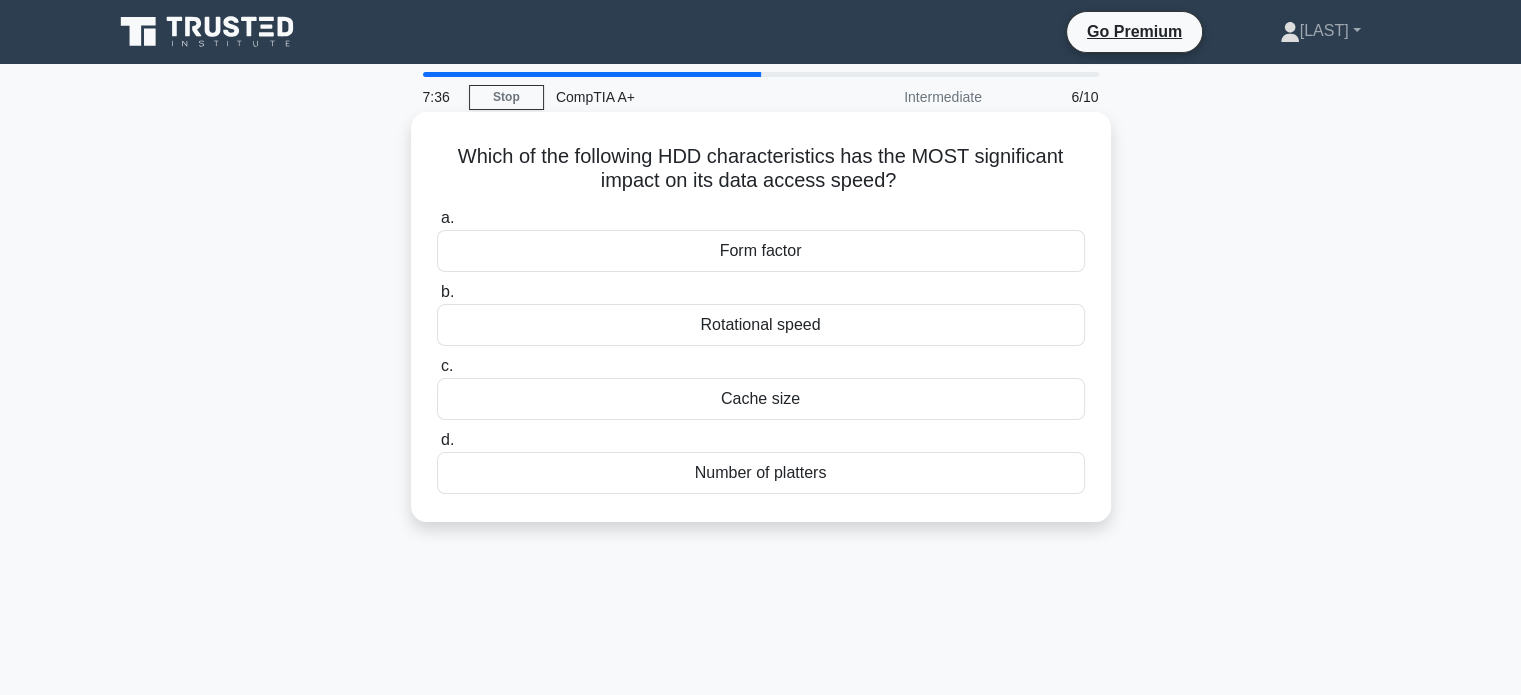 click on "Rotational speed" at bounding box center (761, 325) 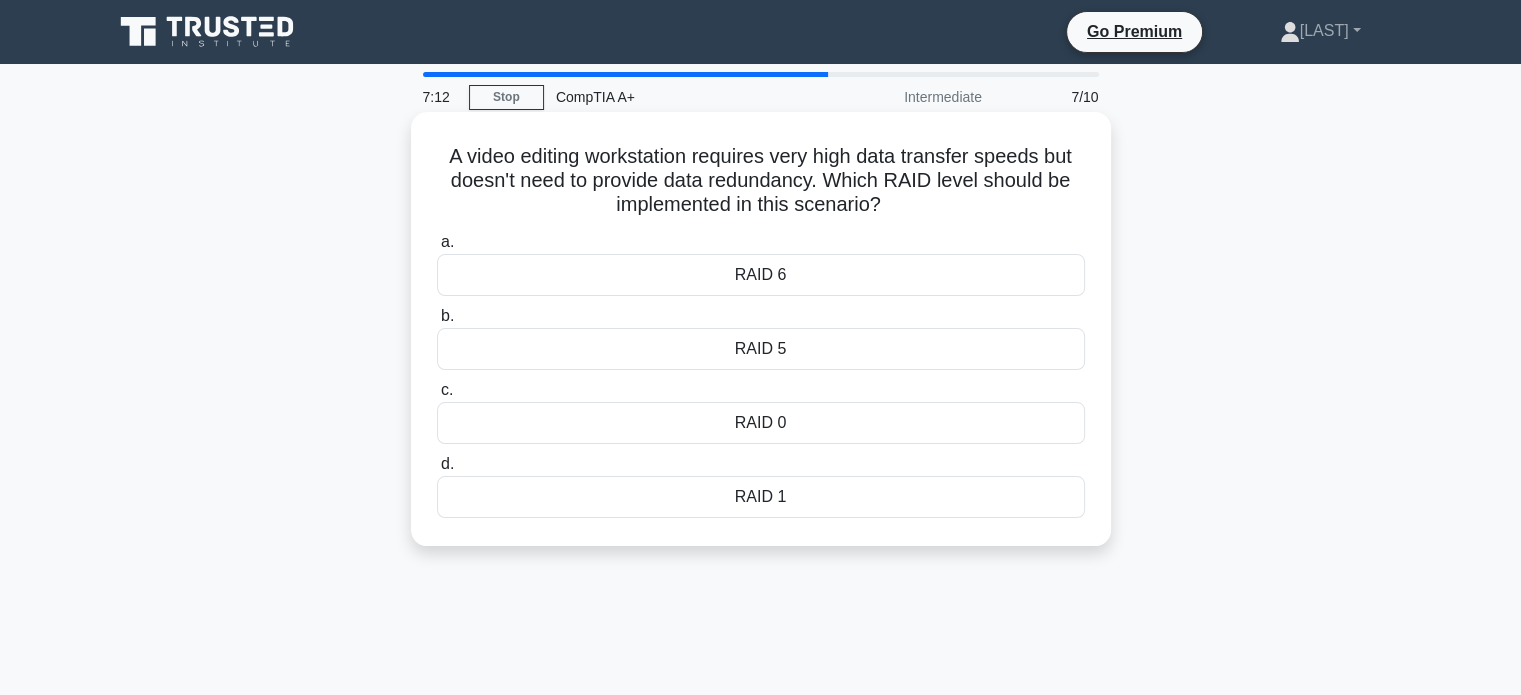 click on "RAID 0" at bounding box center (761, 423) 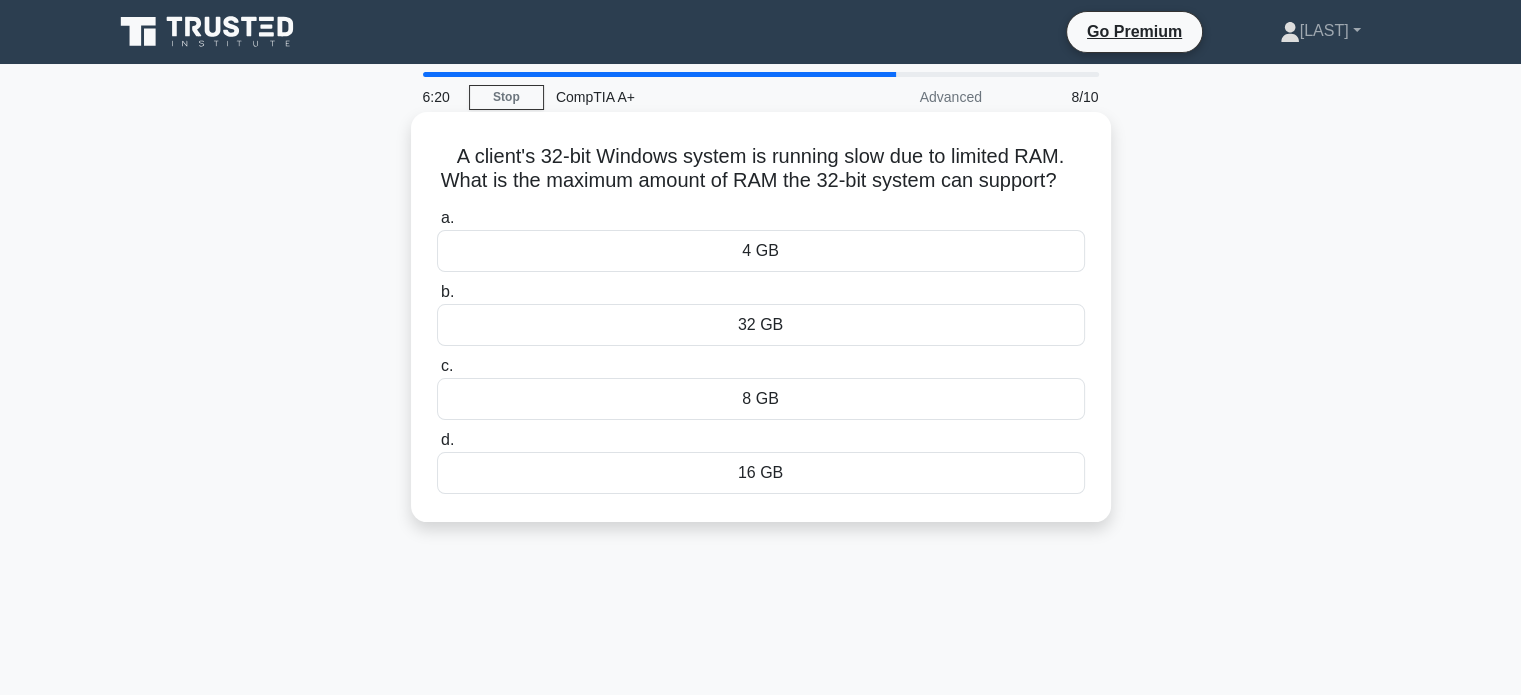 click on "8 GB" at bounding box center [761, 399] 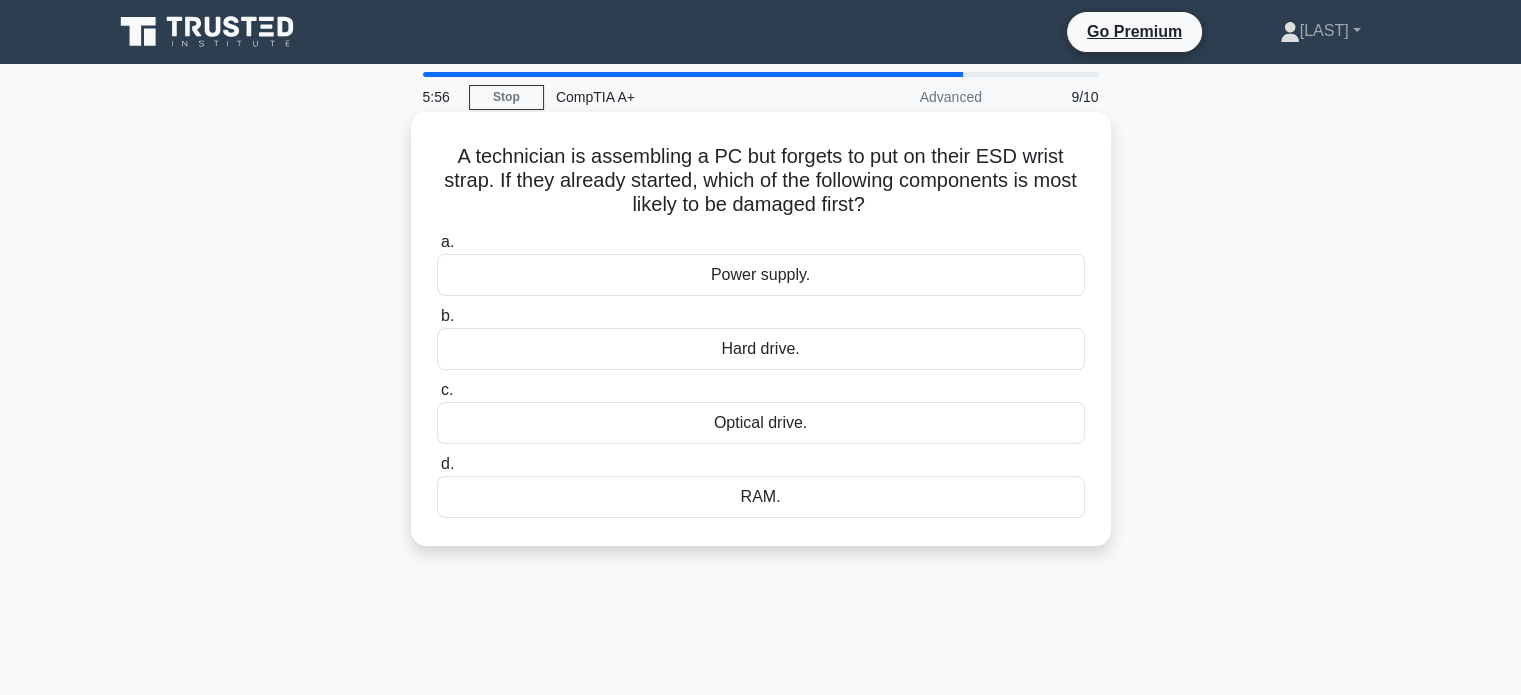click on "Power supply." at bounding box center [761, 275] 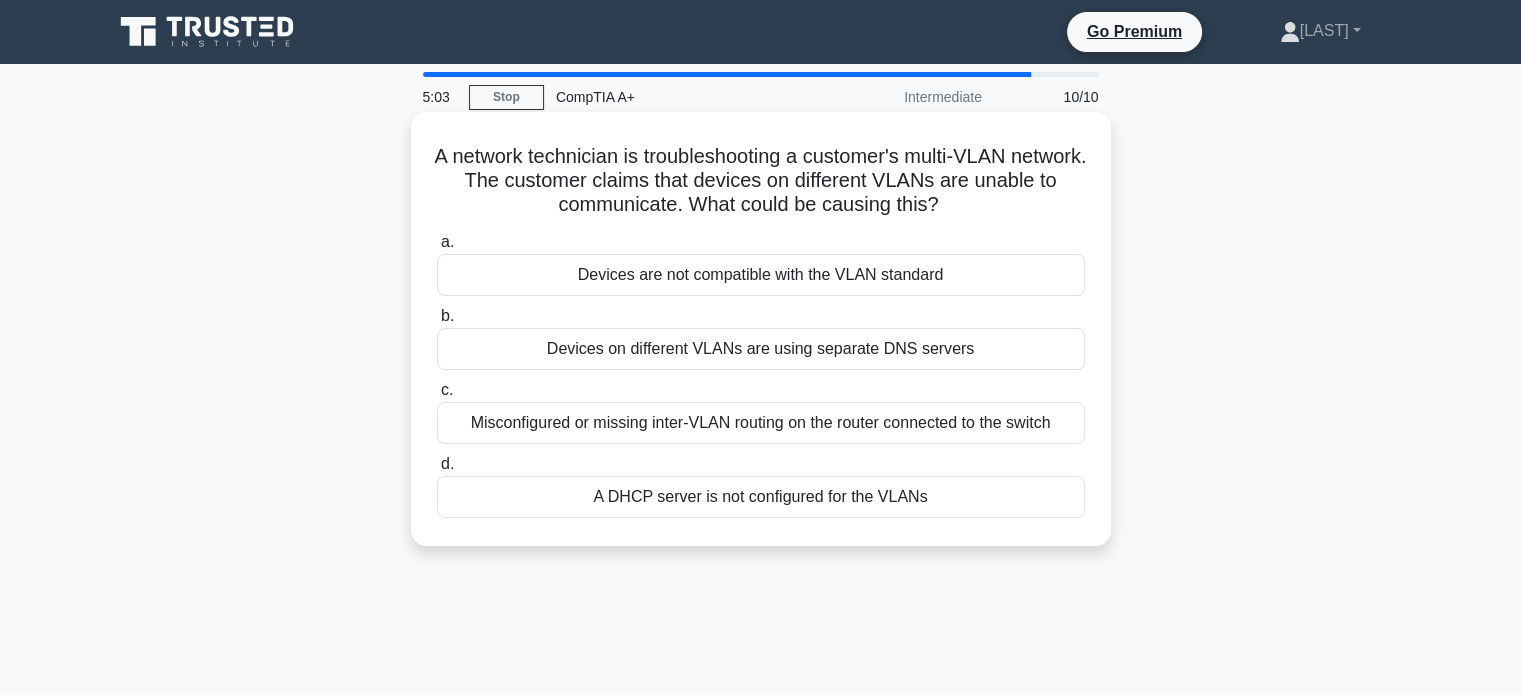 click on "Devices on different VLANs are using separate DNS servers" at bounding box center (761, 349) 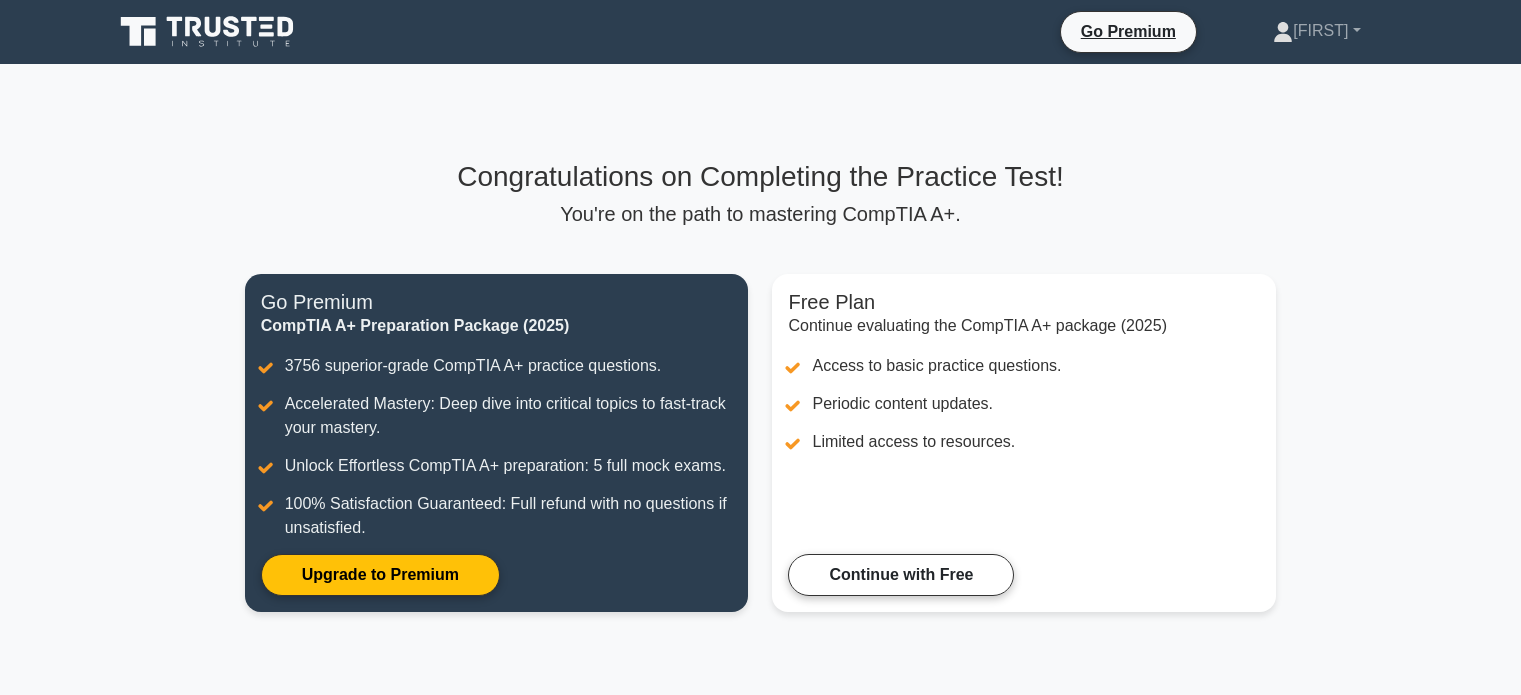 scroll, scrollTop: 0, scrollLeft: 0, axis: both 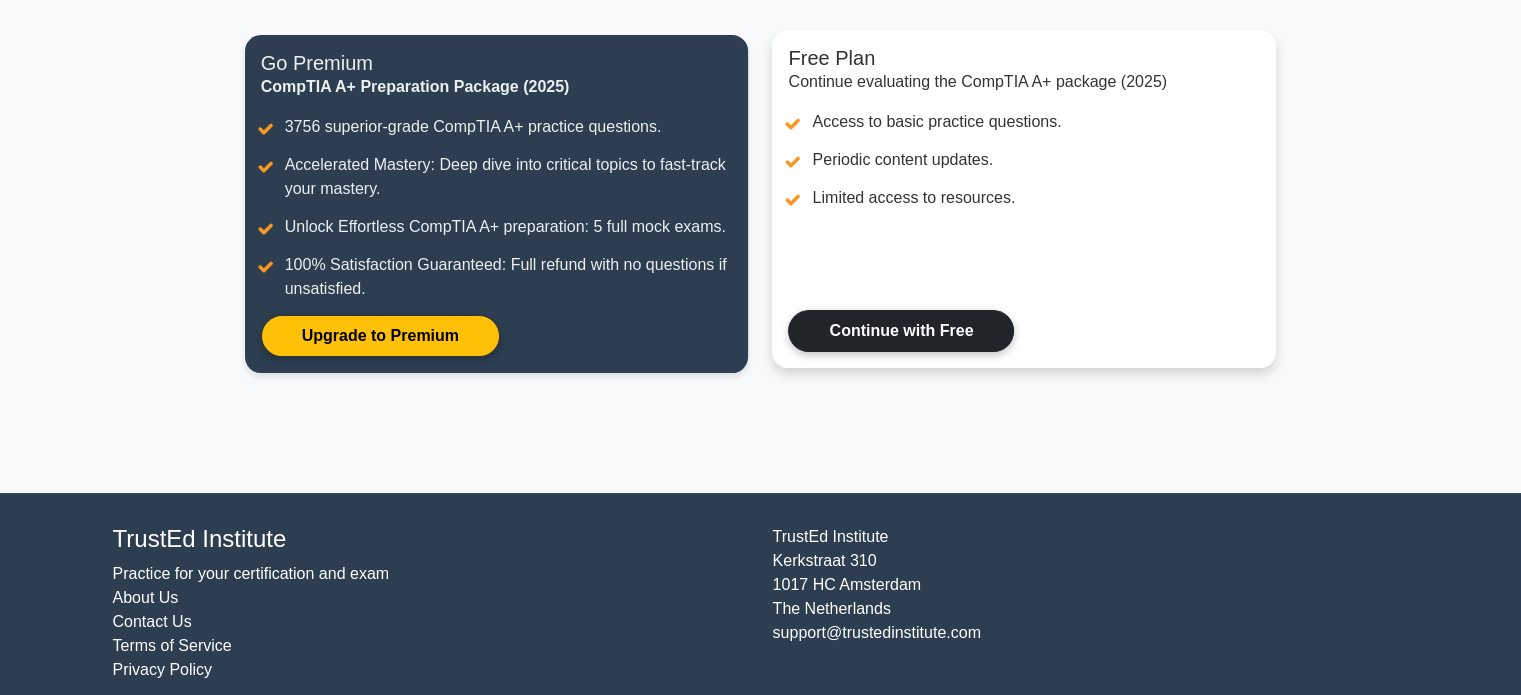 click on "Continue with Free" at bounding box center (901, 331) 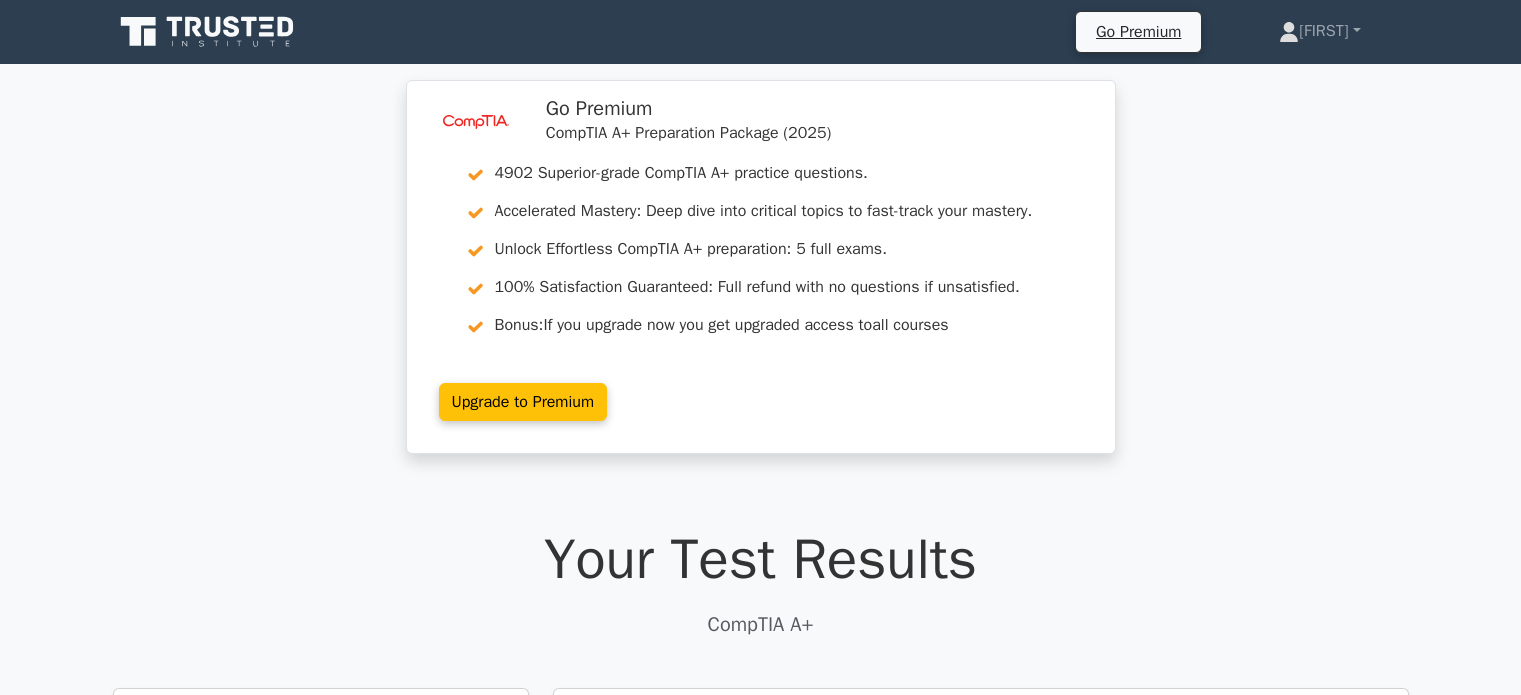 scroll, scrollTop: 0, scrollLeft: 0, axis: both 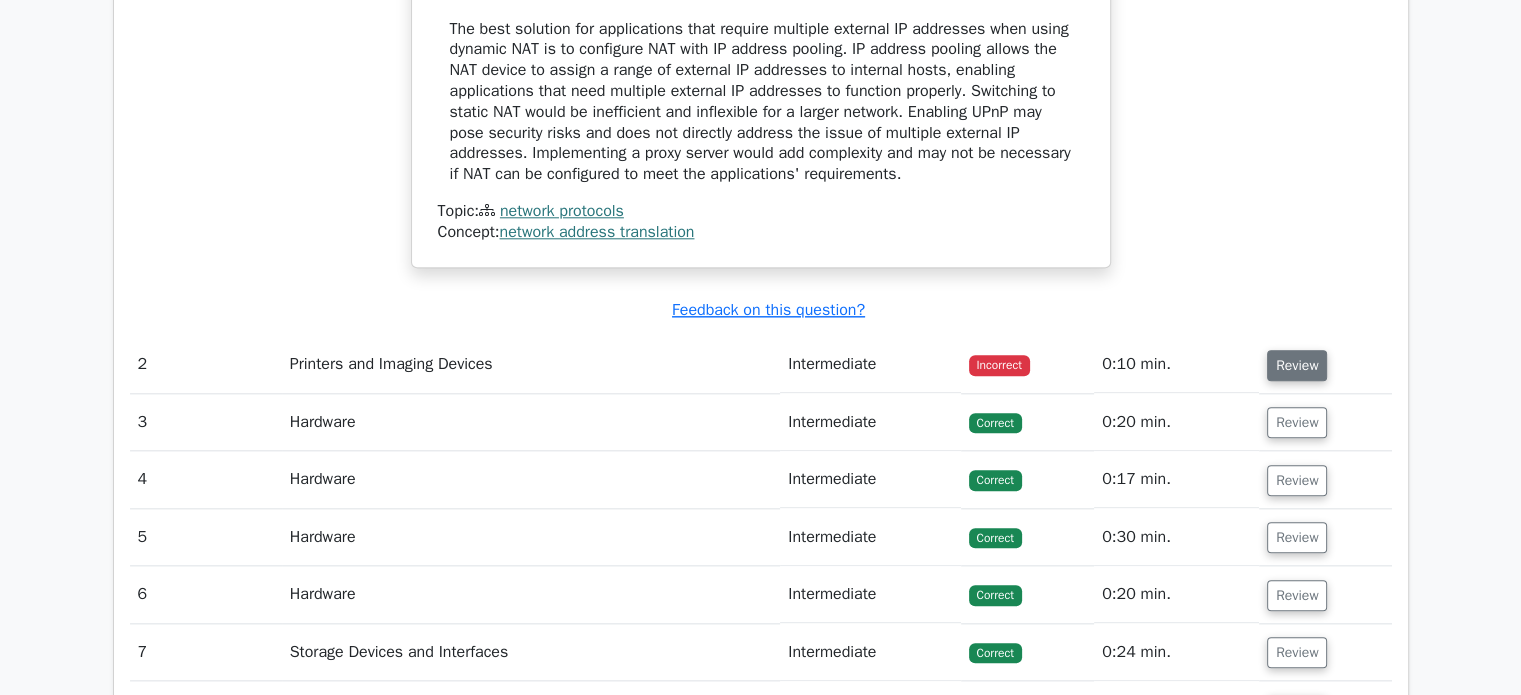 click on "Review" at bounding box center (1297, 365) 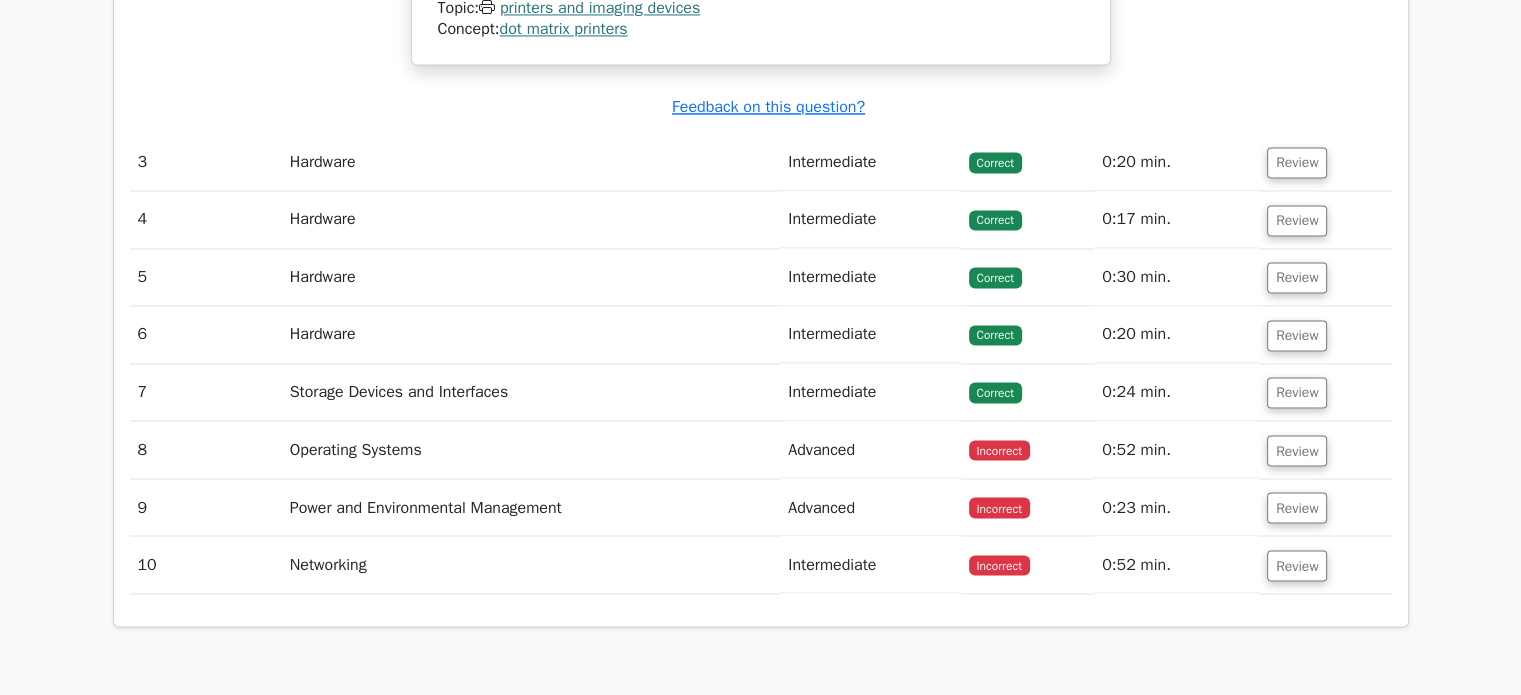 scroll, scrollTop: 3420, scrollLeft: 0, axis: vertical 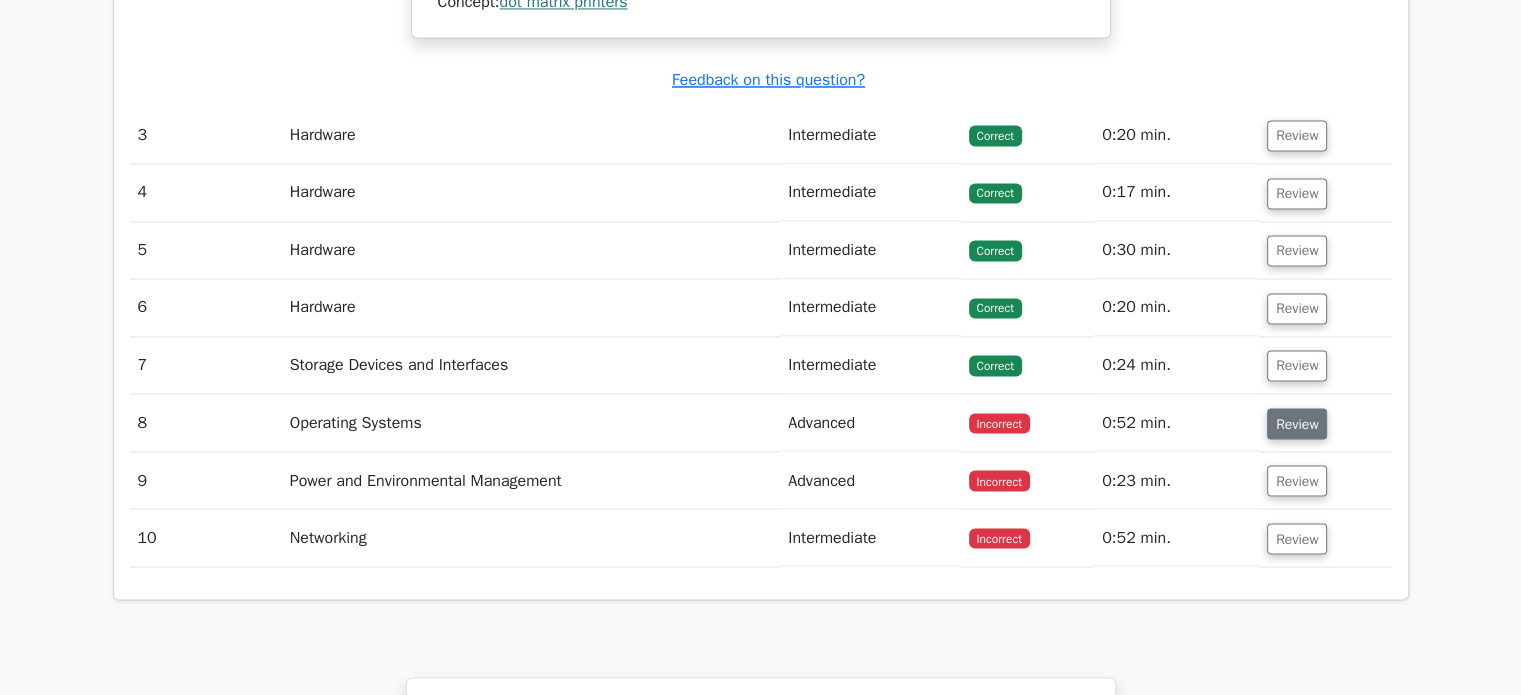 click on "Review" at bounding box center (1297, 423) 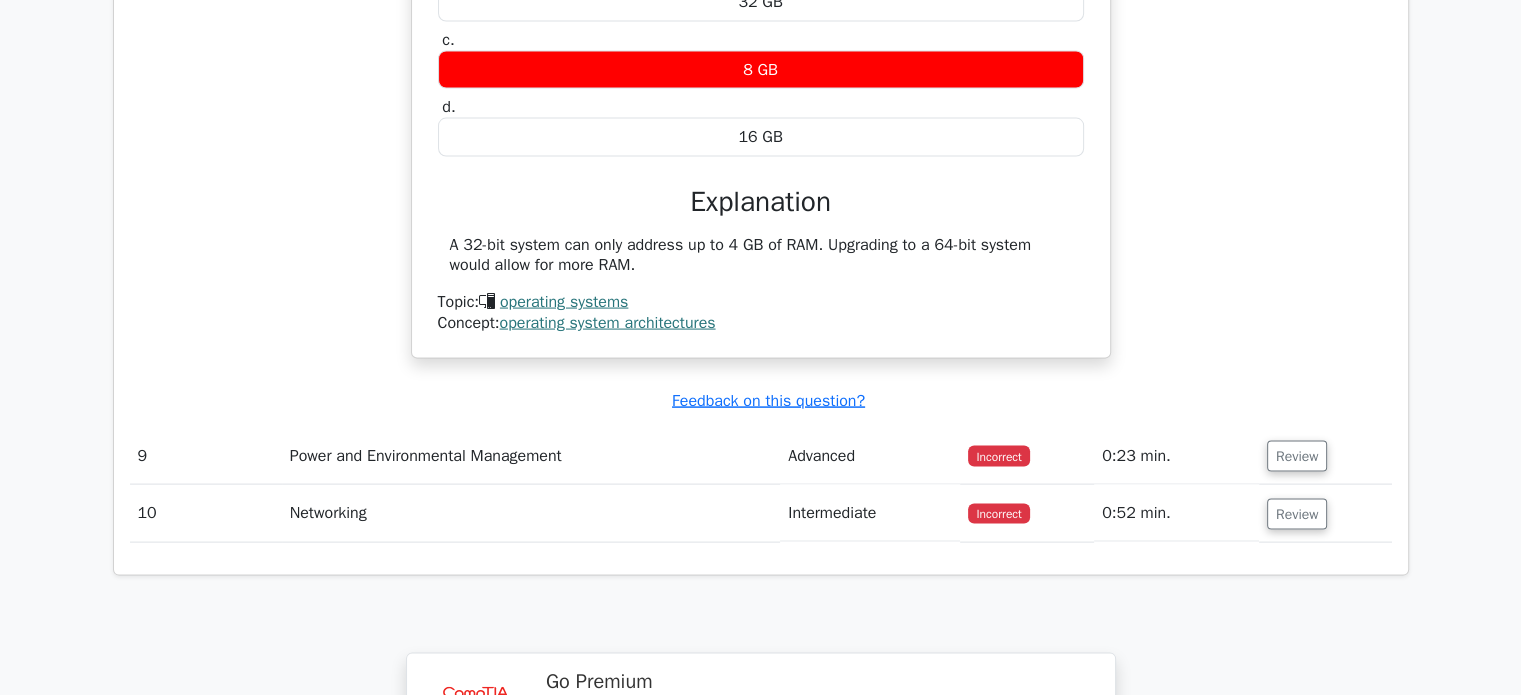 scroll, scrollTop: 4072, scrollLeft: 0, axis: vertical 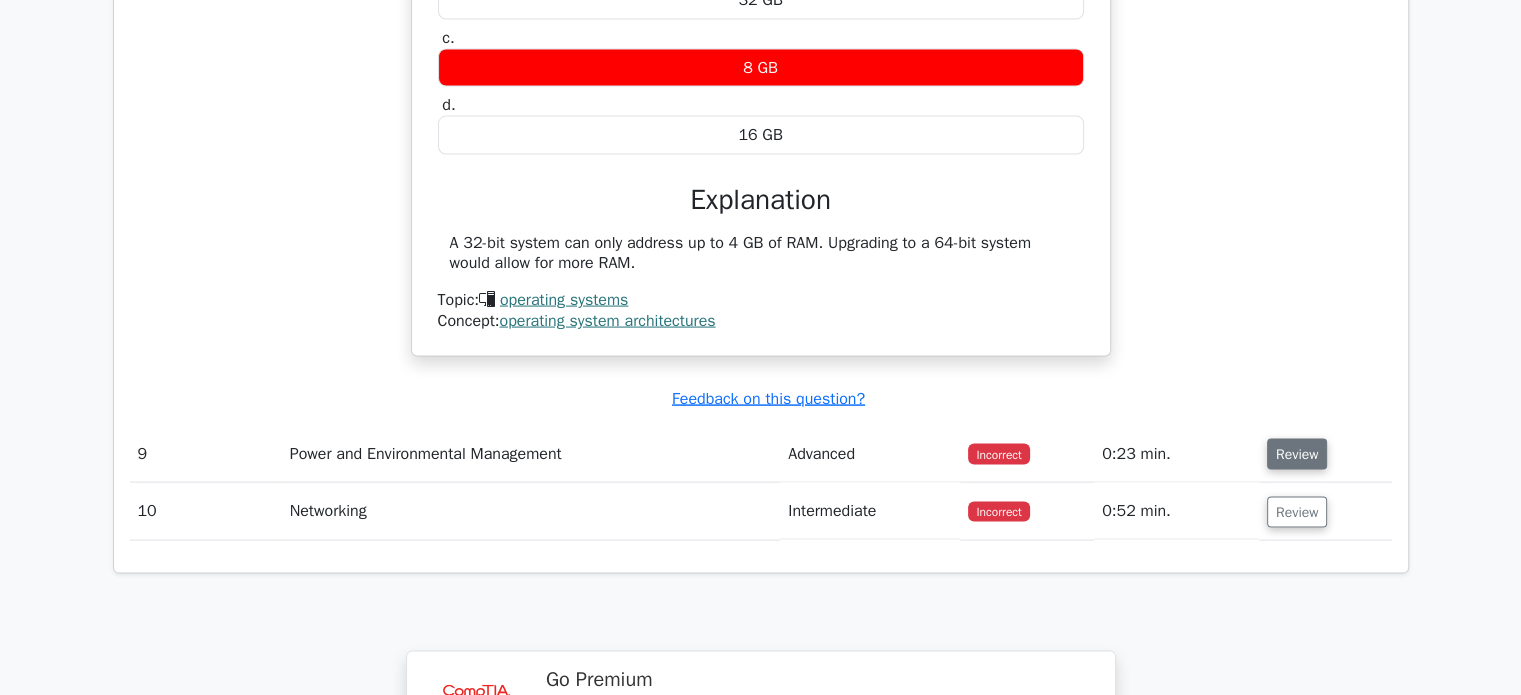click on "Review" at bounding box center [1297, 454] 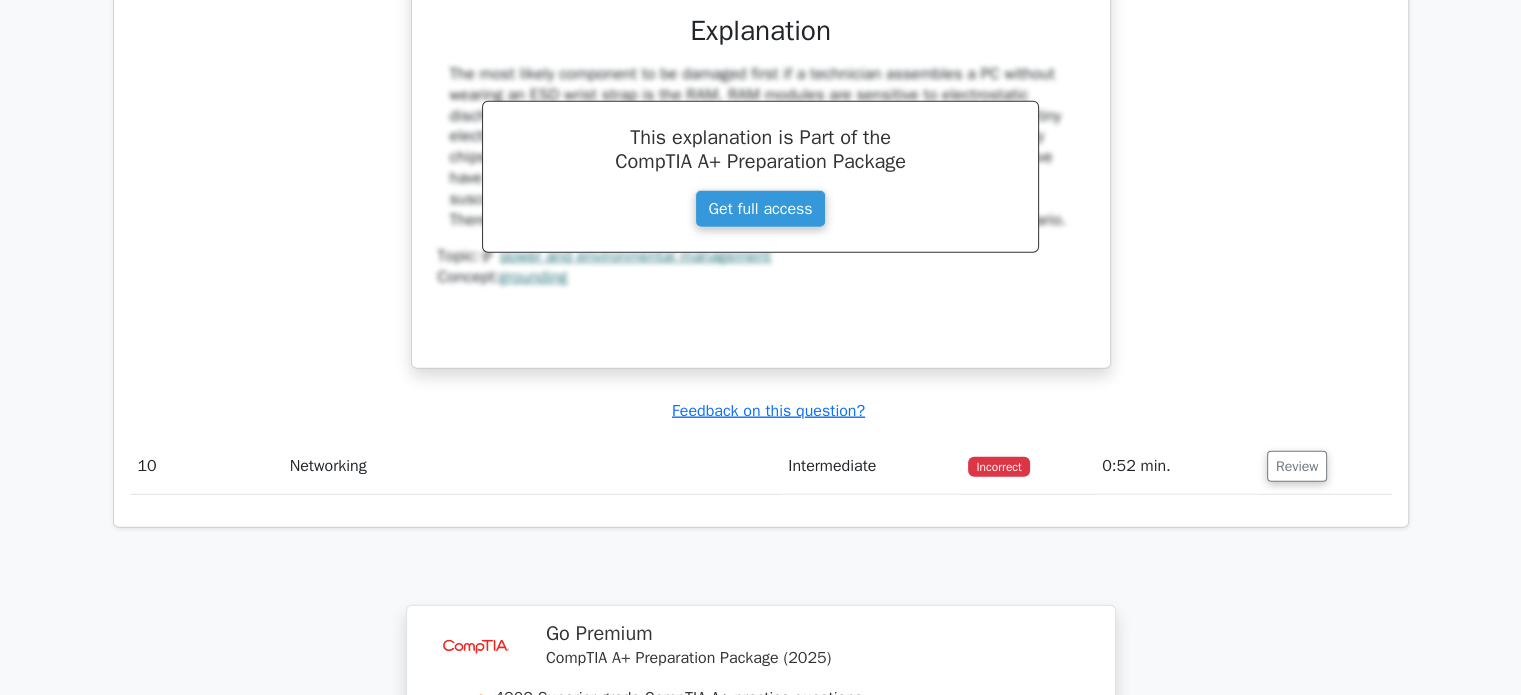 scroll, scrollTop: 4949, scrollLeft: 0, axis: vertical 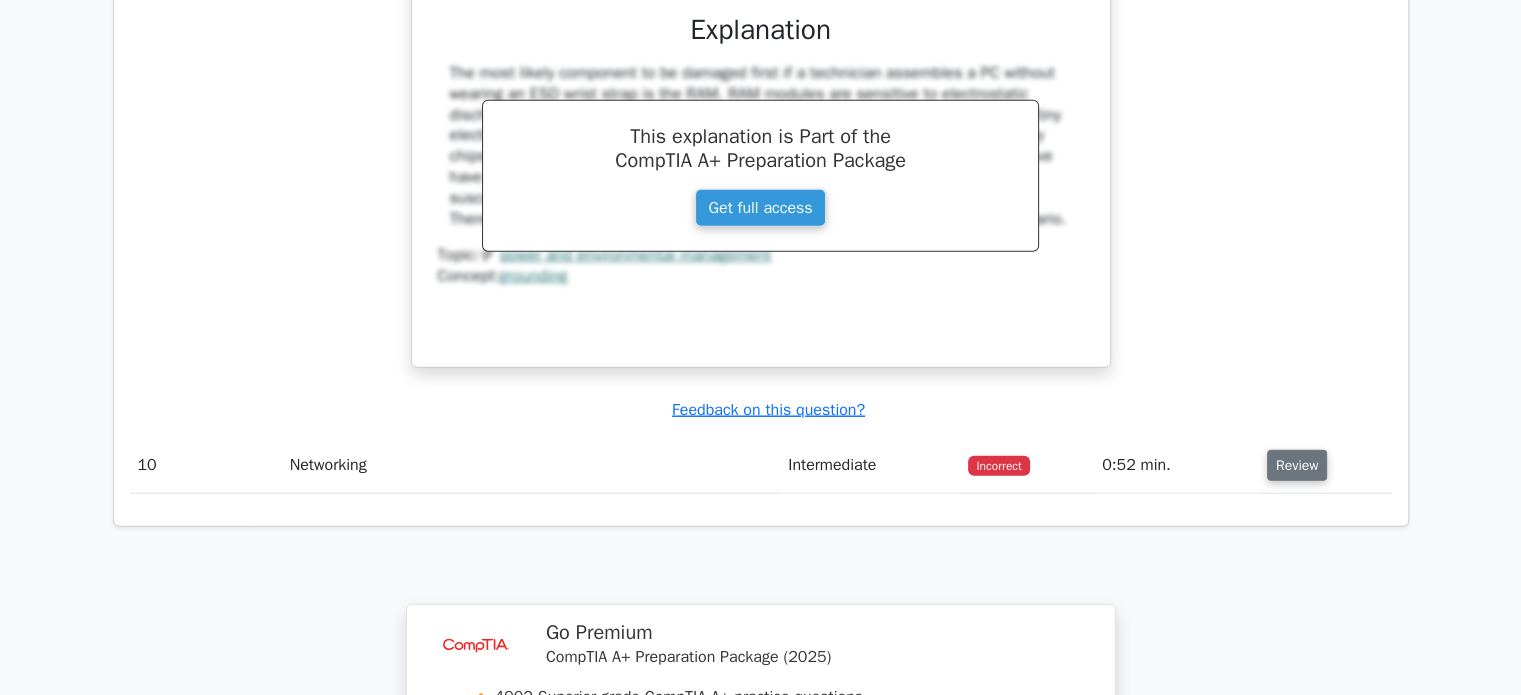 click on "Review" at bounding box center (1297, 465) 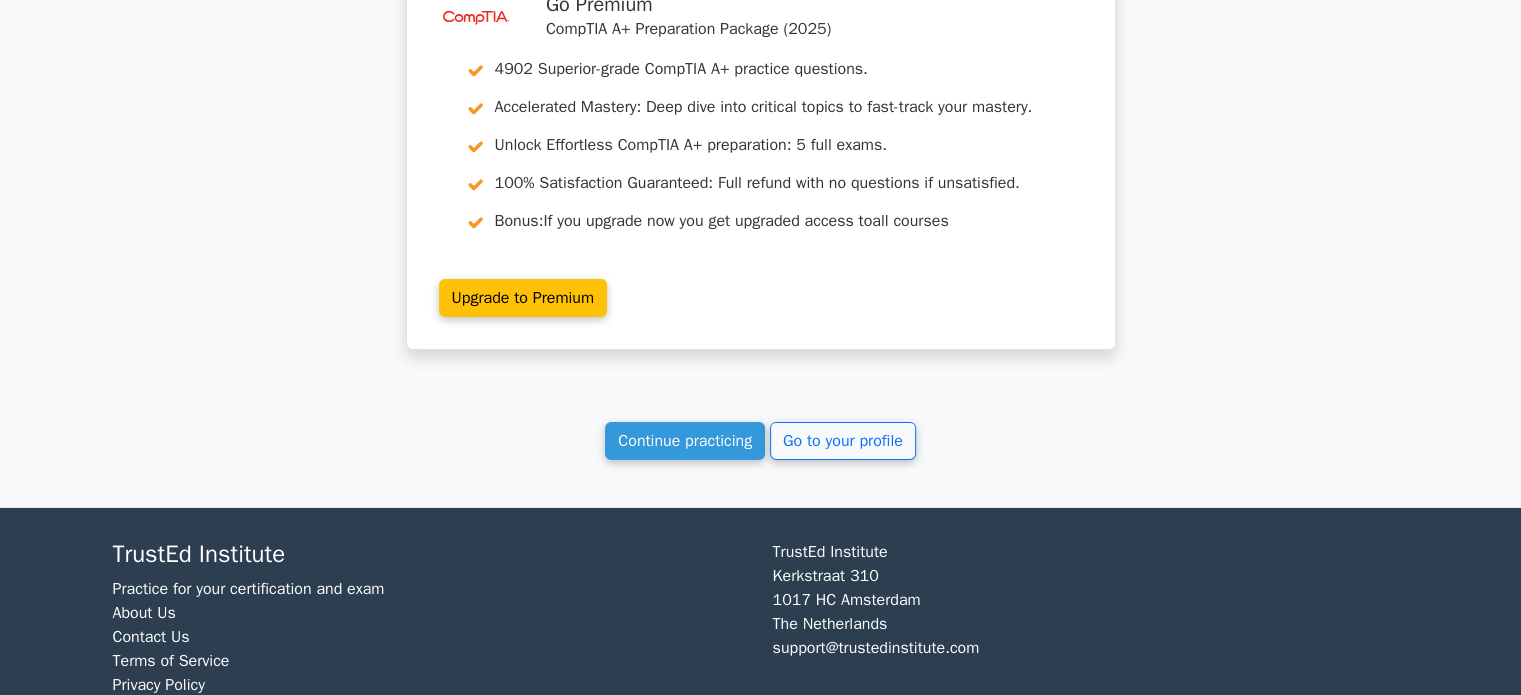 scroll, scrollTop: 6456, scrollLeft: 0, axis: vertical 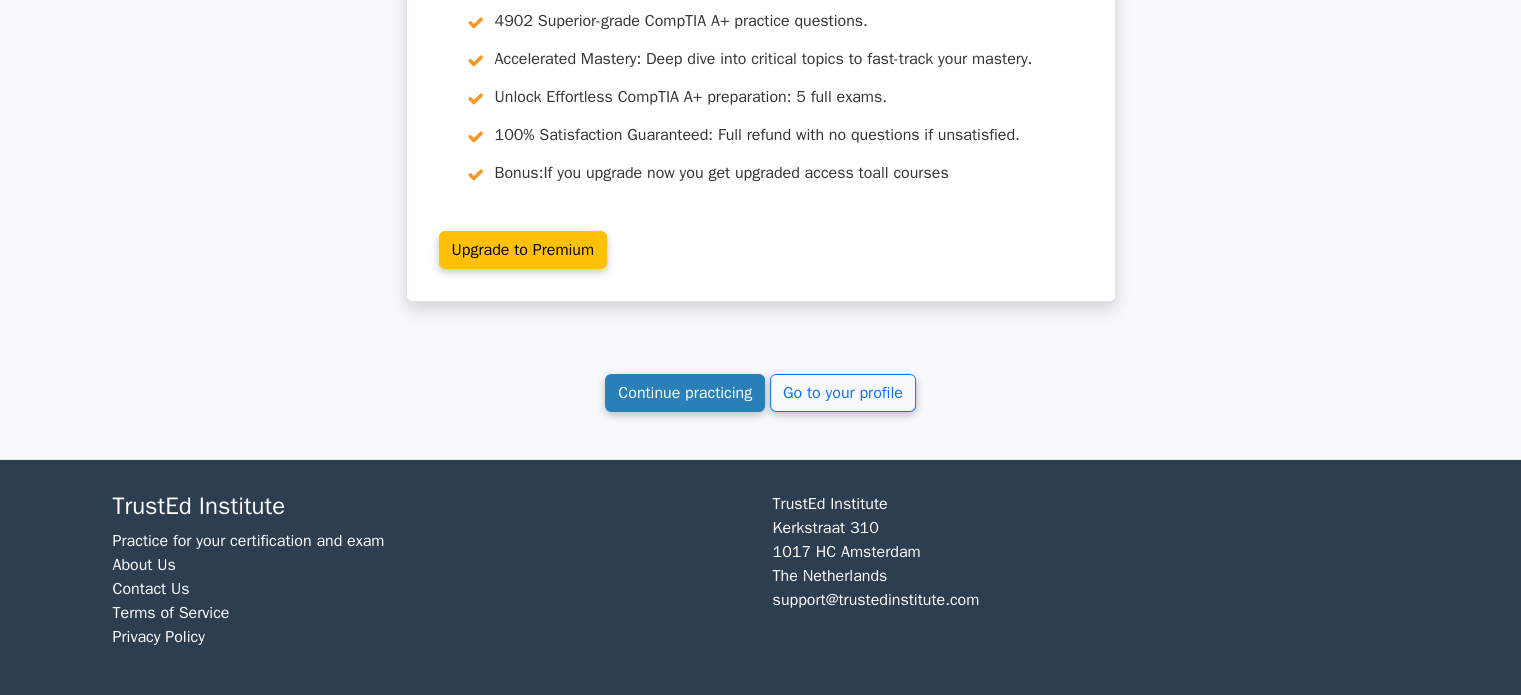click on "Continue practicing" at bounding box center [685, 393] 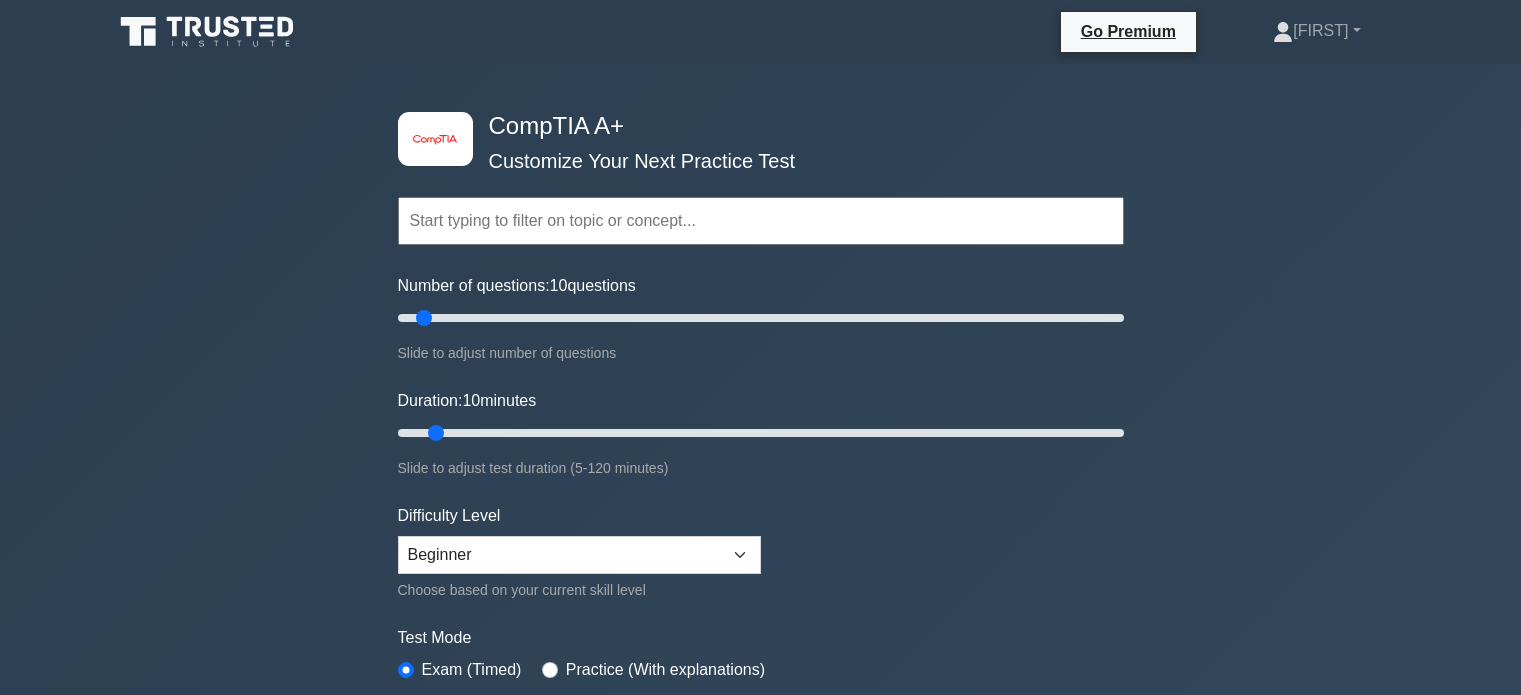 scroll, scrollTop: 0, scrollLeft: 0, axis: both 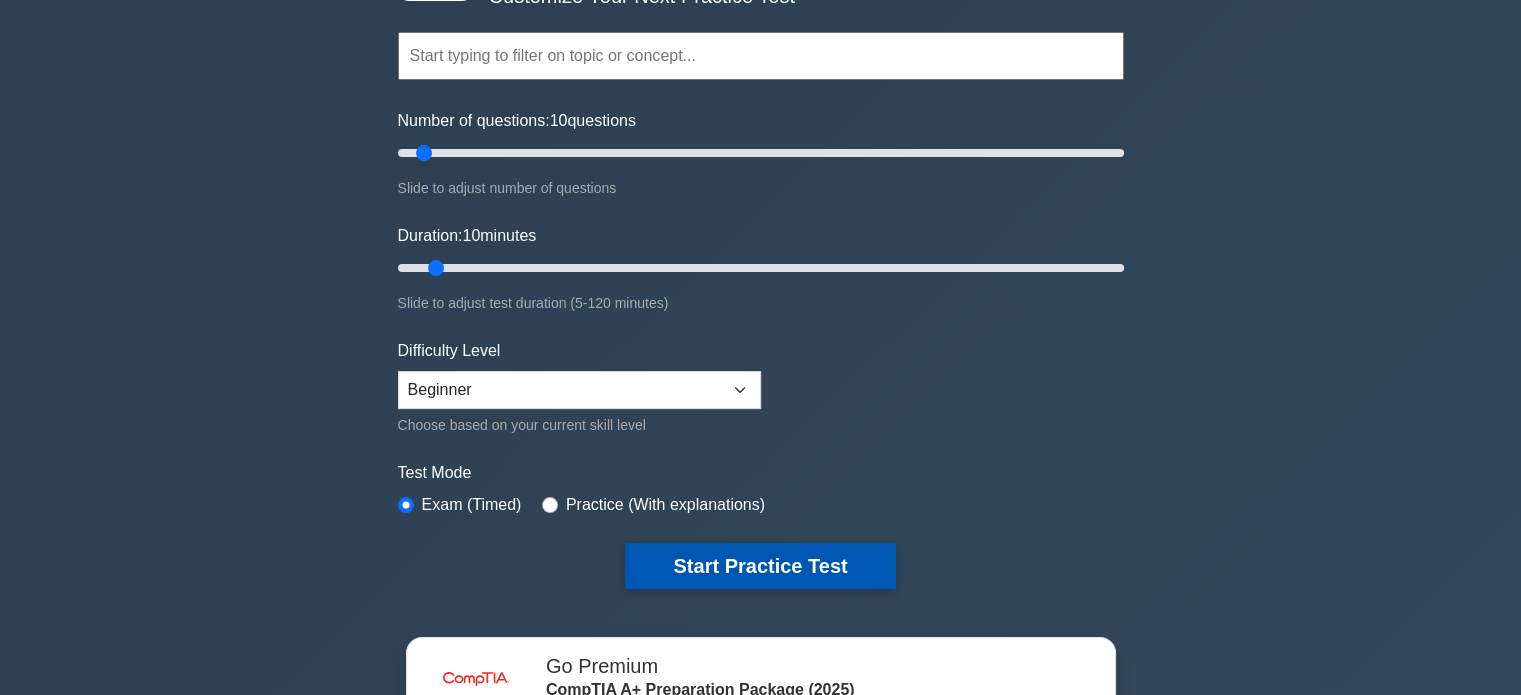 click on "Start Practice Test" at bounding box center (760, 566) 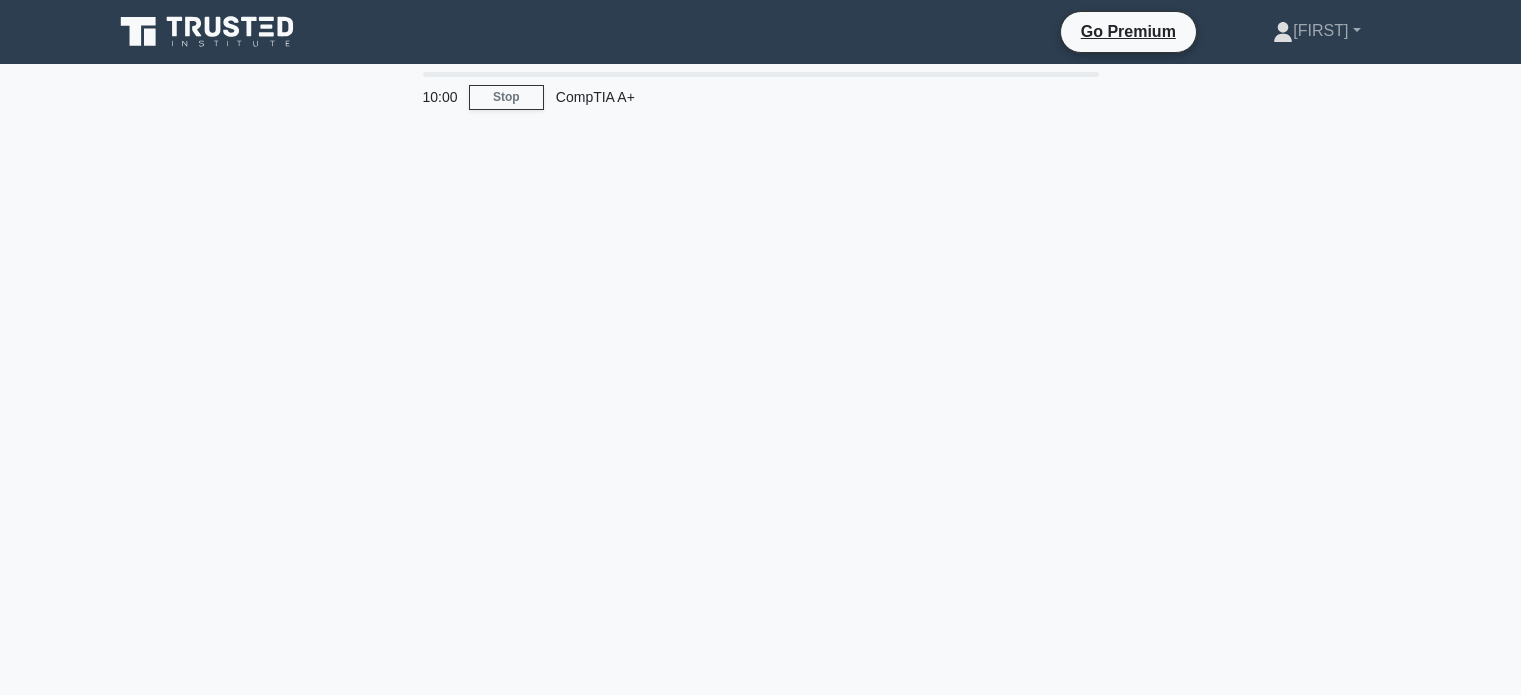 scroll, scrollTop: 0, scrollLeft: 0, axis: both 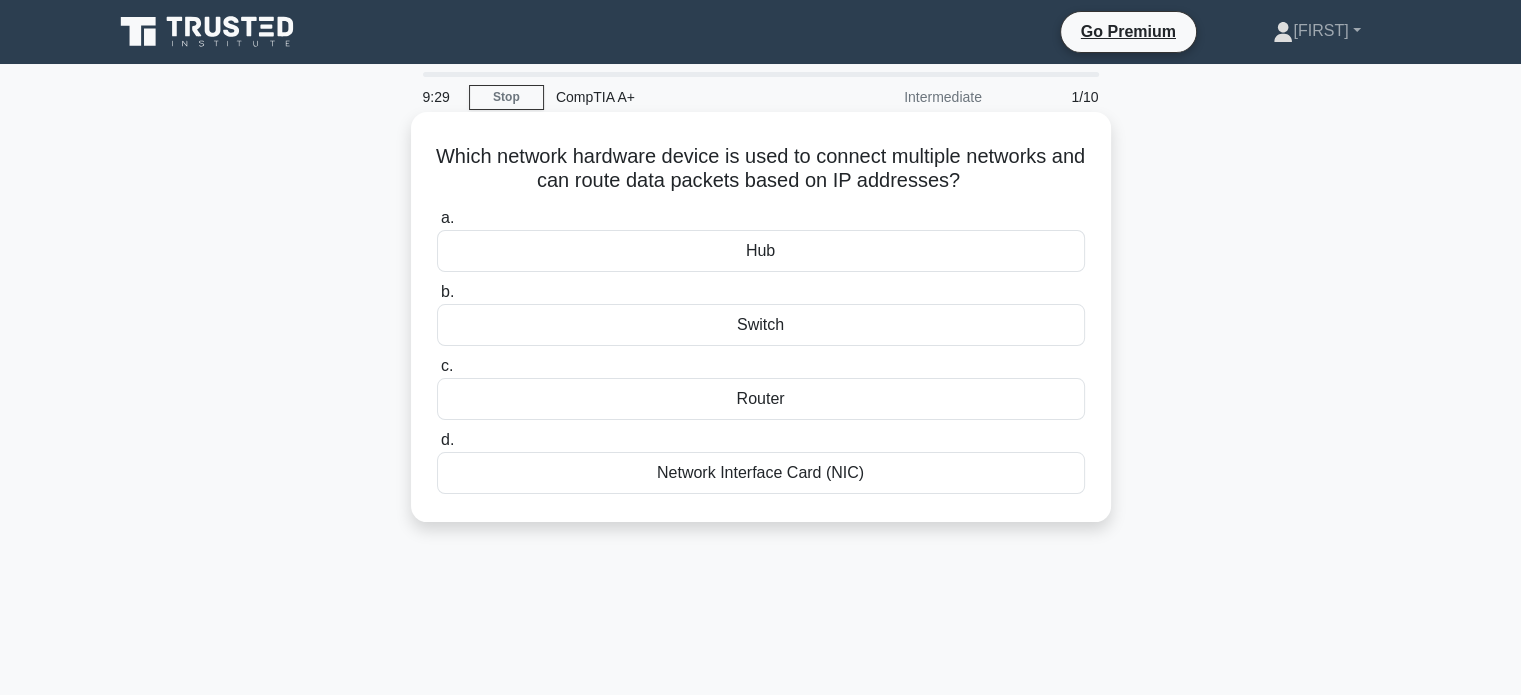 click on "Router" at bounding box center (761, 399) 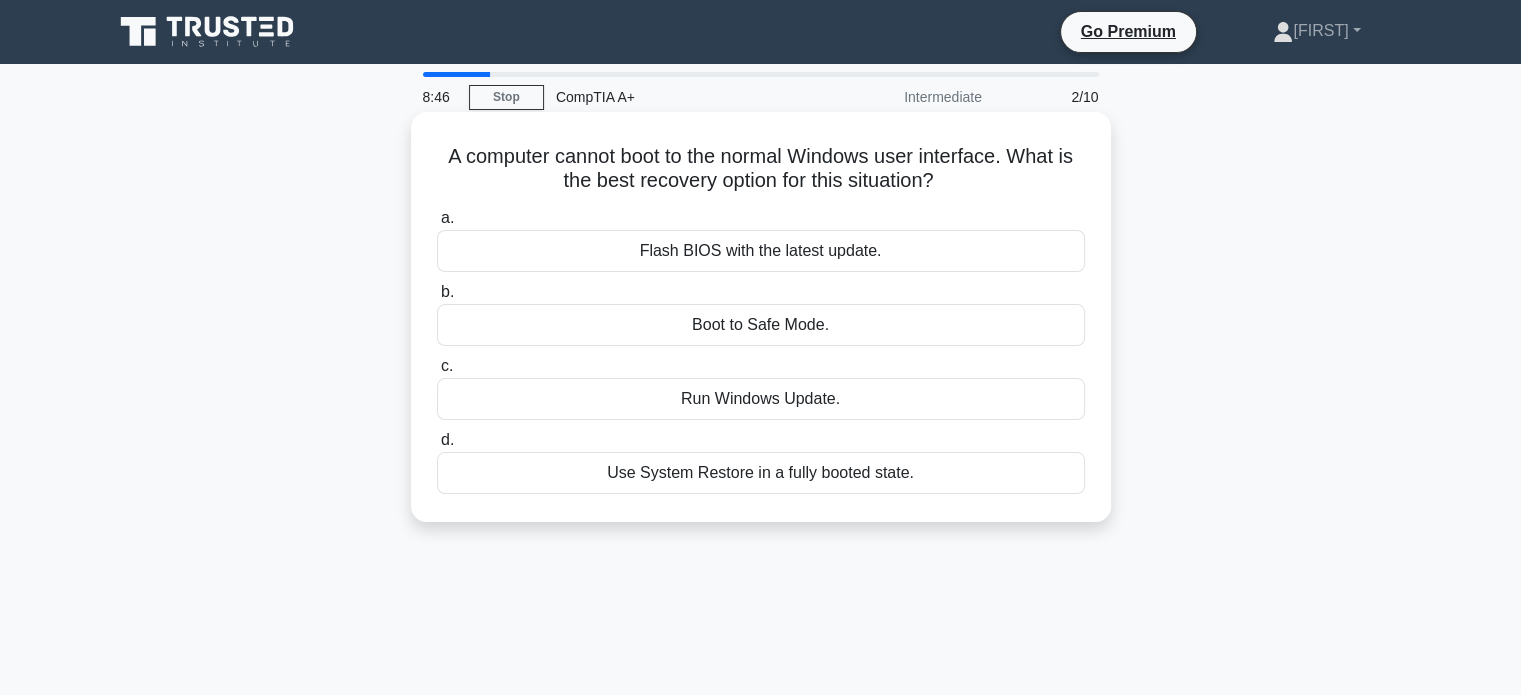 click on "Use System Restore in a fully booted state." at bounding box center [761, 473] 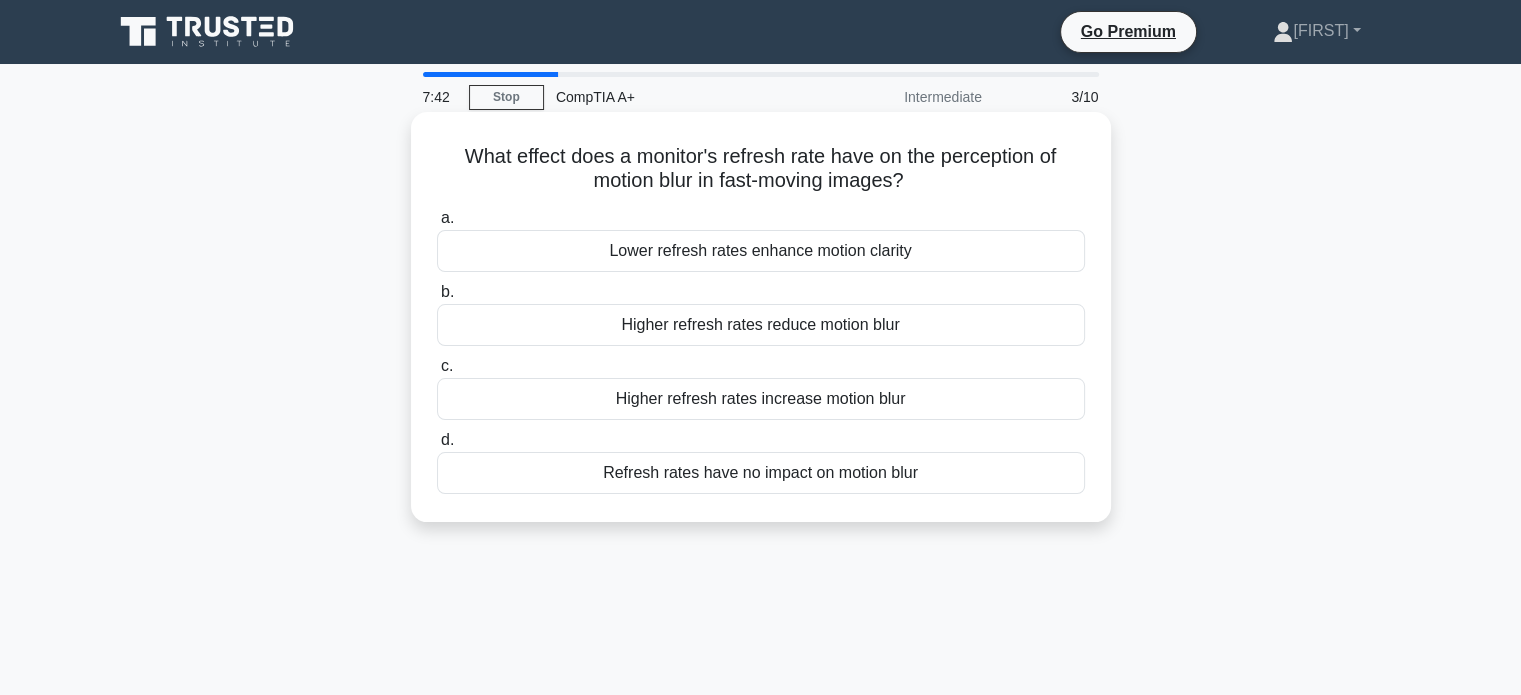 click on "Higher refresh rates reduce motion blur" at bounding box center [761, 325] 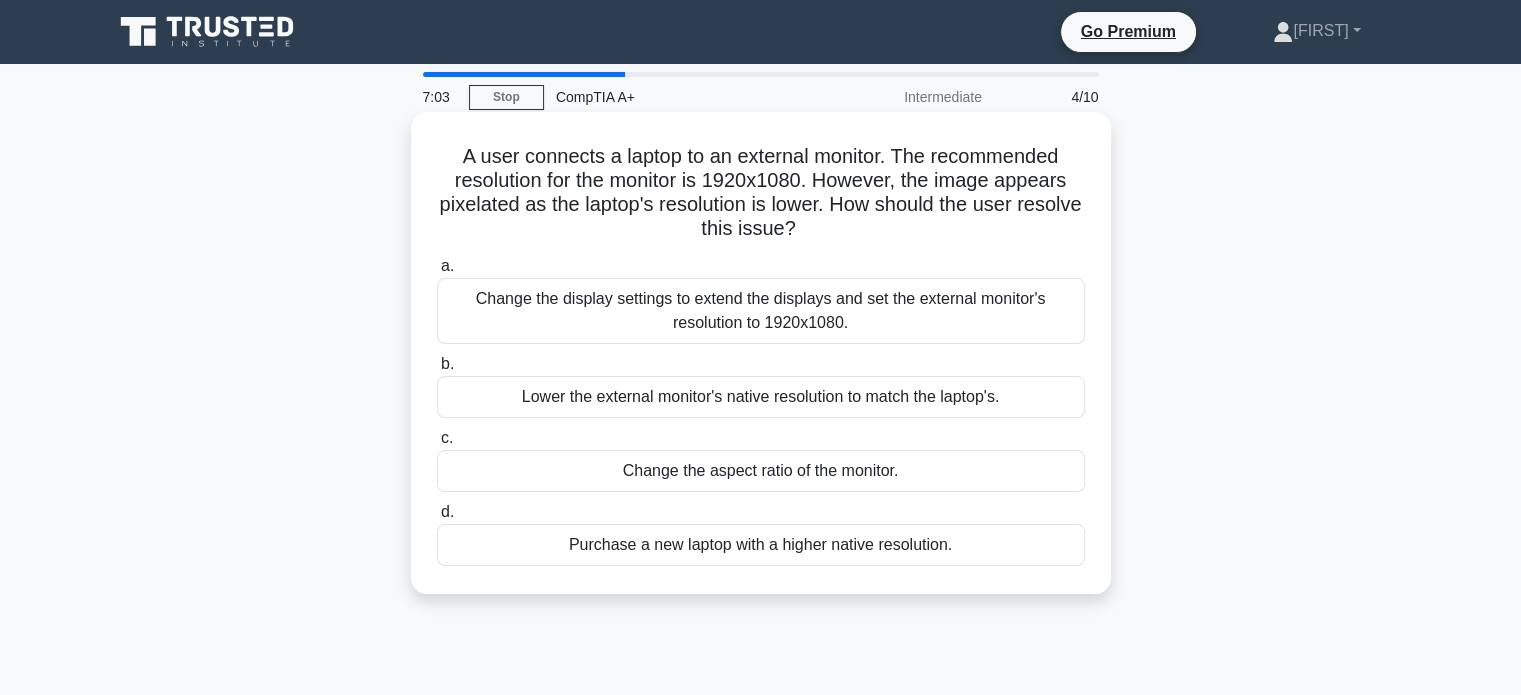 click on "Change the display settings to extend the displays and set the external monitor's resolution to 1920x1080." at bounding box center [761, 311] 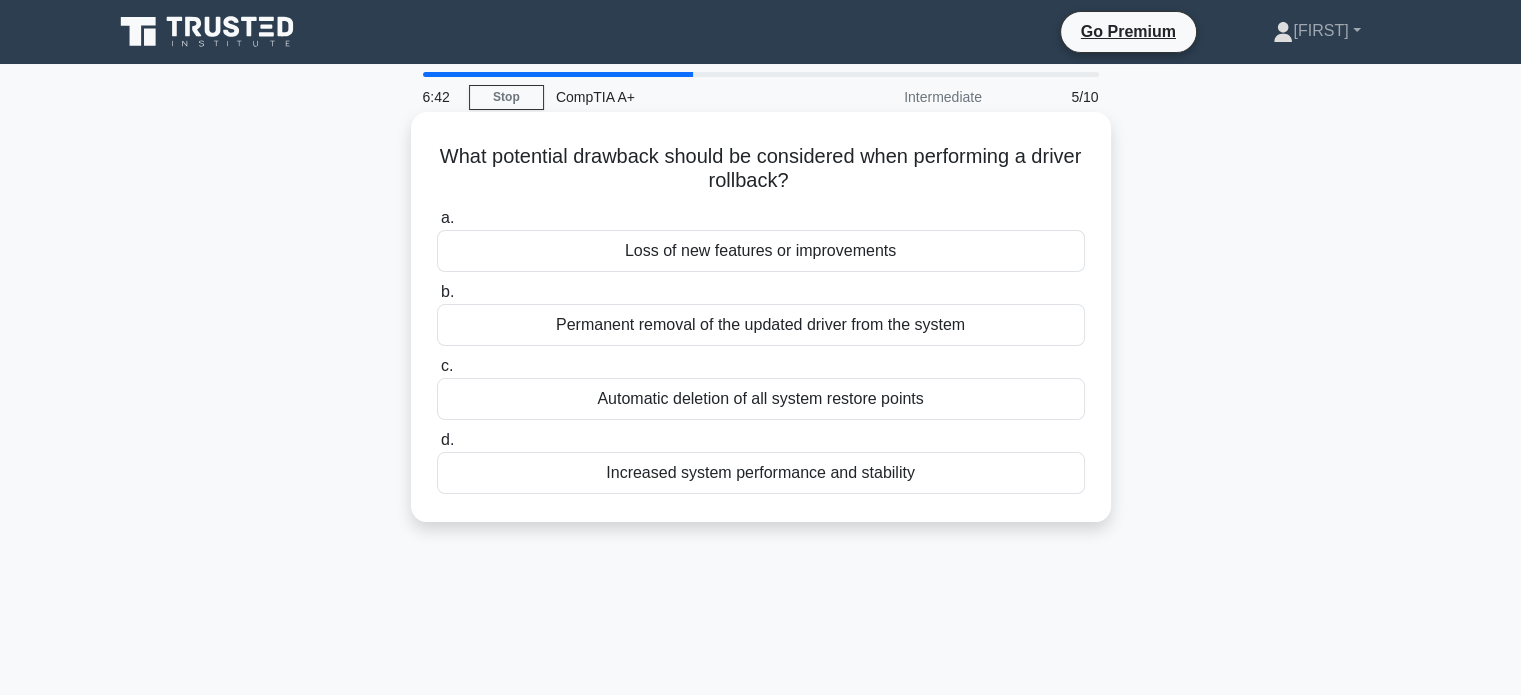 click on "Loss of new features or improvements" at bounding box center [761, 251] 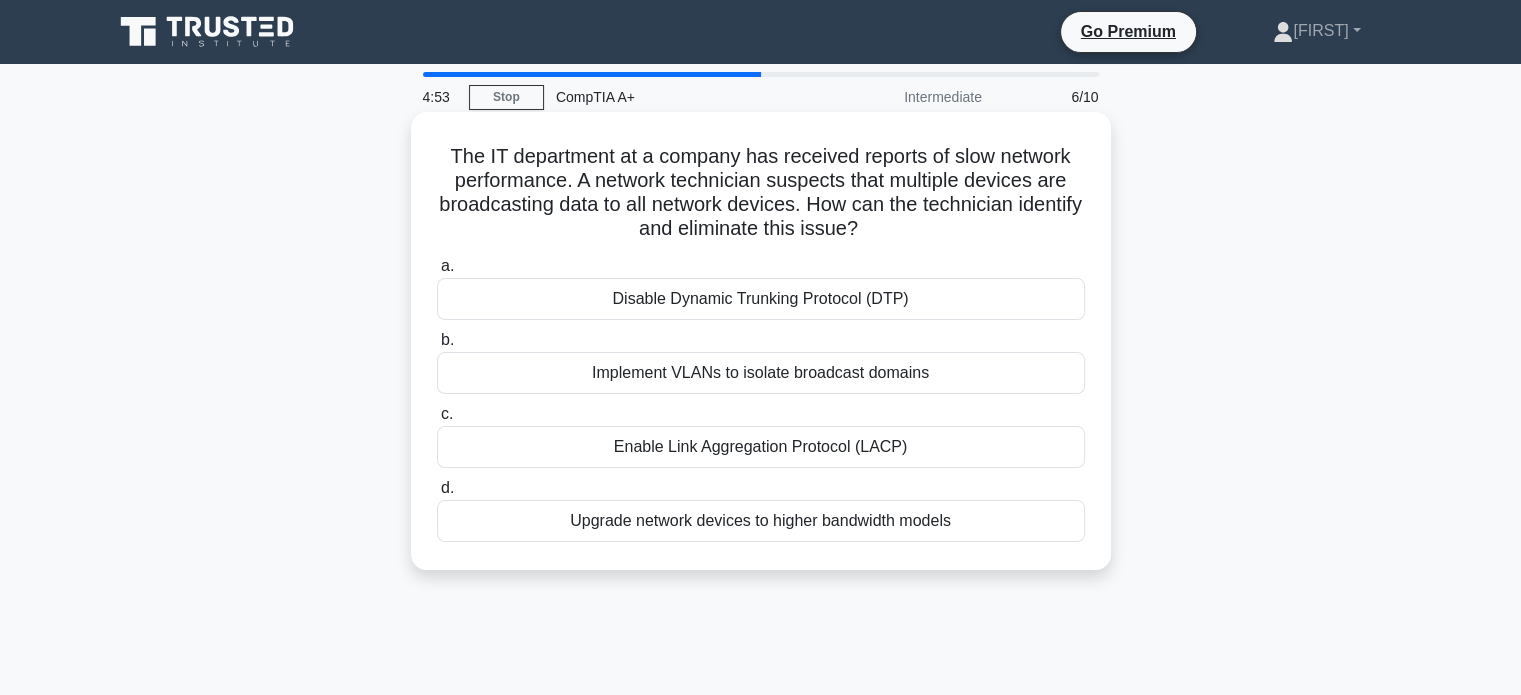 click on "Implement VLANs to isolate broadcast domains" at bounding box center [761, 373] 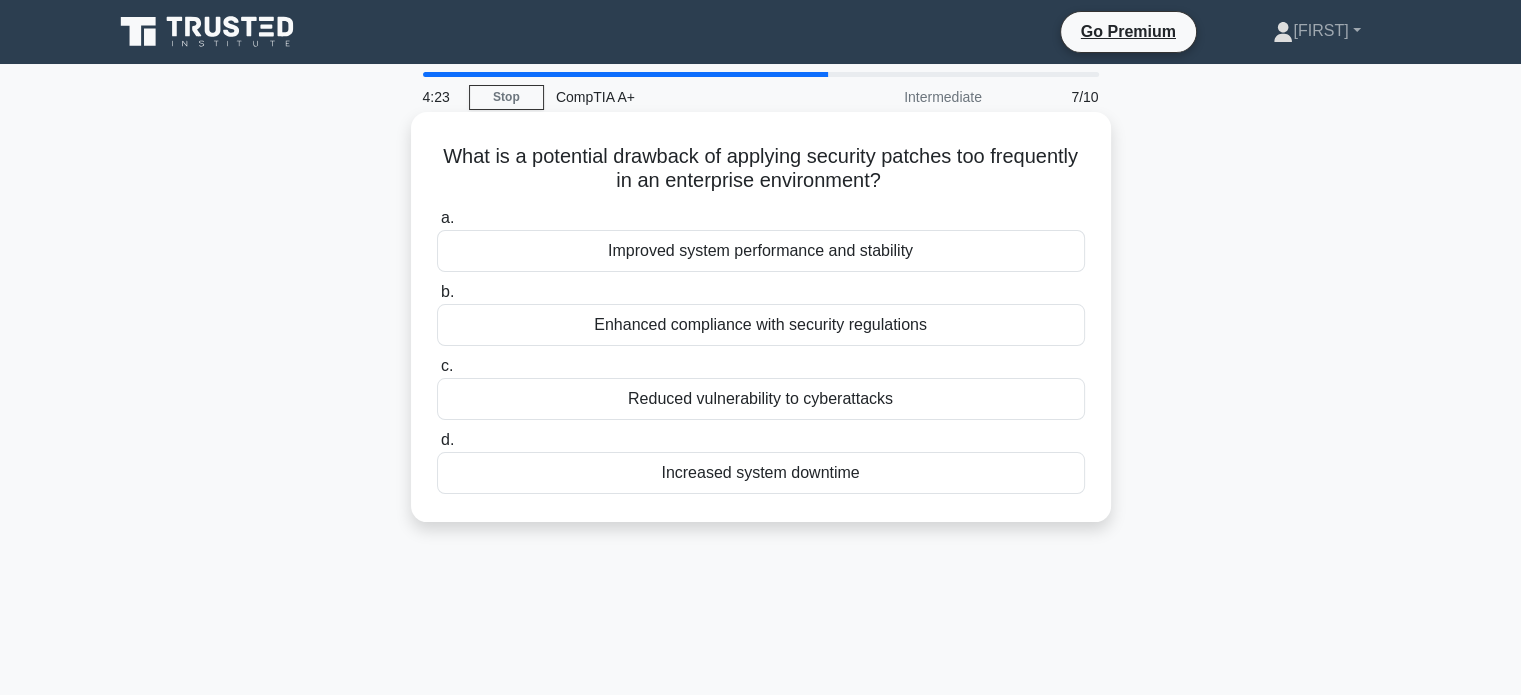 click on "Increased system downtime" at bounding box center [761, 473] 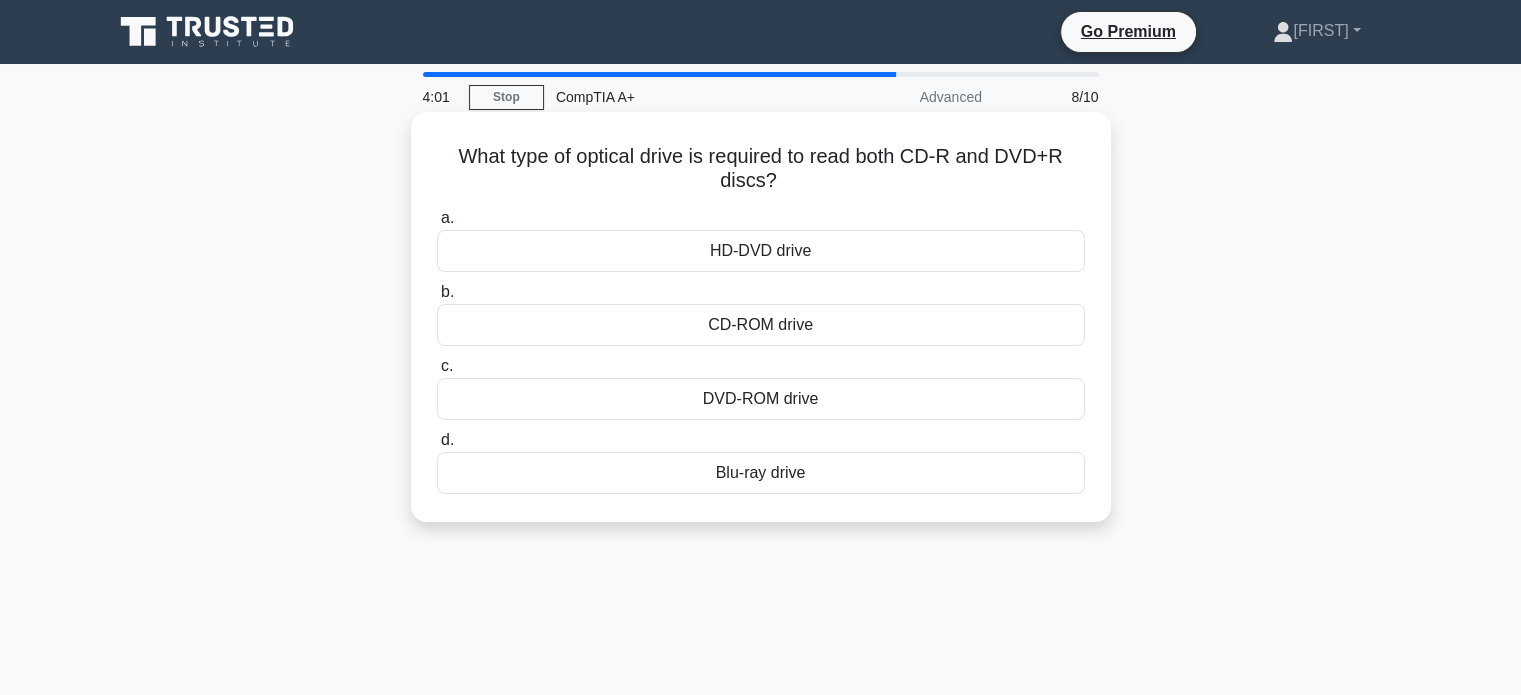 click on "DVD-ROM drive" at bounding box center [761, 399] 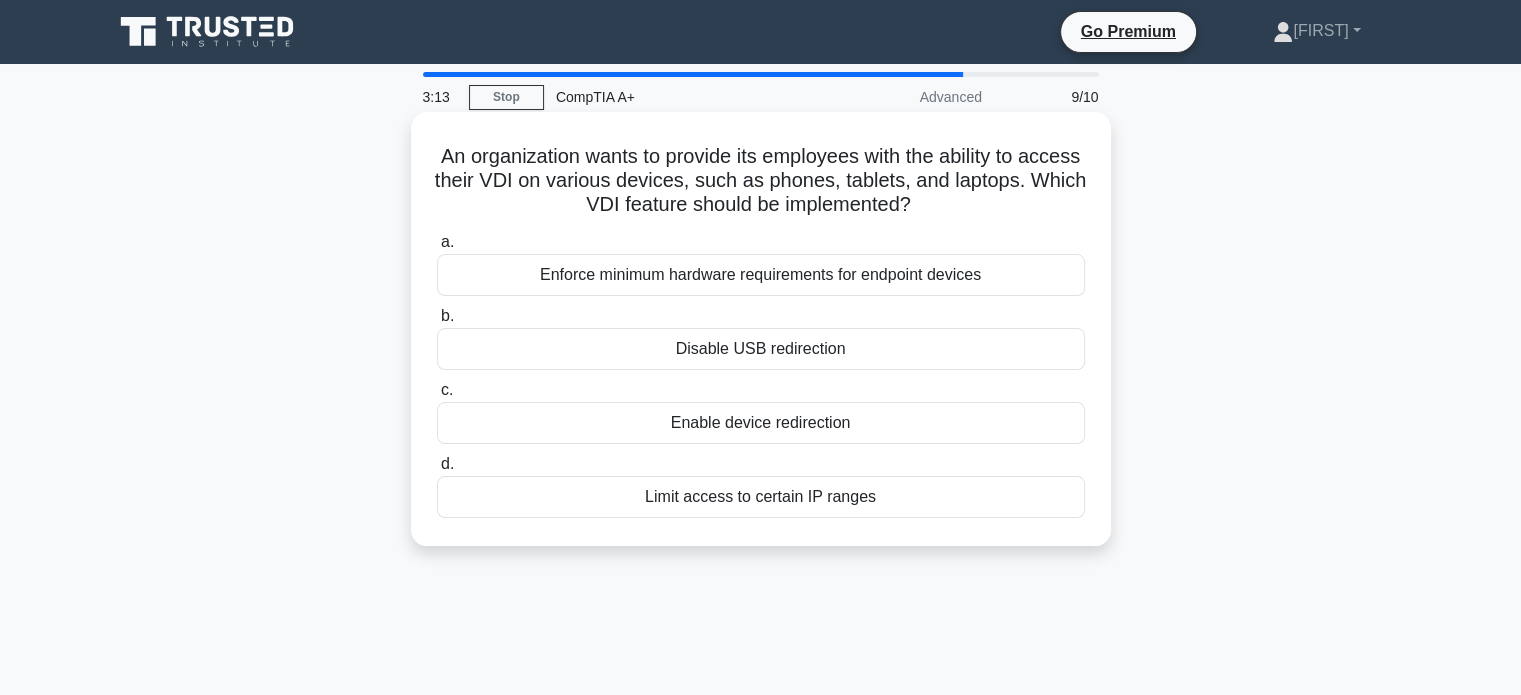 click on "Enable device redirection" at bounding box center [761, 423] 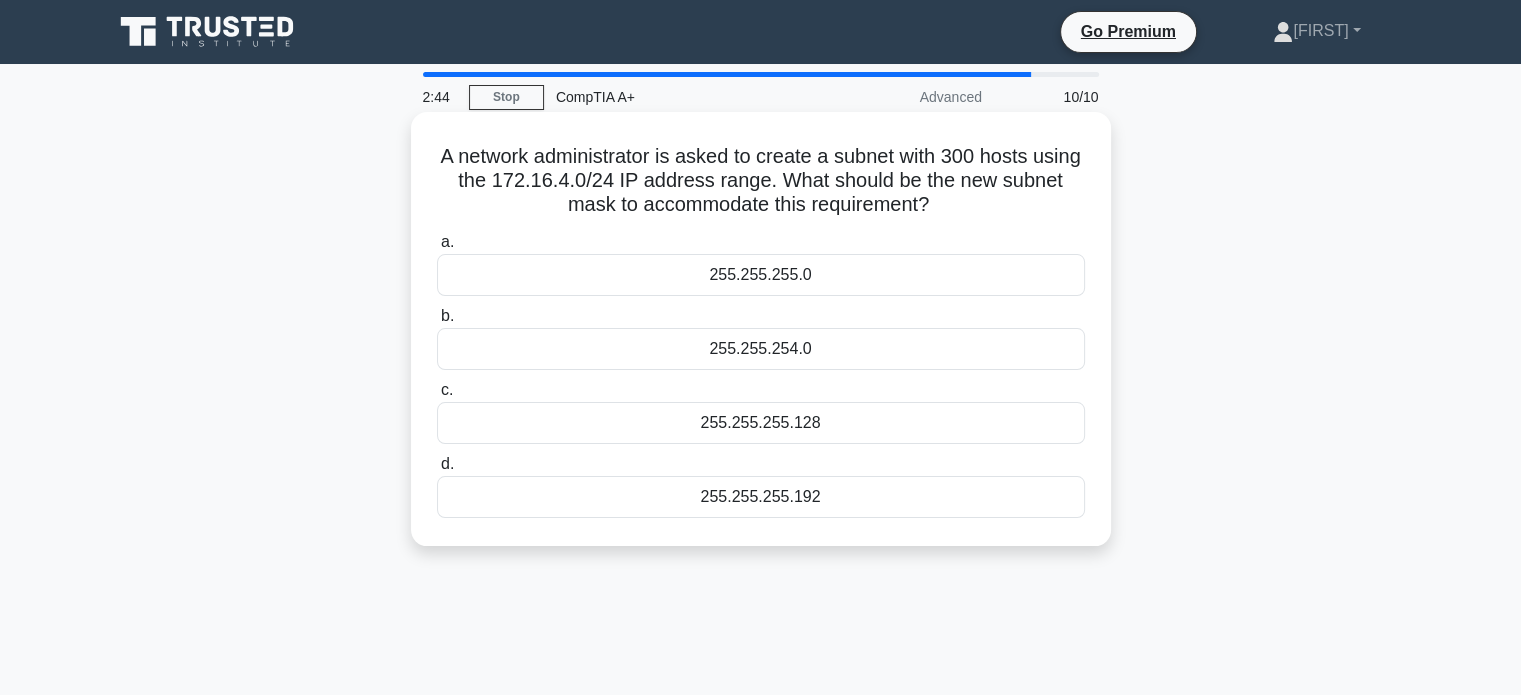 click on "255.255.254.0" at bounding box center (761, 349) 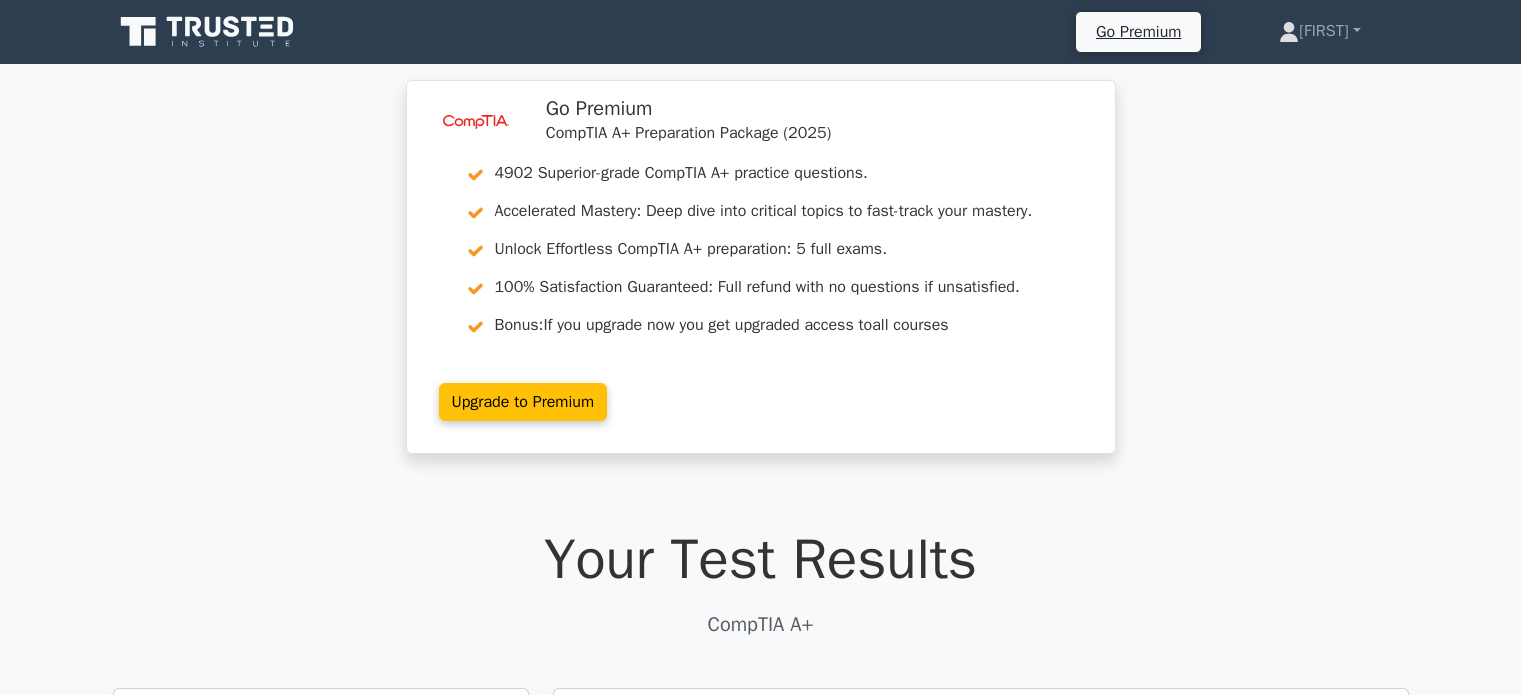 scroll, scrollTop: 0, scrollLeft: 0, axis: both 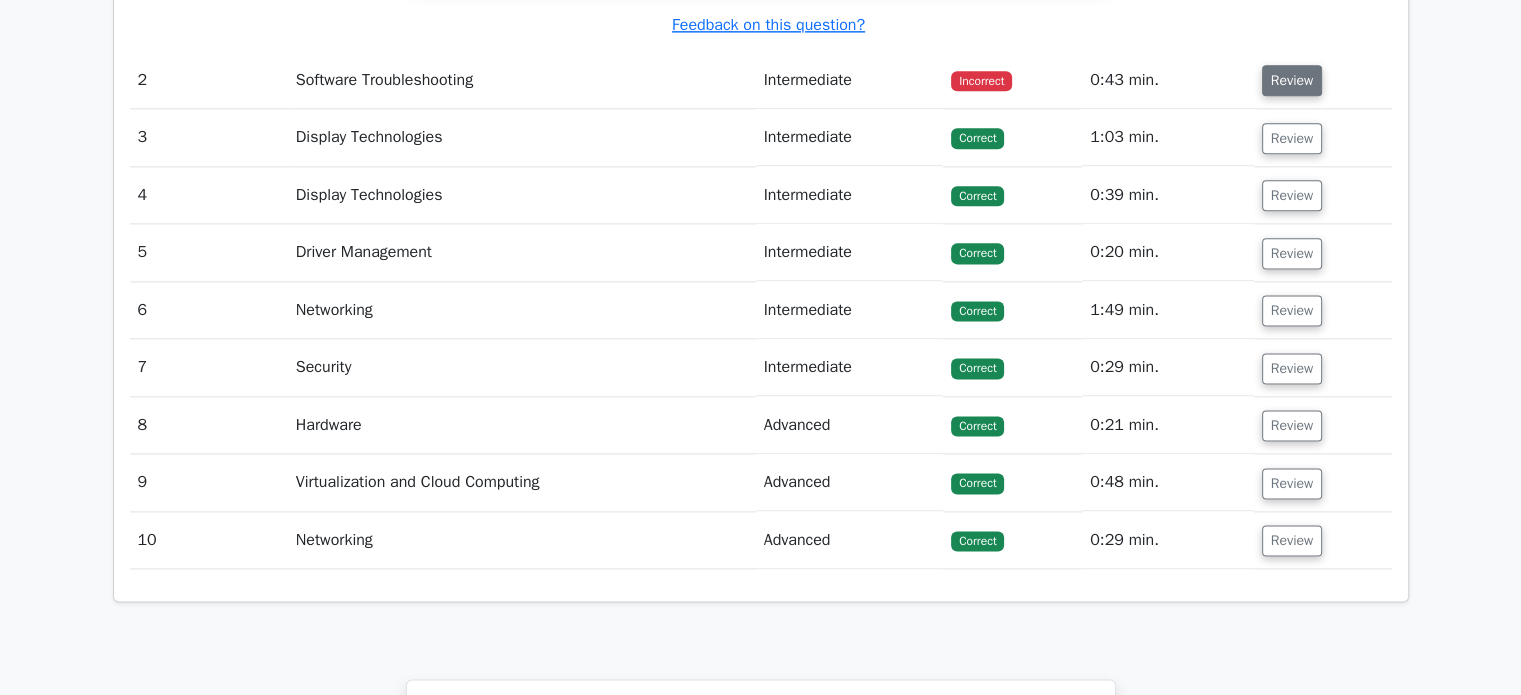 click on "Review" at bounding box center (1292, 80) 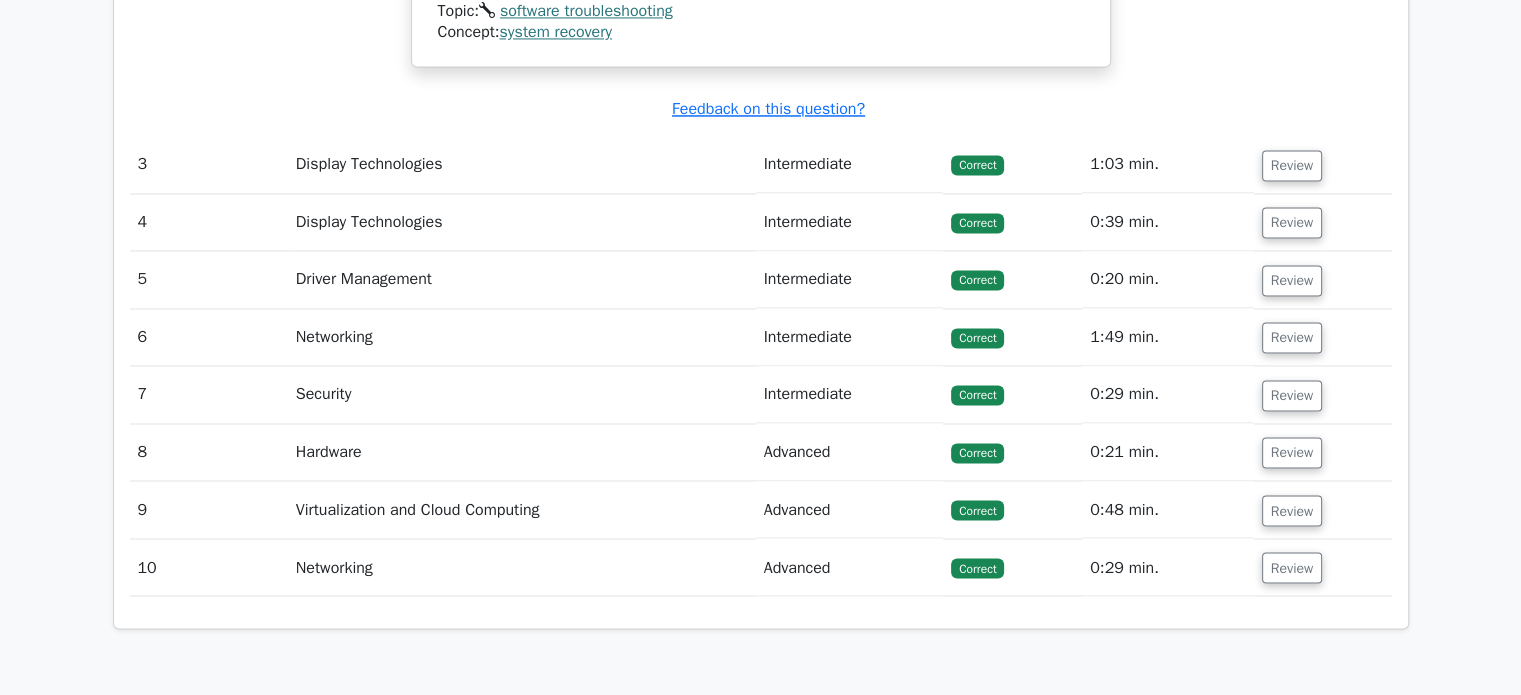 scroll, scrollTop: 3347, scrollLeft: 0, axis: vertical 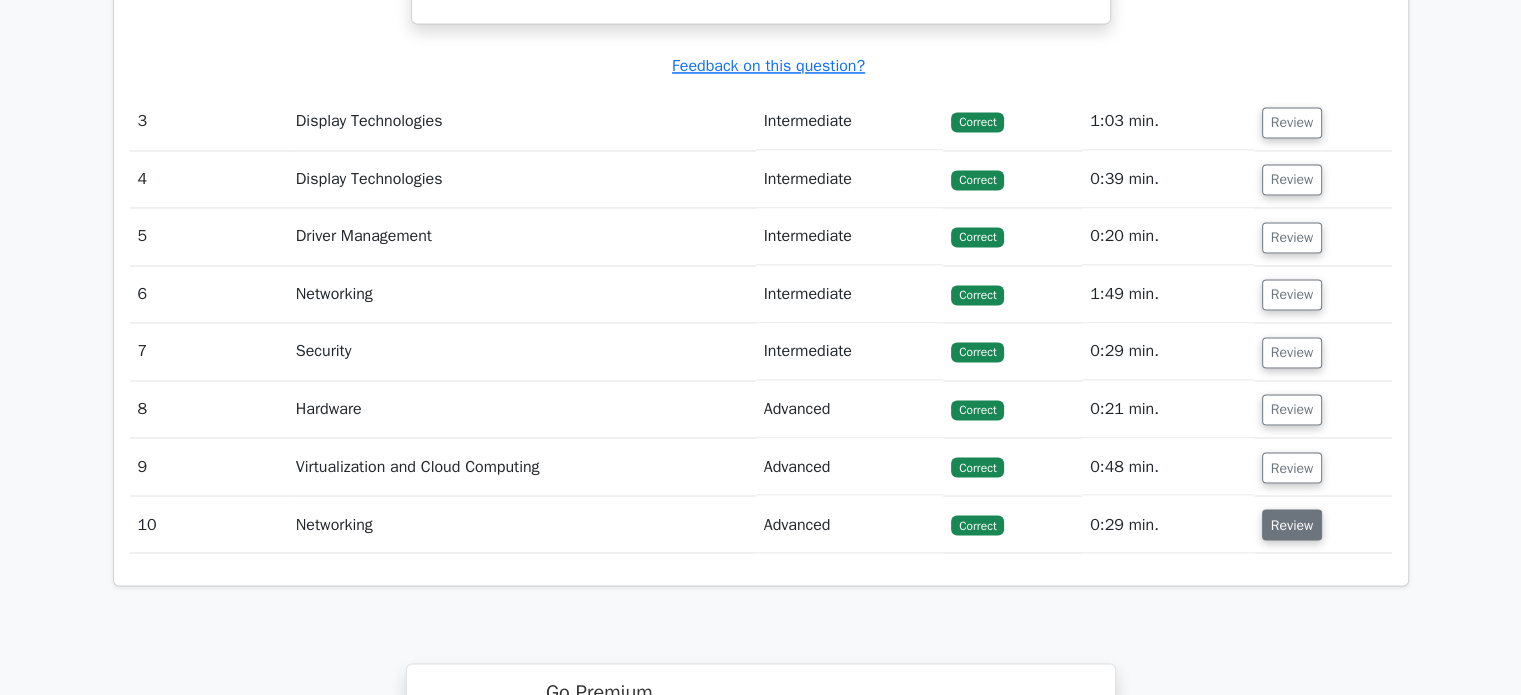 click on "Review" at bounding box center [1292, 524] 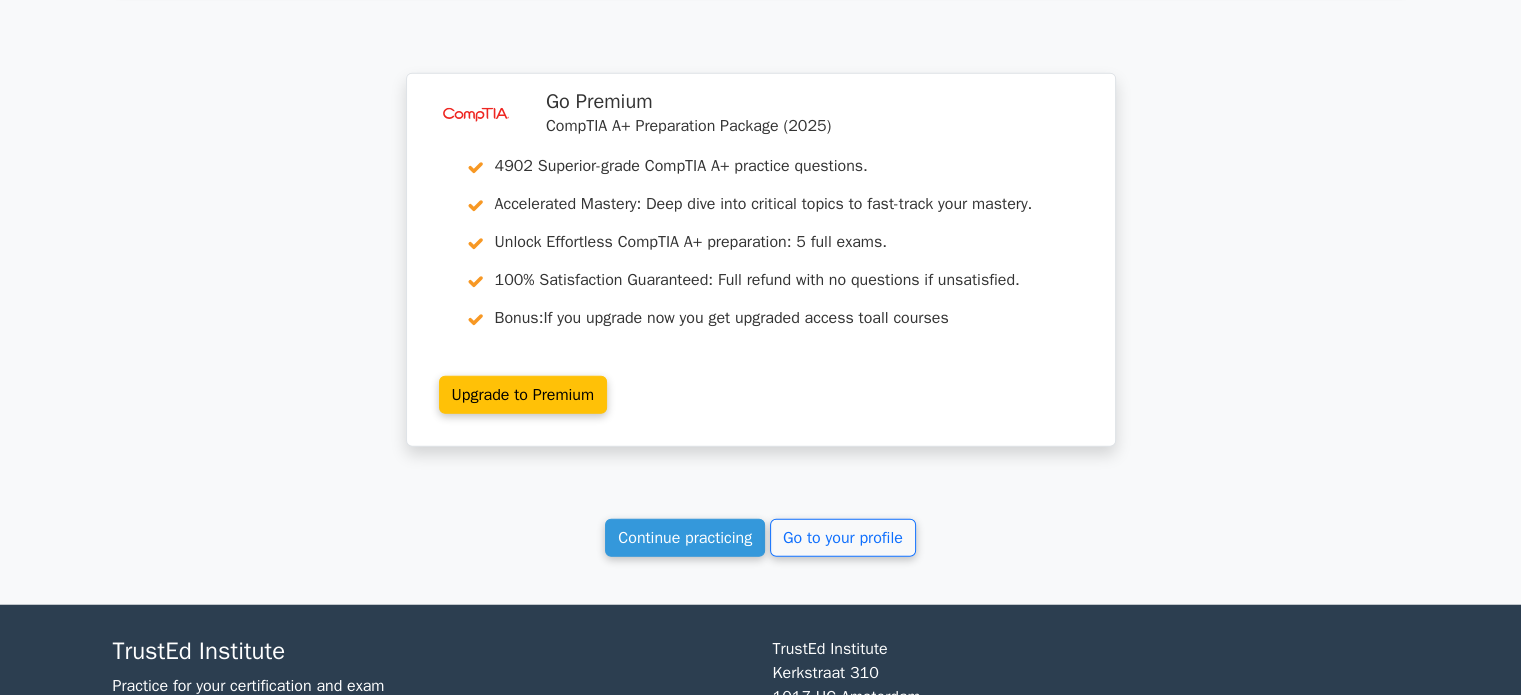 scroll, scrollTop: 4900, scrollLeft: 0, axis: vertical 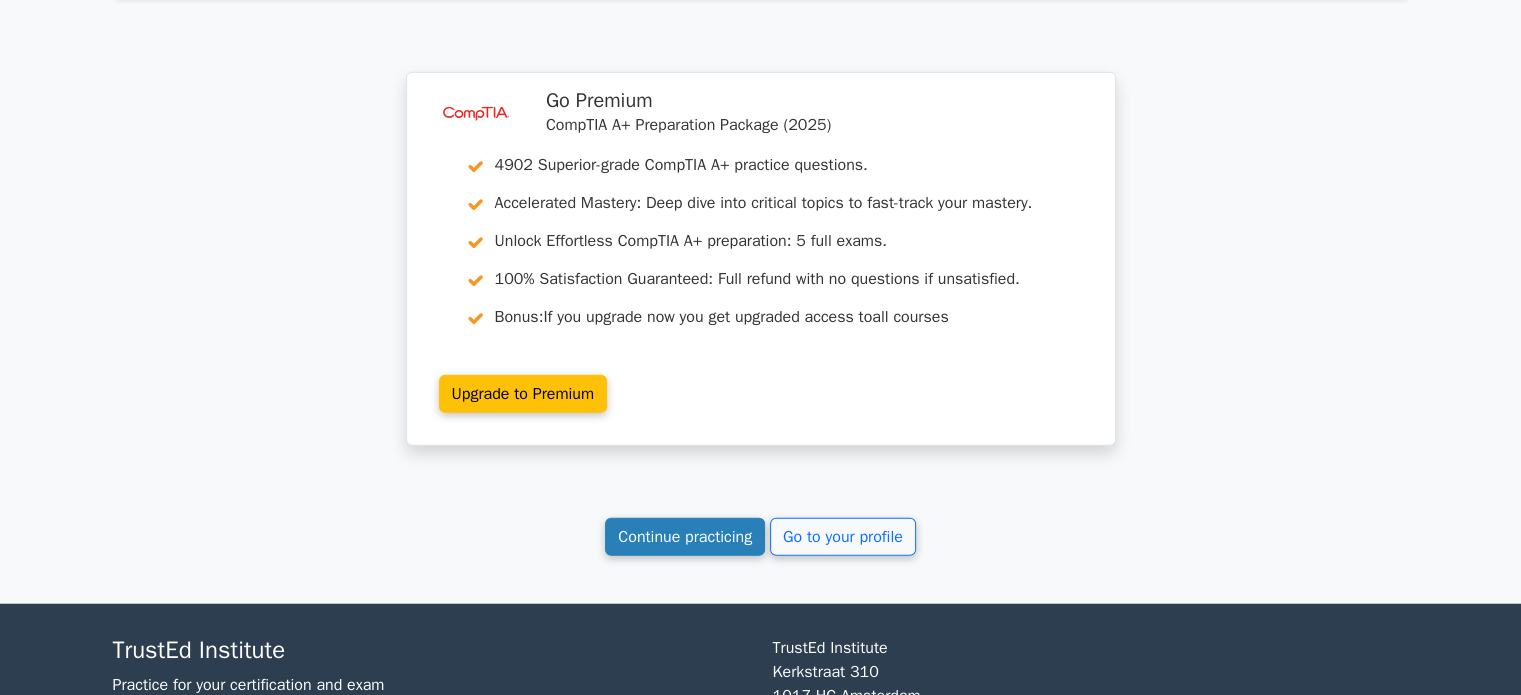 click on "Continue practicing" at bounding box center [685, 537] 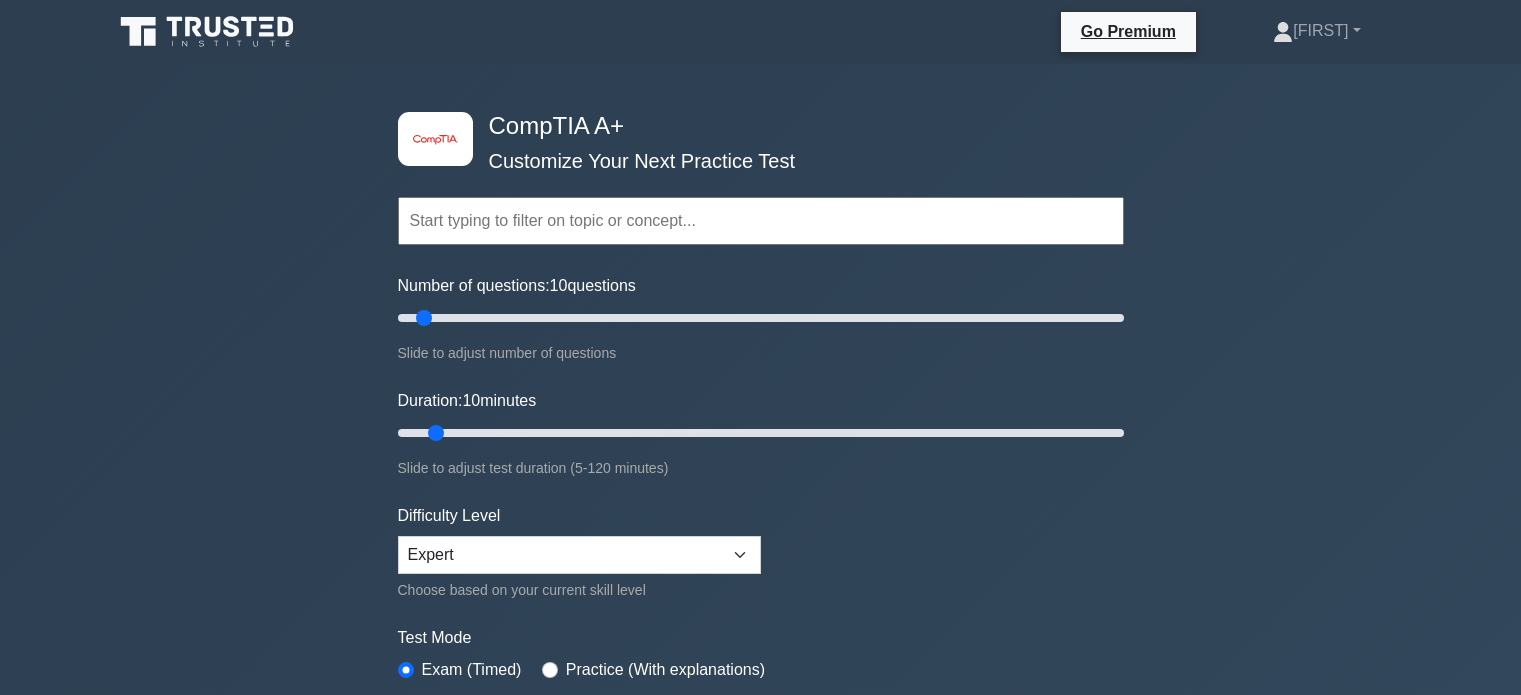 scroll, scrollTop: 0, scrollLeft: 0, axis: both 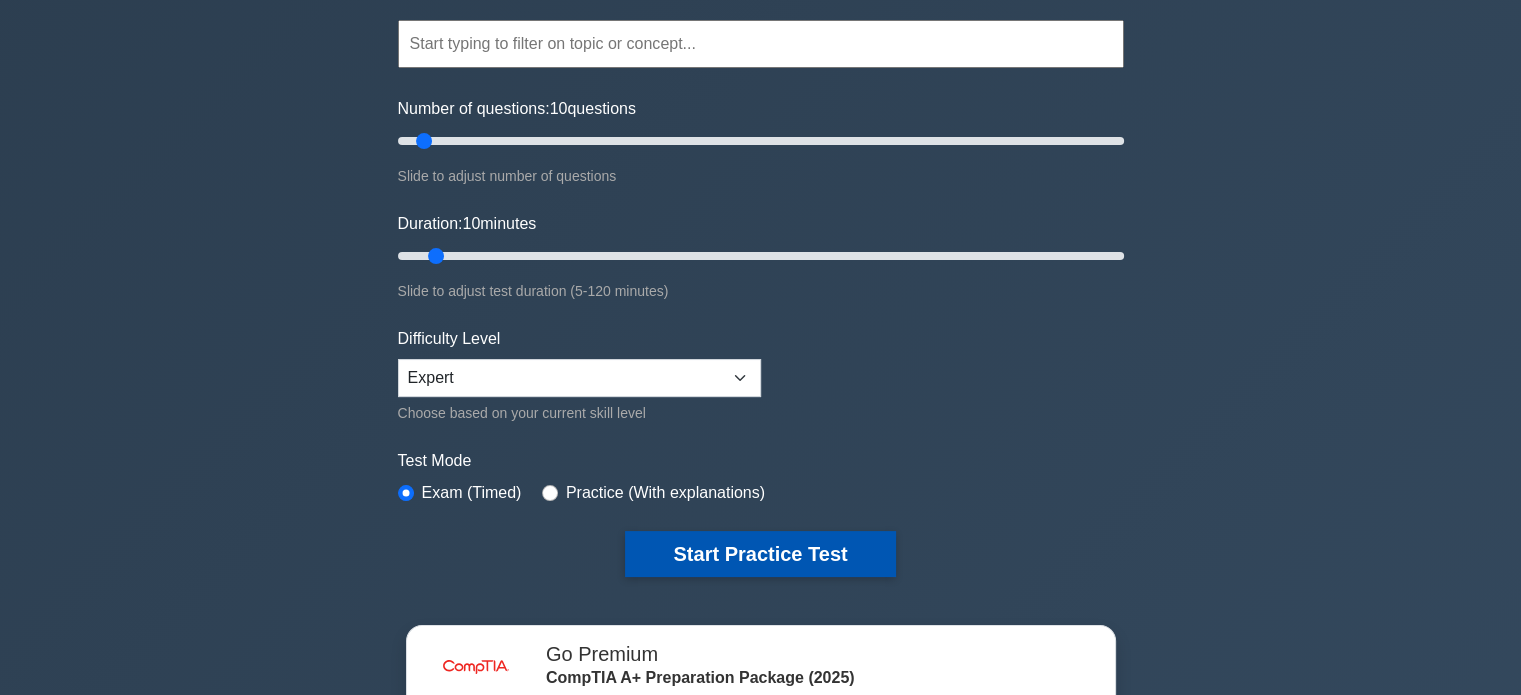 click on "Start Practice Test" at bounding box center [760, 554] 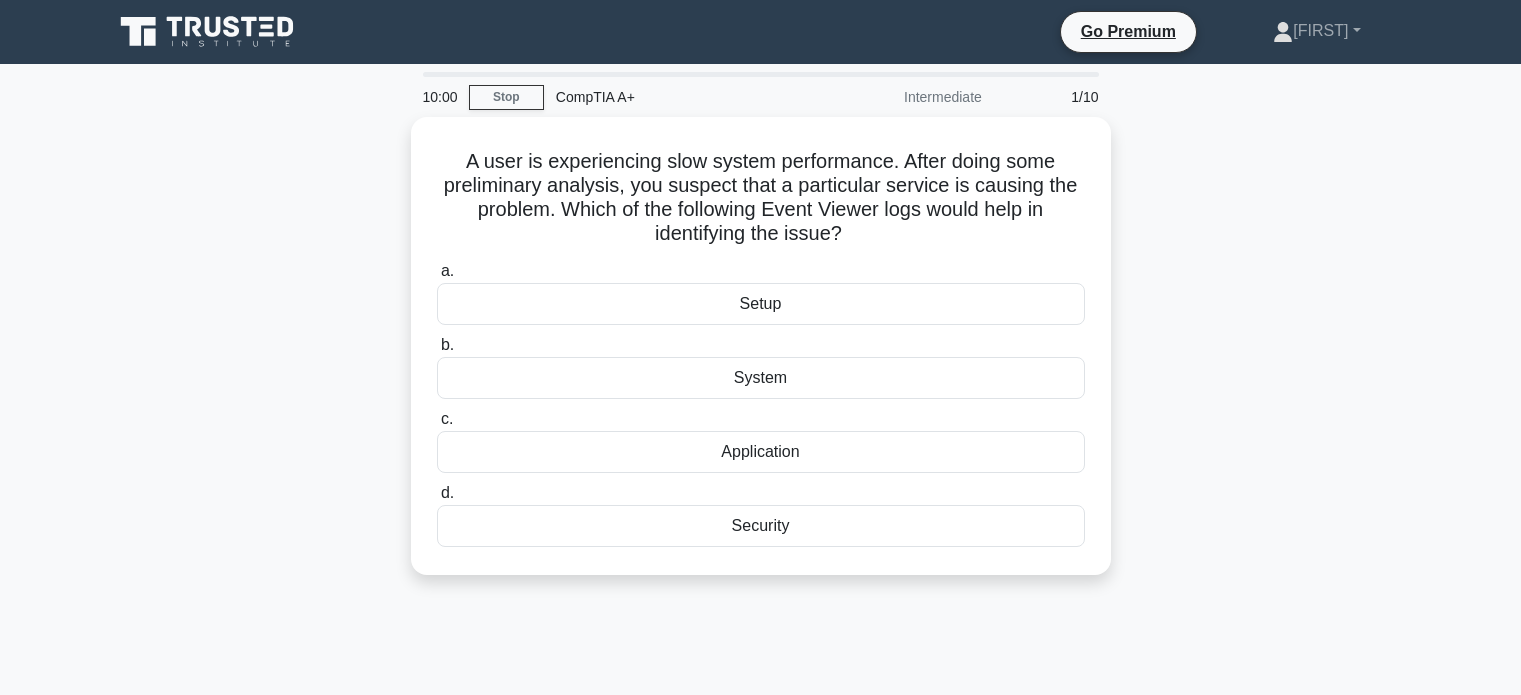 scroll, scrollTop: 0, scrollLeft: 0, axis: both 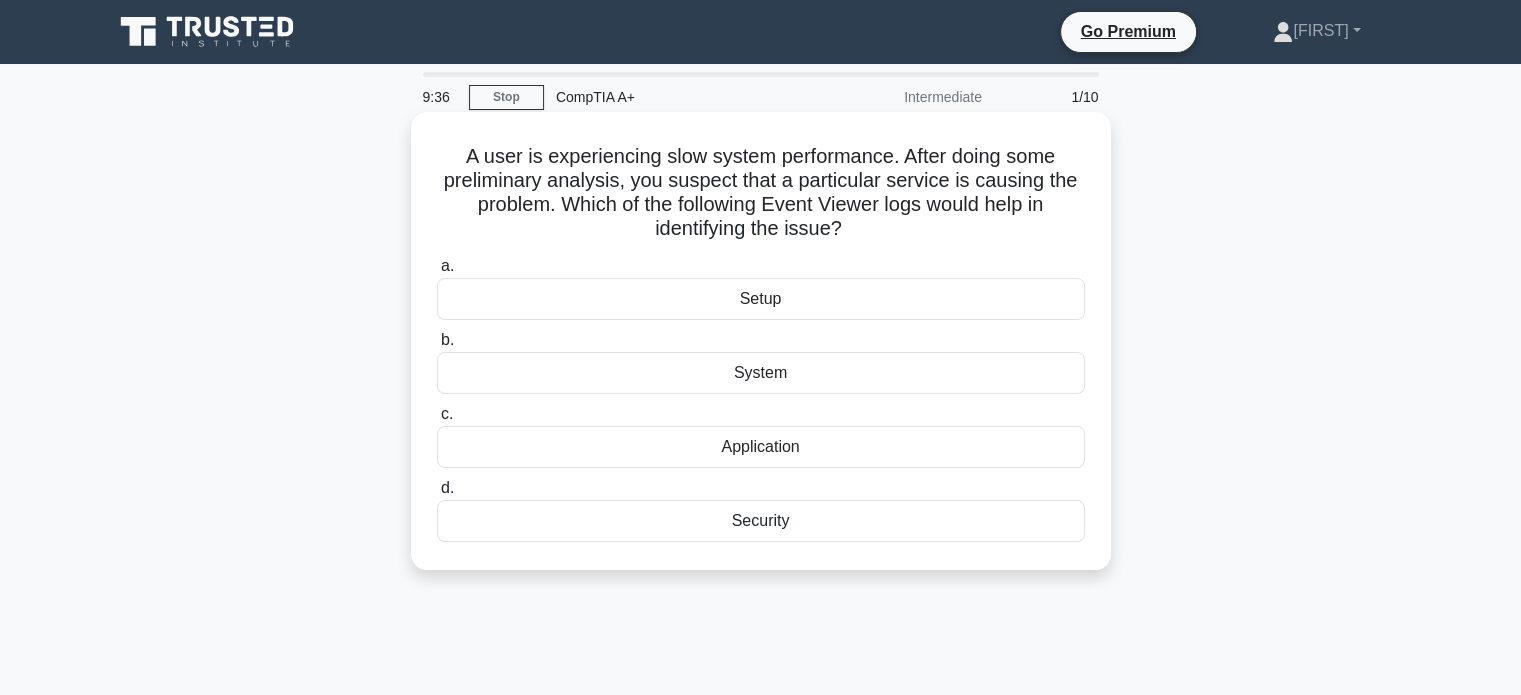 click on "System" at bounding box center [761, 373] 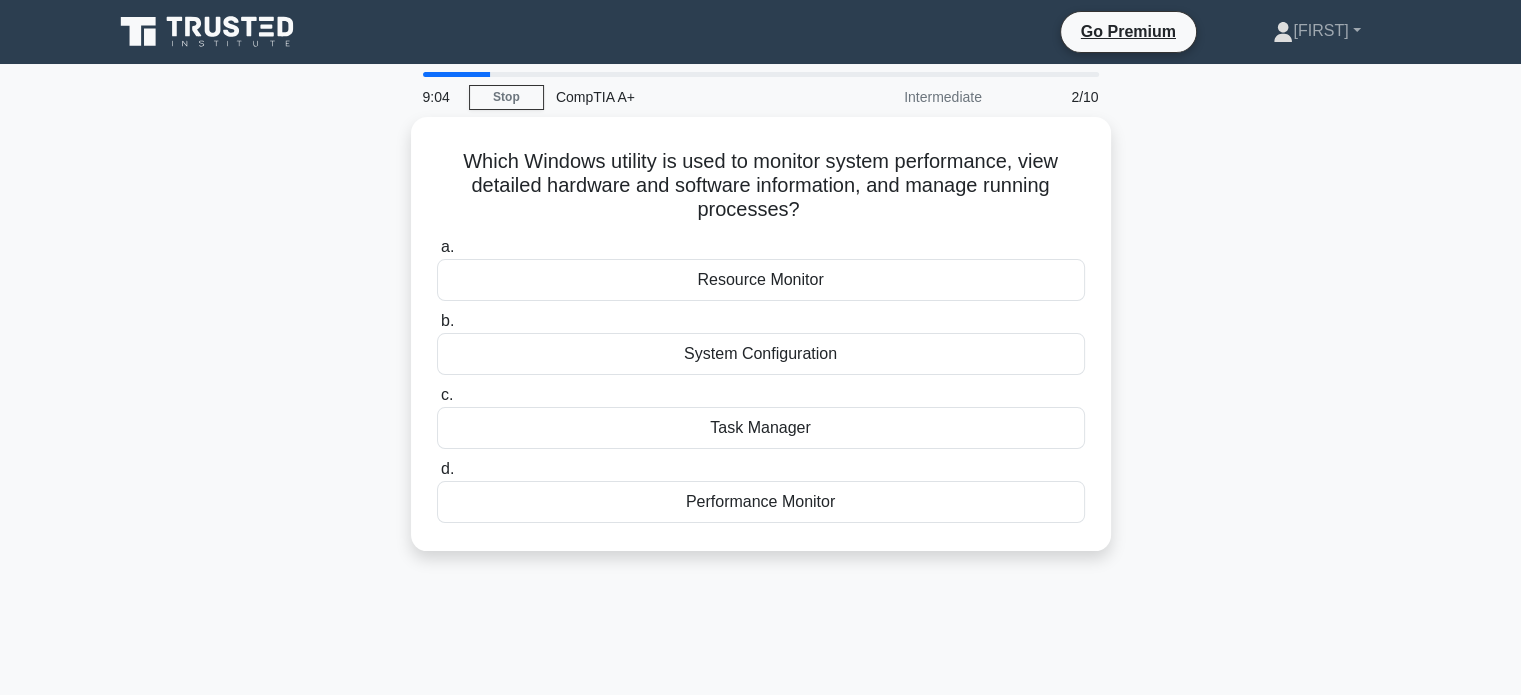 click on "Which Windows utility is used to monitor system performance, view detailed hardware and software information, and manage running processes?
.spinner_0XTQ{transform-origin:center;animation:spinner_y6GP .75s linear infinite}@keyframes spinner_y6GP{100%{transform:rotate(360deg)}}
a.
Resource Monitor
b. c. d." at bounding box center [761, 346] 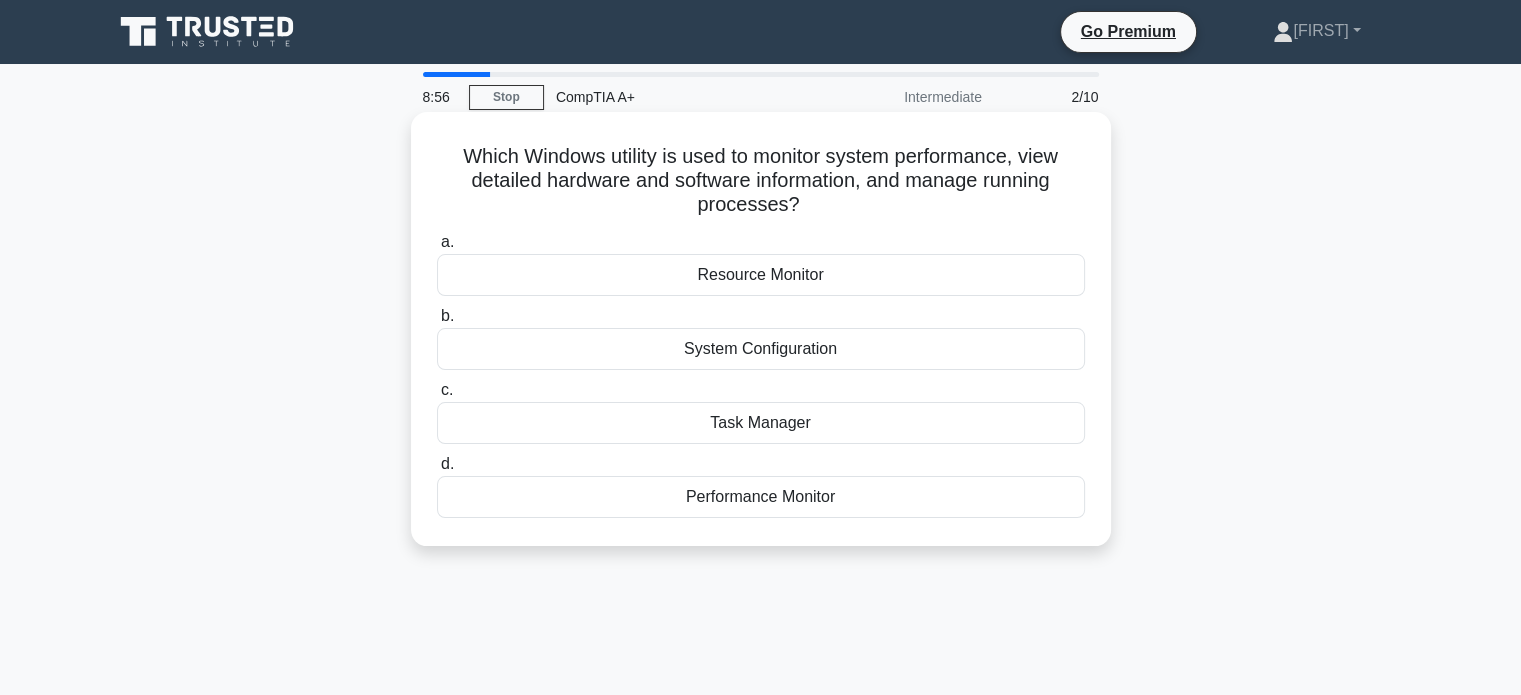 click on "Task Manager" at bounding box center [761, 423] 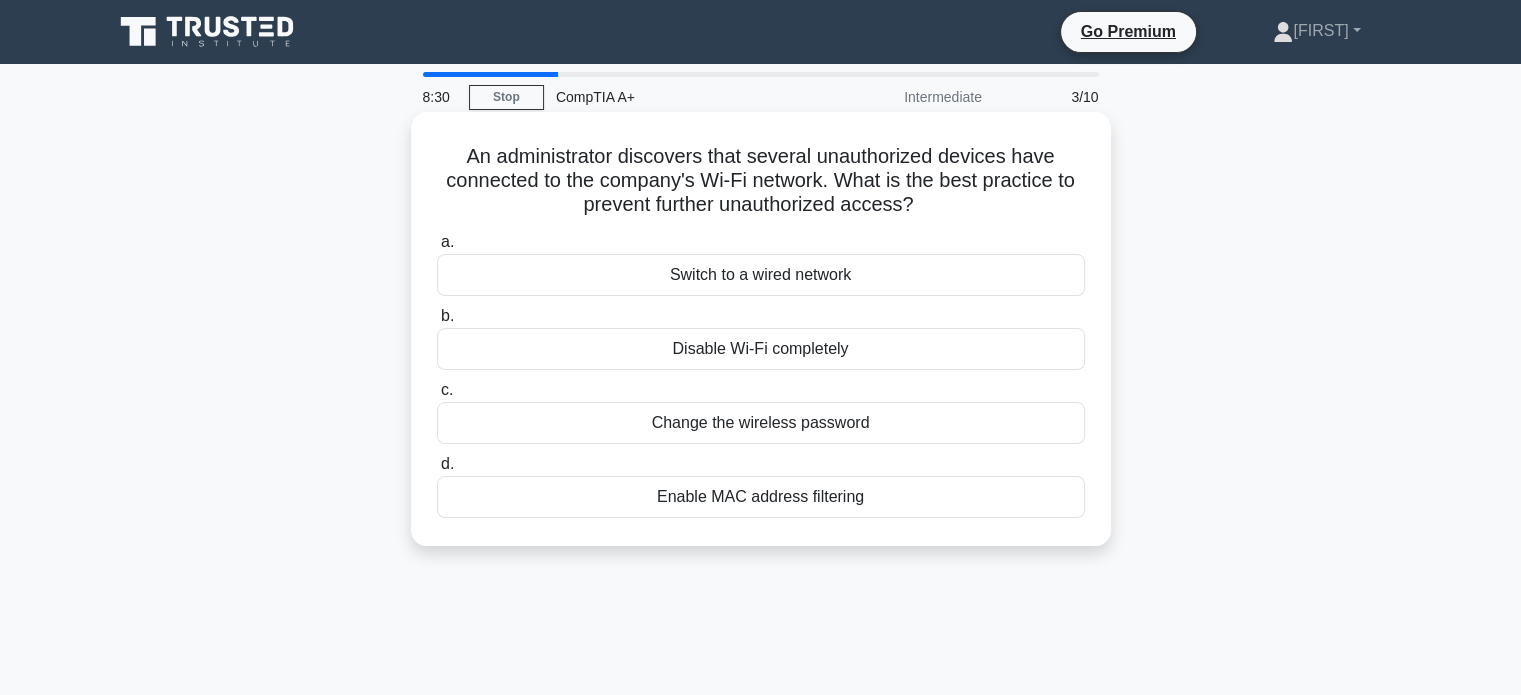 click on "Change the wireless password" at bounding box center (761, 423) 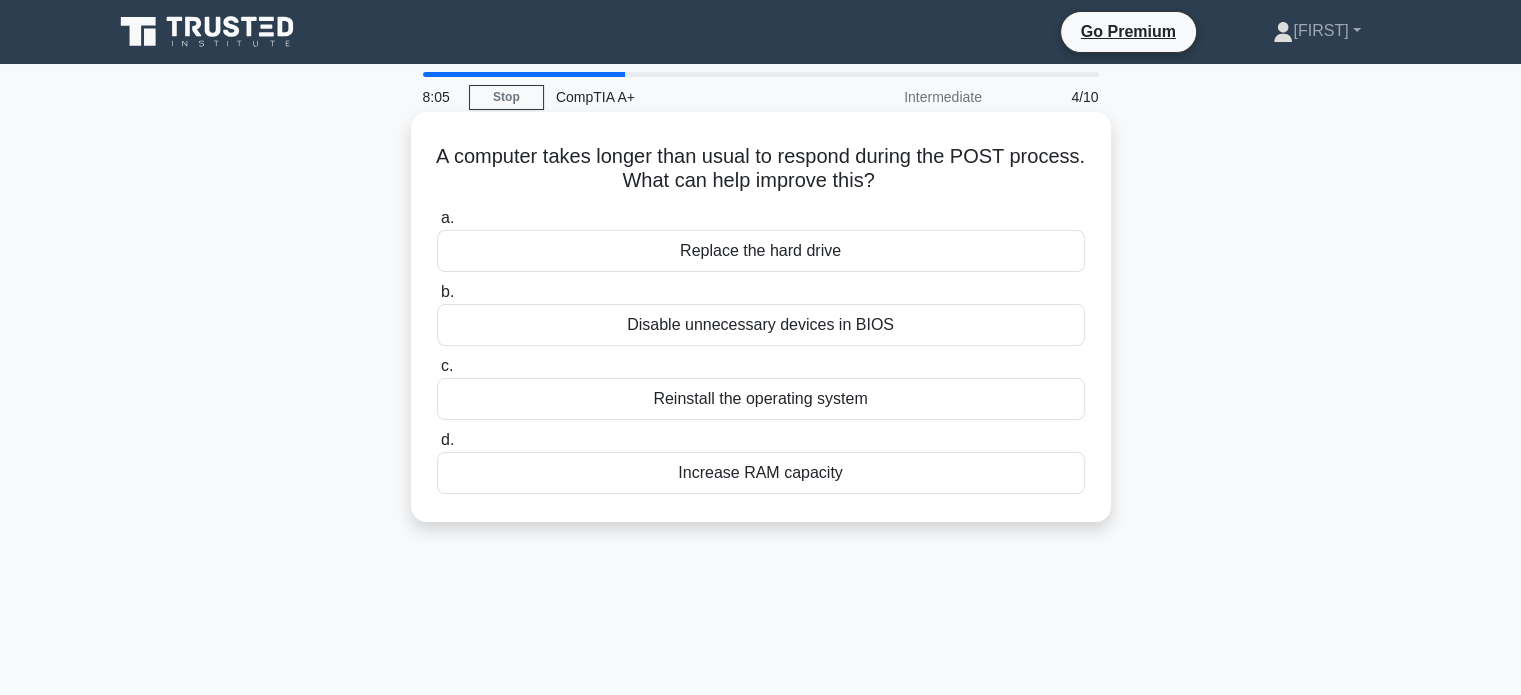 click on "Increase RAM capacity" at bounding box center (761, 473) 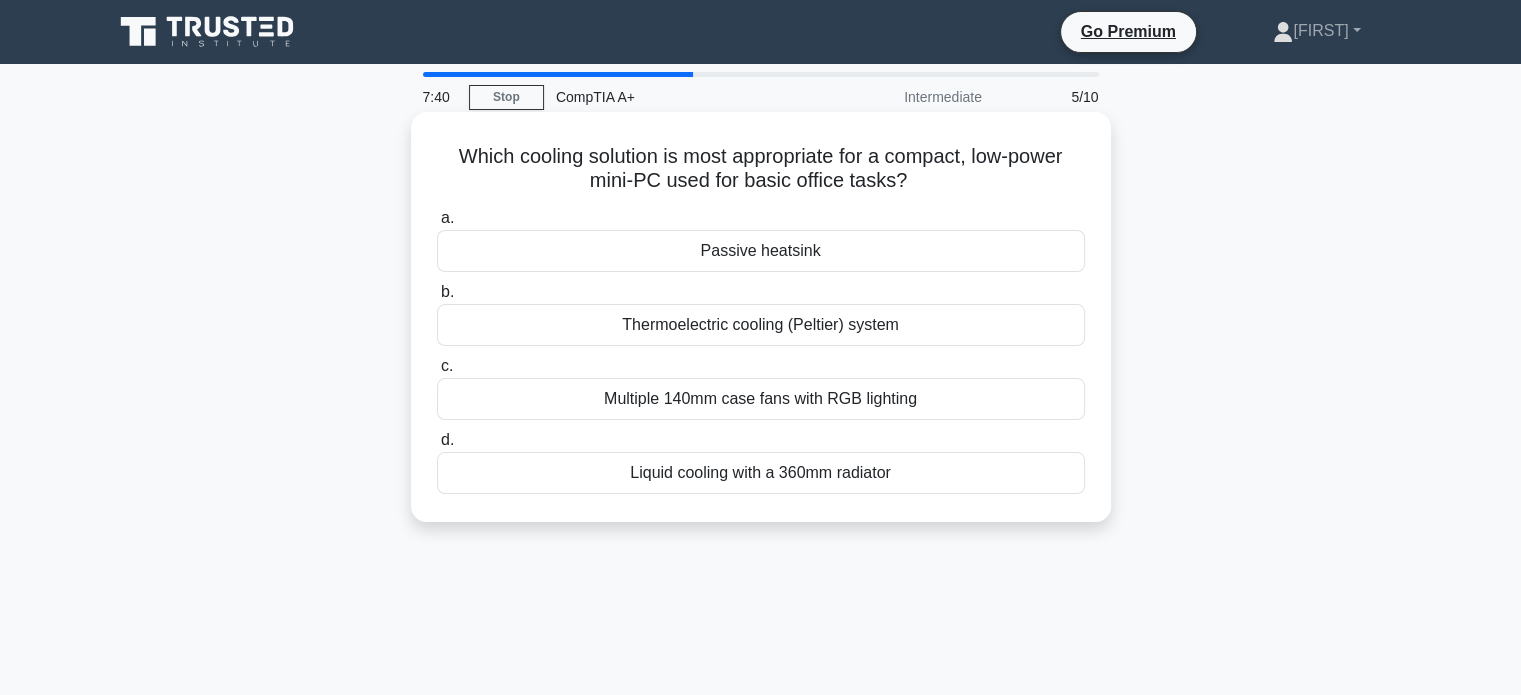 click on "Passive heatsink" at bounding box center (761, 251) 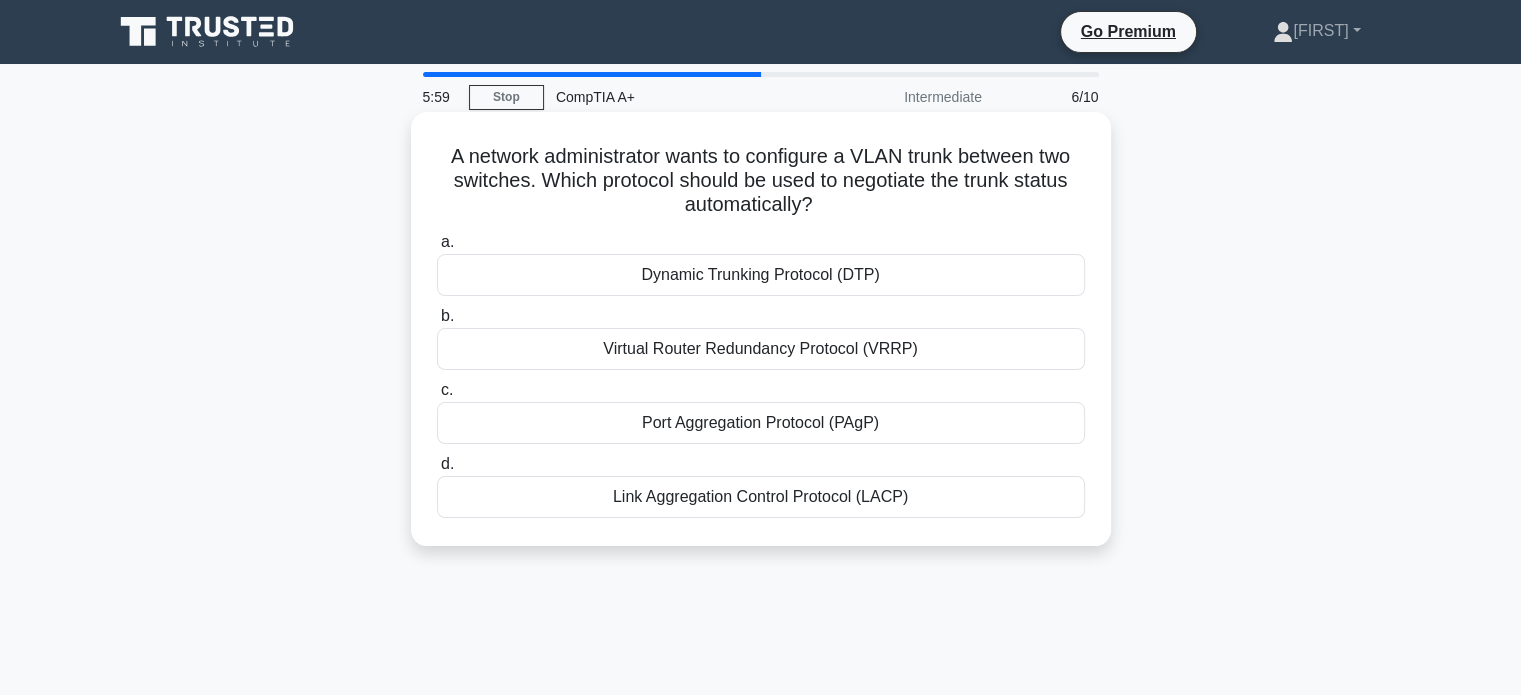 click on "Link Aggregation Control Protocol (LACP)" at bounding box center [761, 497] 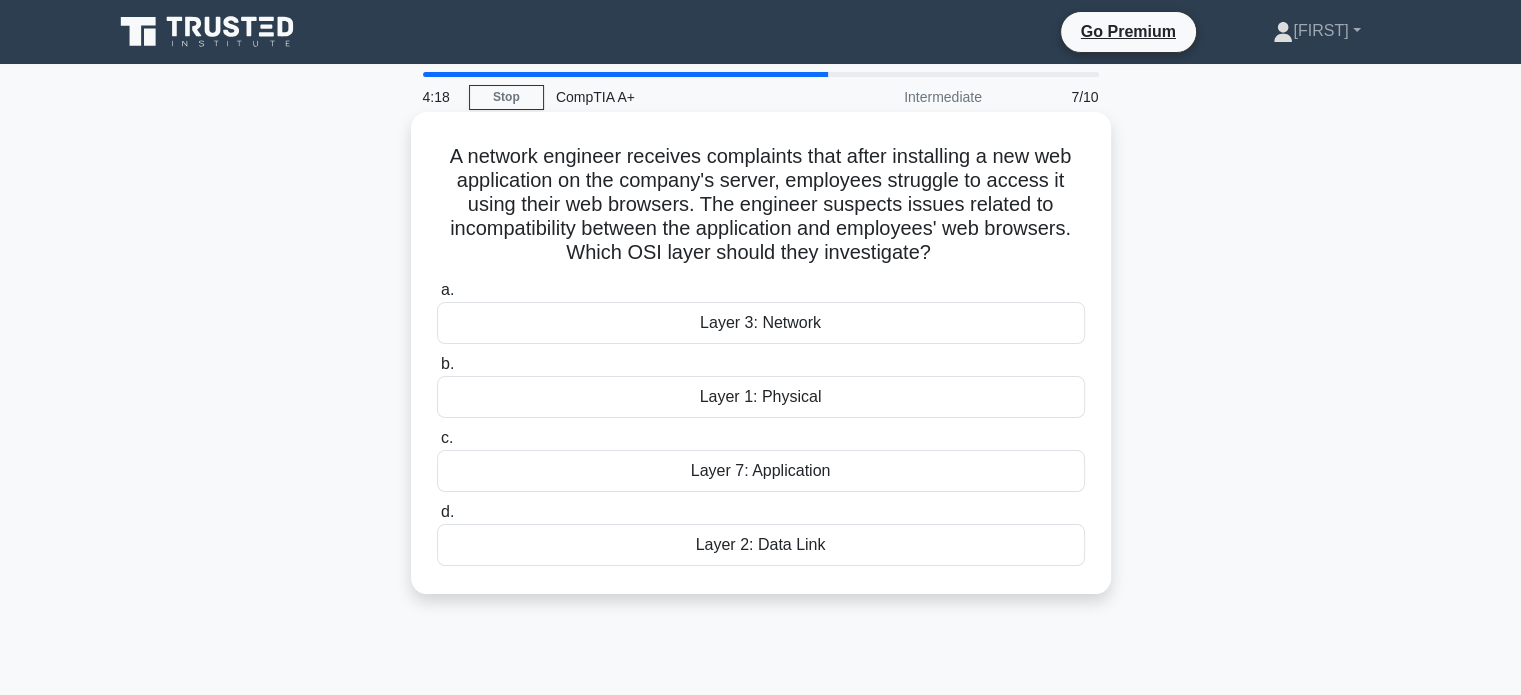 click on "Layer 3: Network" at bounding box center (761, 323) 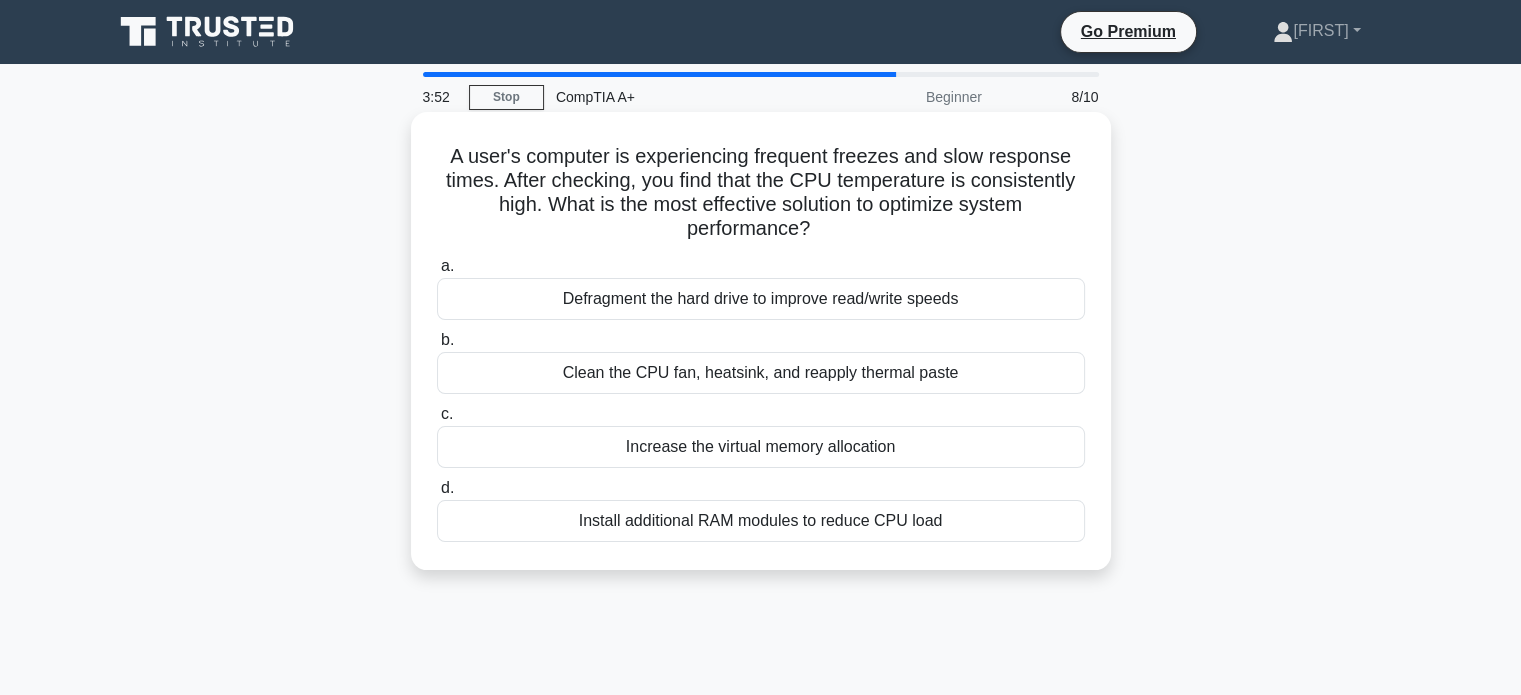 click on "Install additional RAM modules to reduce CPU load" at bounding box center [761, 521] 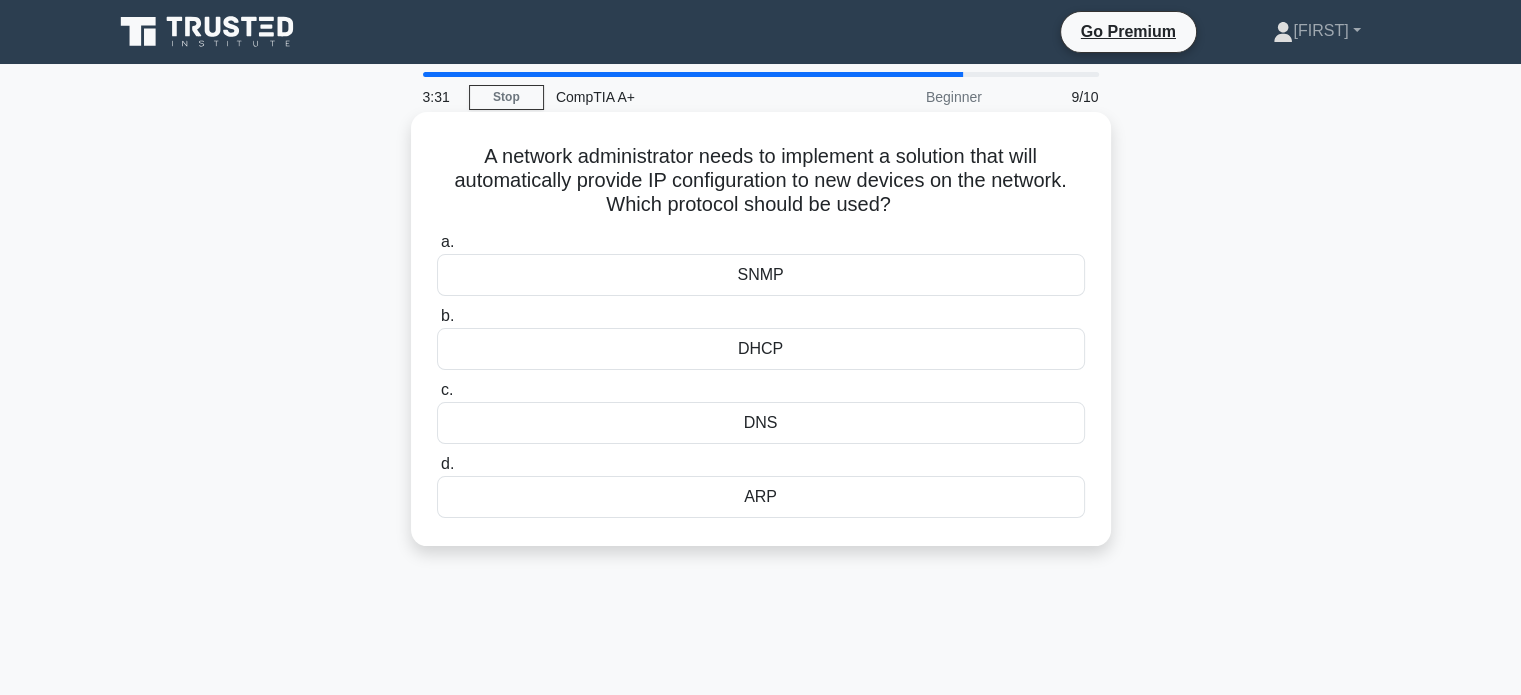 click on "DHCP" at bounding box center (761, 349) 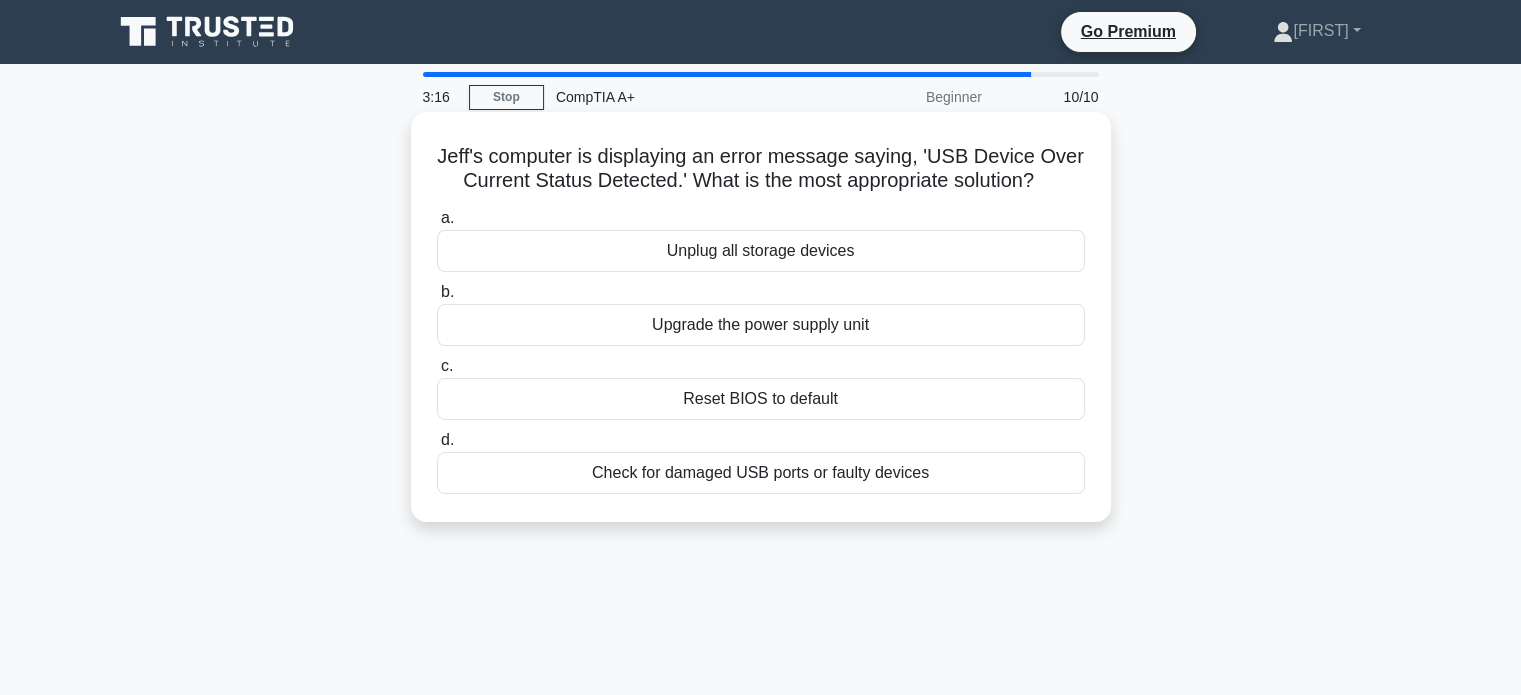 click on "Check for damaged USB ports or faulty devices" at bounding box center (761, 473) 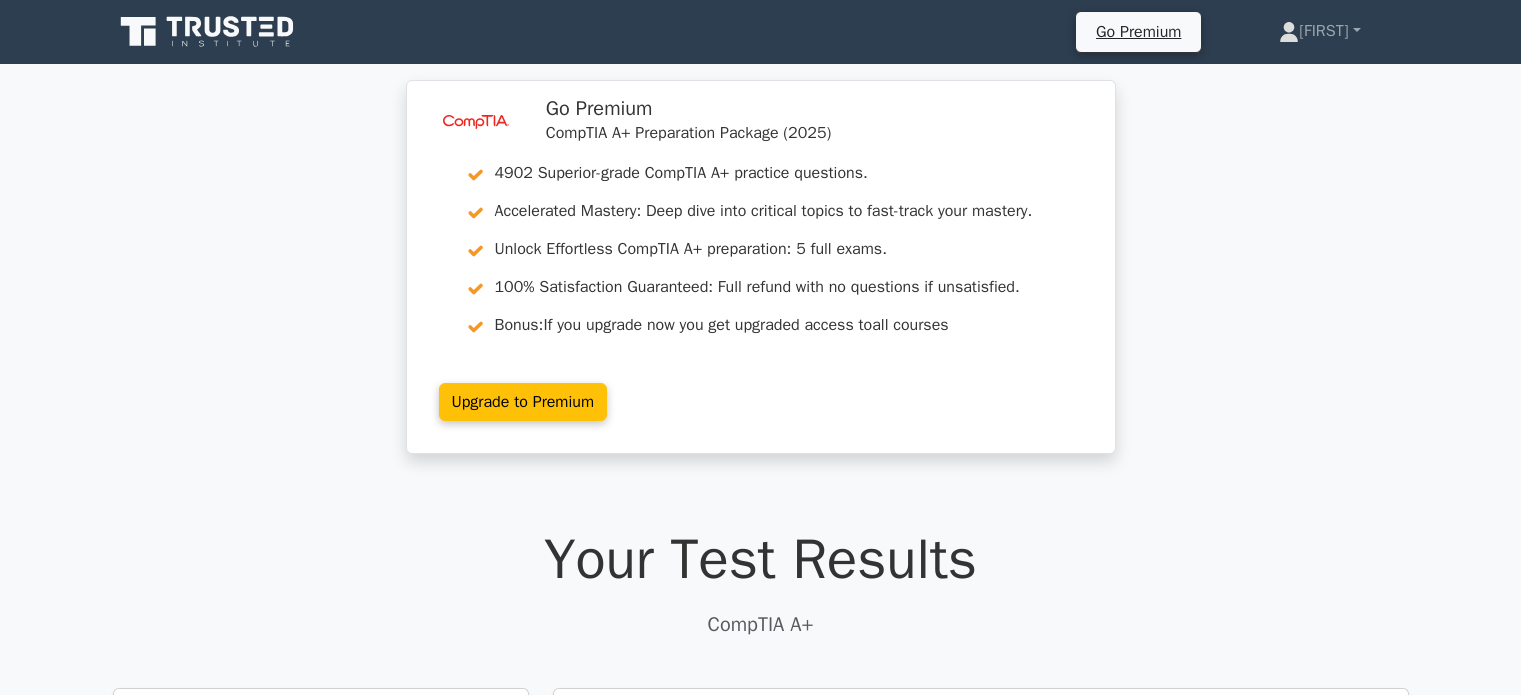 scroll, scrollTop: 0, scrollLeft: 0, axis: both 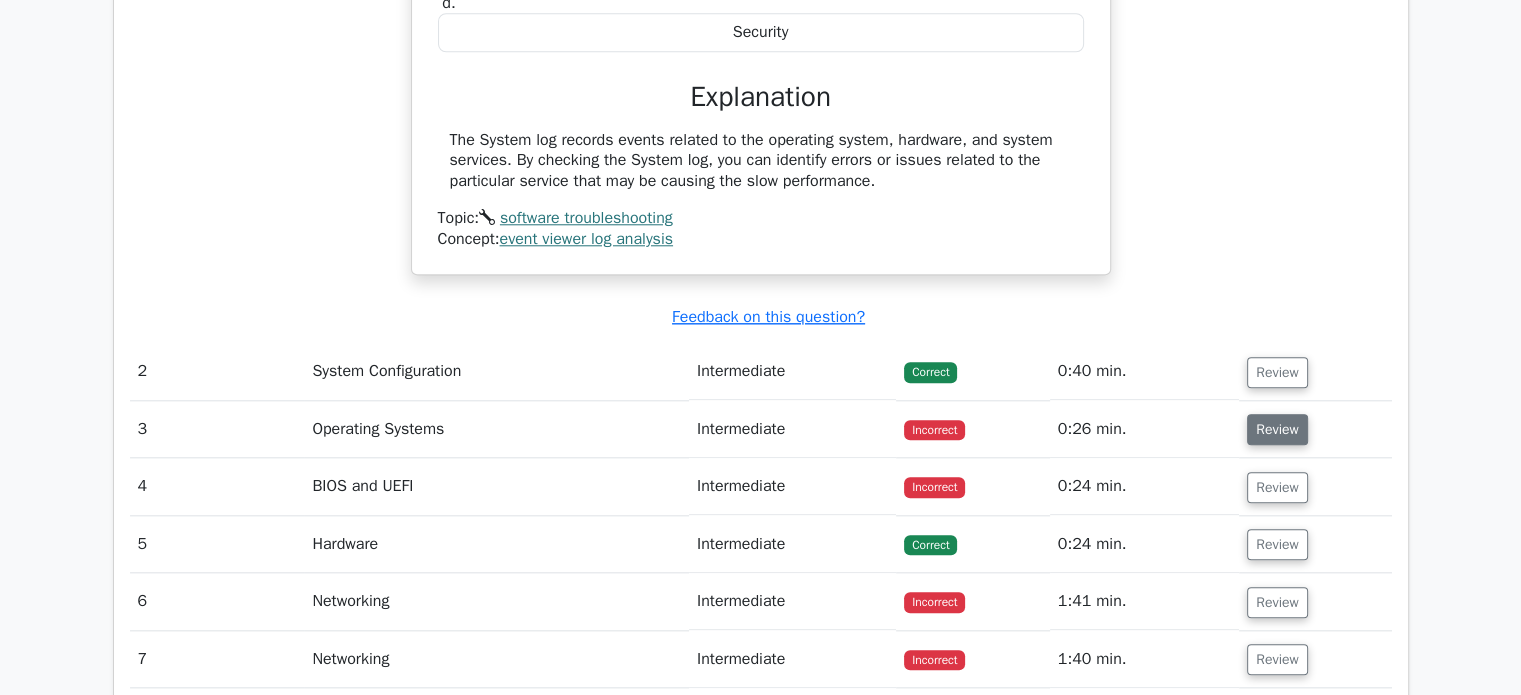 click on "Review" at bounding box center (1277, 429) 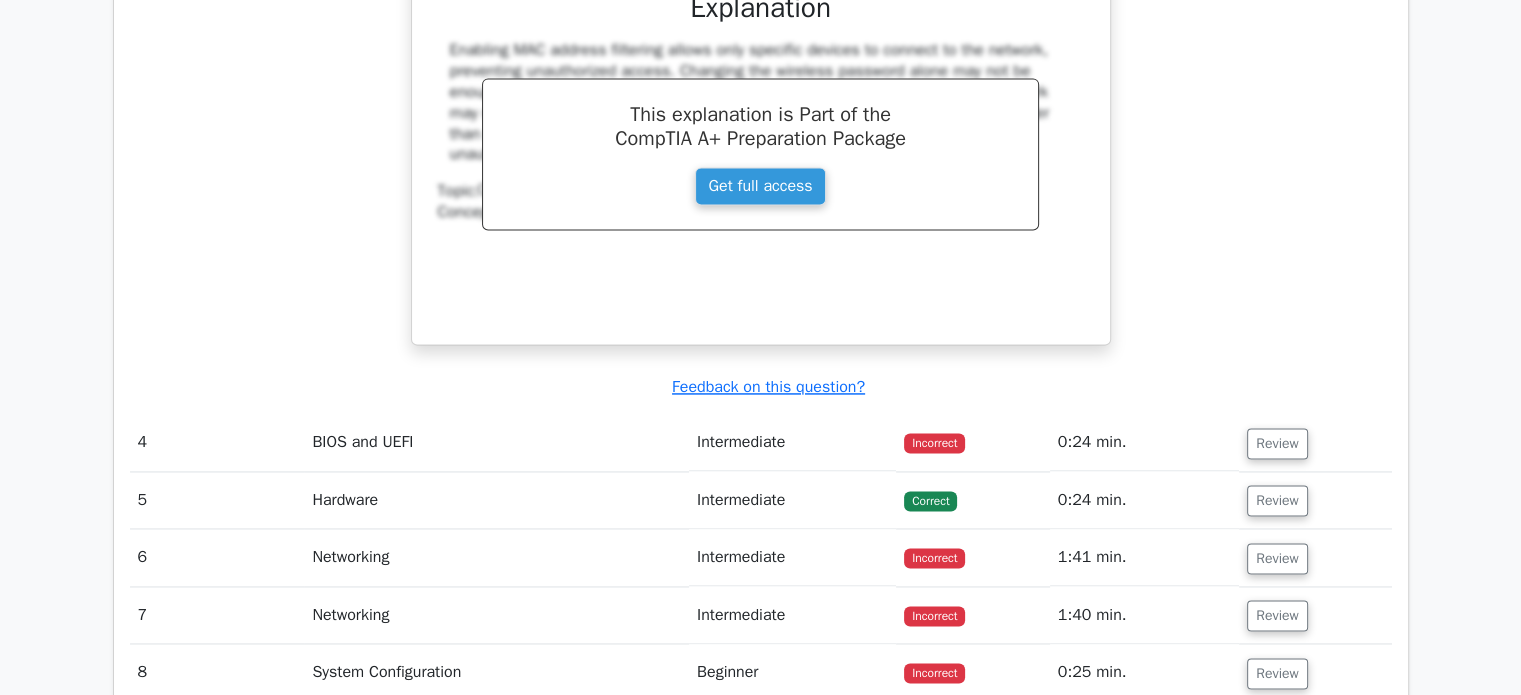 scroll, scrollTop: 2870, scrollLeft: 0, axis: vertical 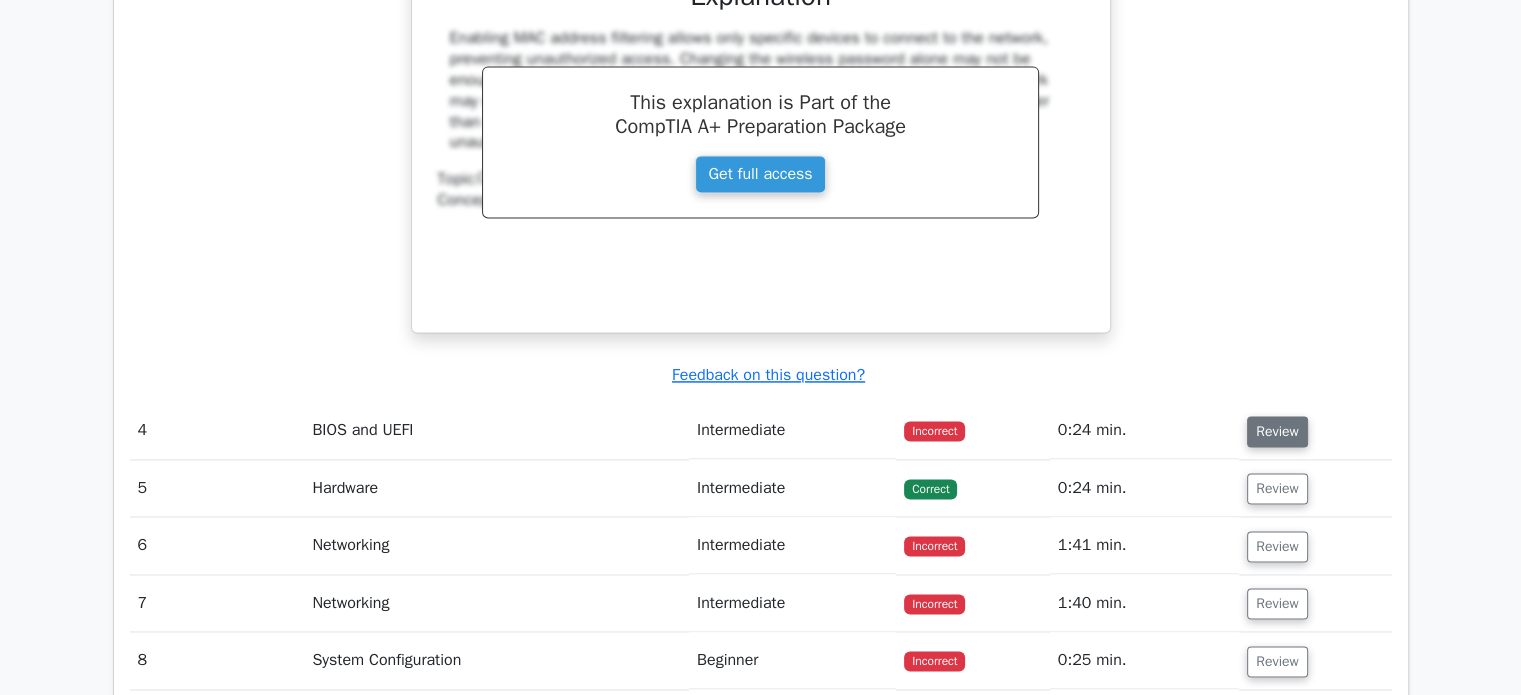 click on "Review" at bounding box center [1277, 431] 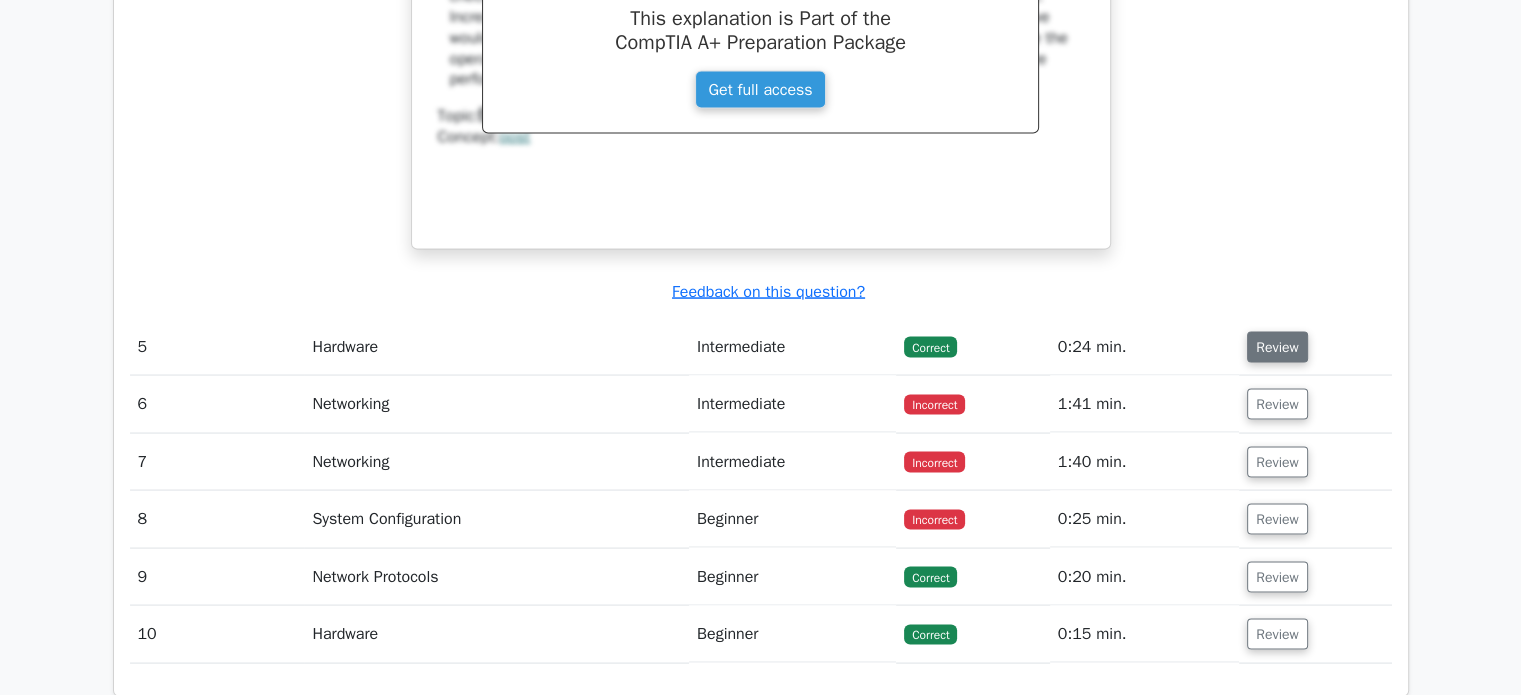 scroll, scrollTop: 3819, scrollLeft: 0, axis: vertical 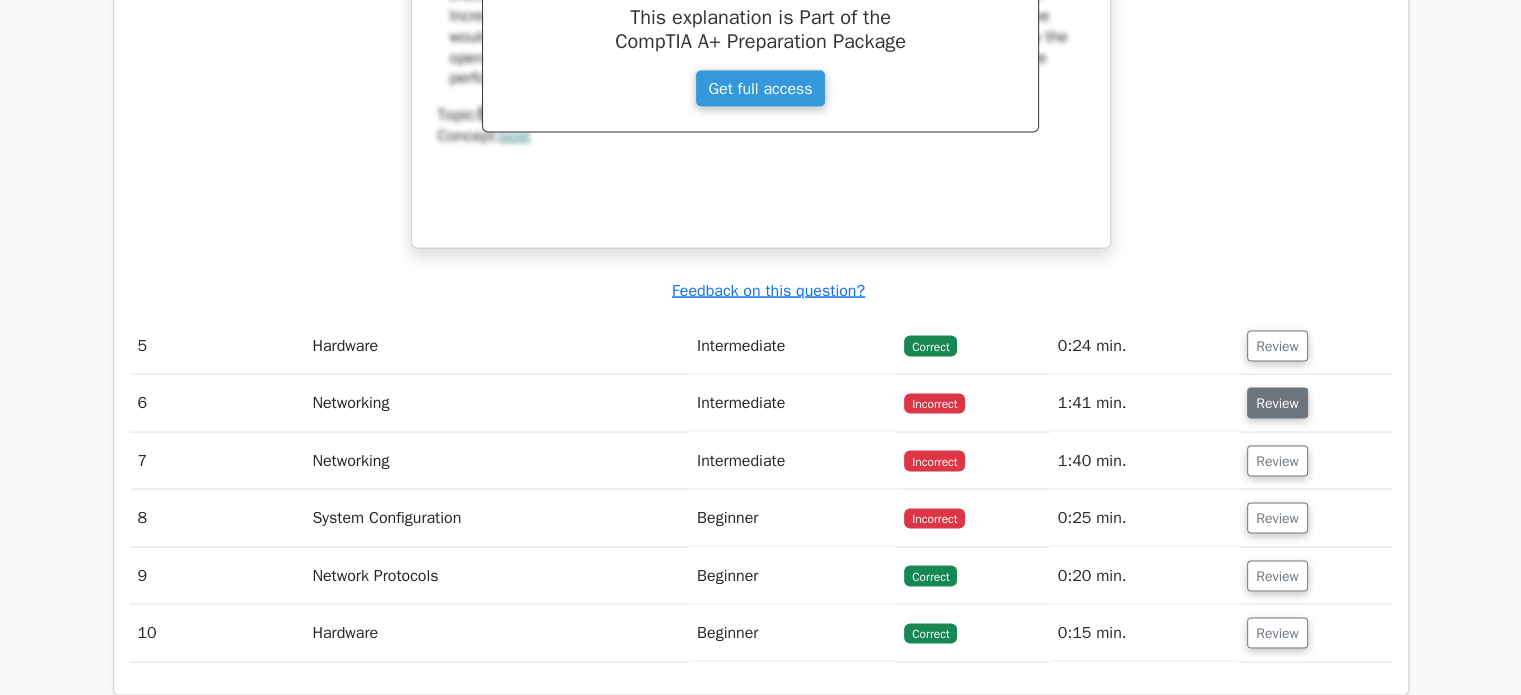 click on "Review" at bounding box center (1277, 403) 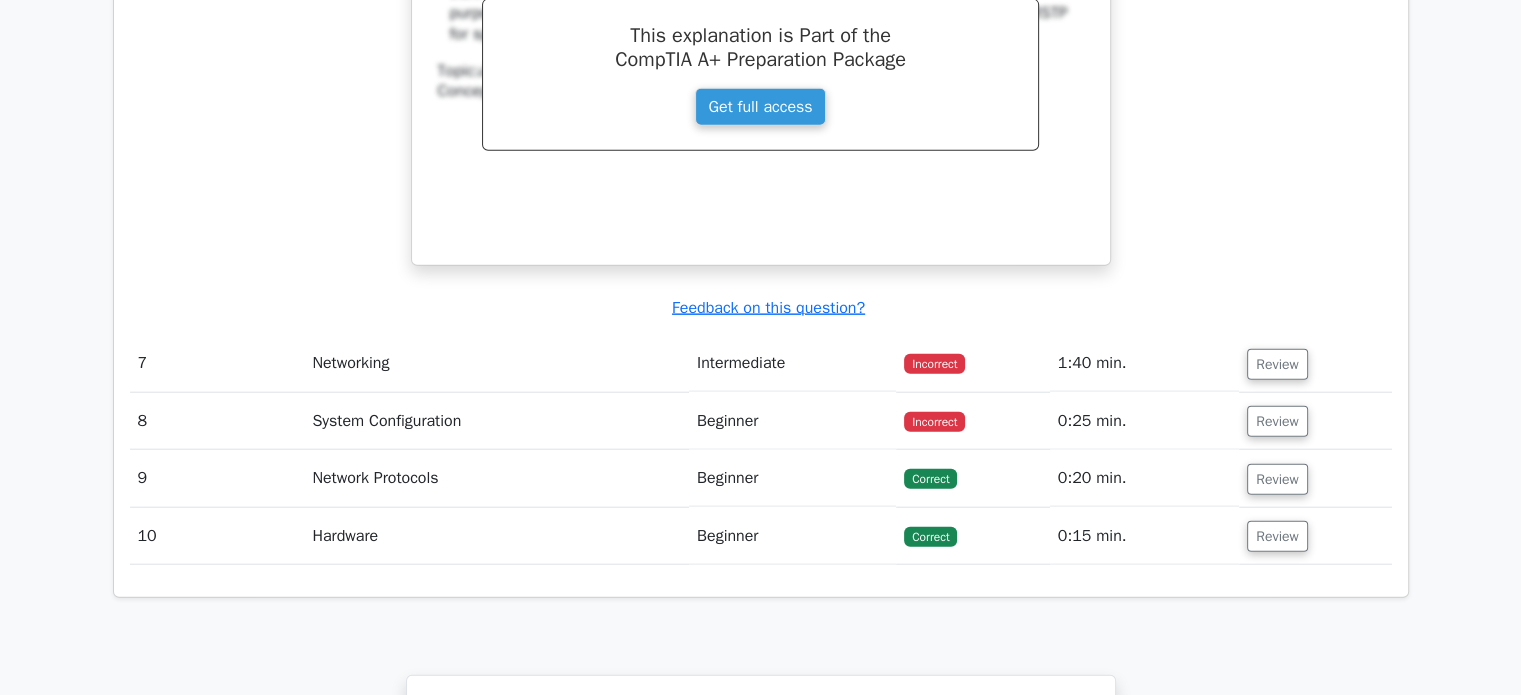 scroll, scrollTop: 4748, scrollLeft: 0, axis: vertical 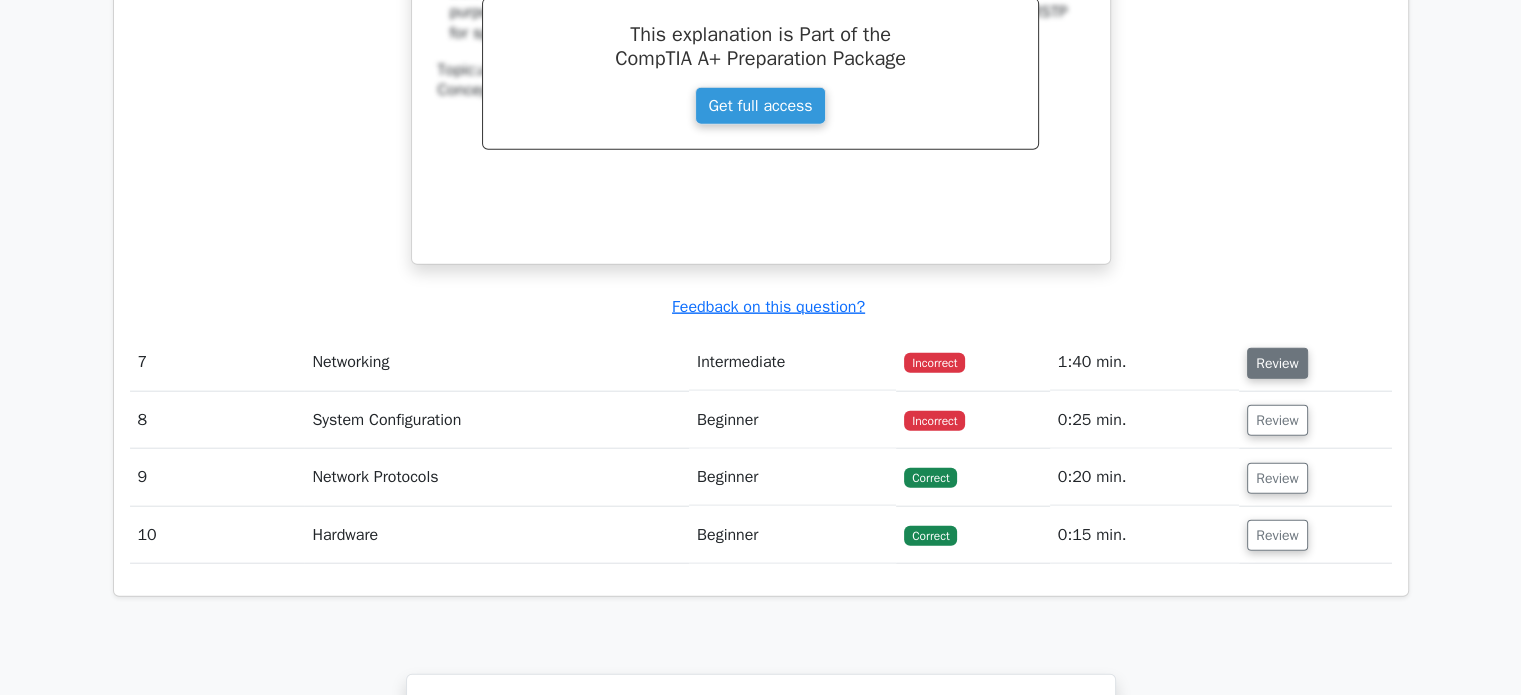 click on "Review" at bounding box center [1277, 363] 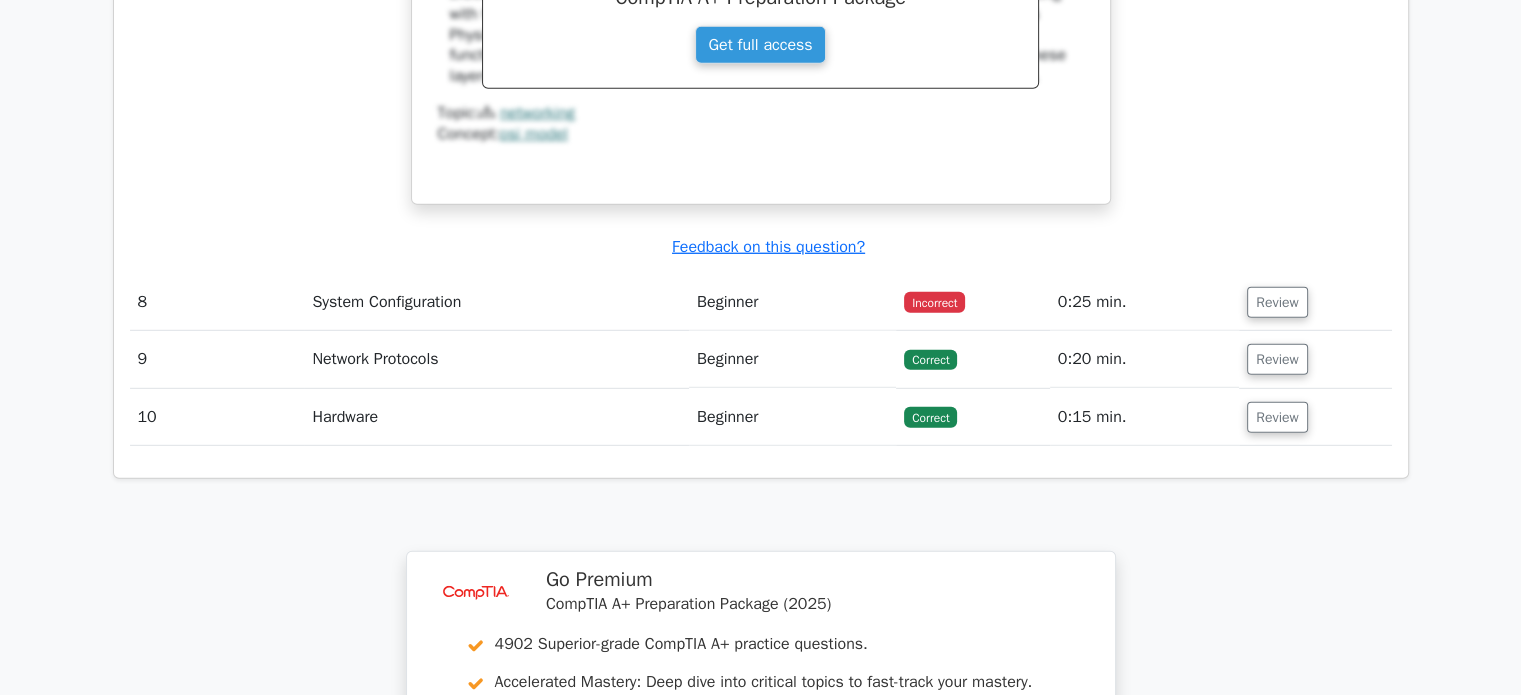 scroll, scrollTop: 5751, scrollLeft: 0, axis: vertical 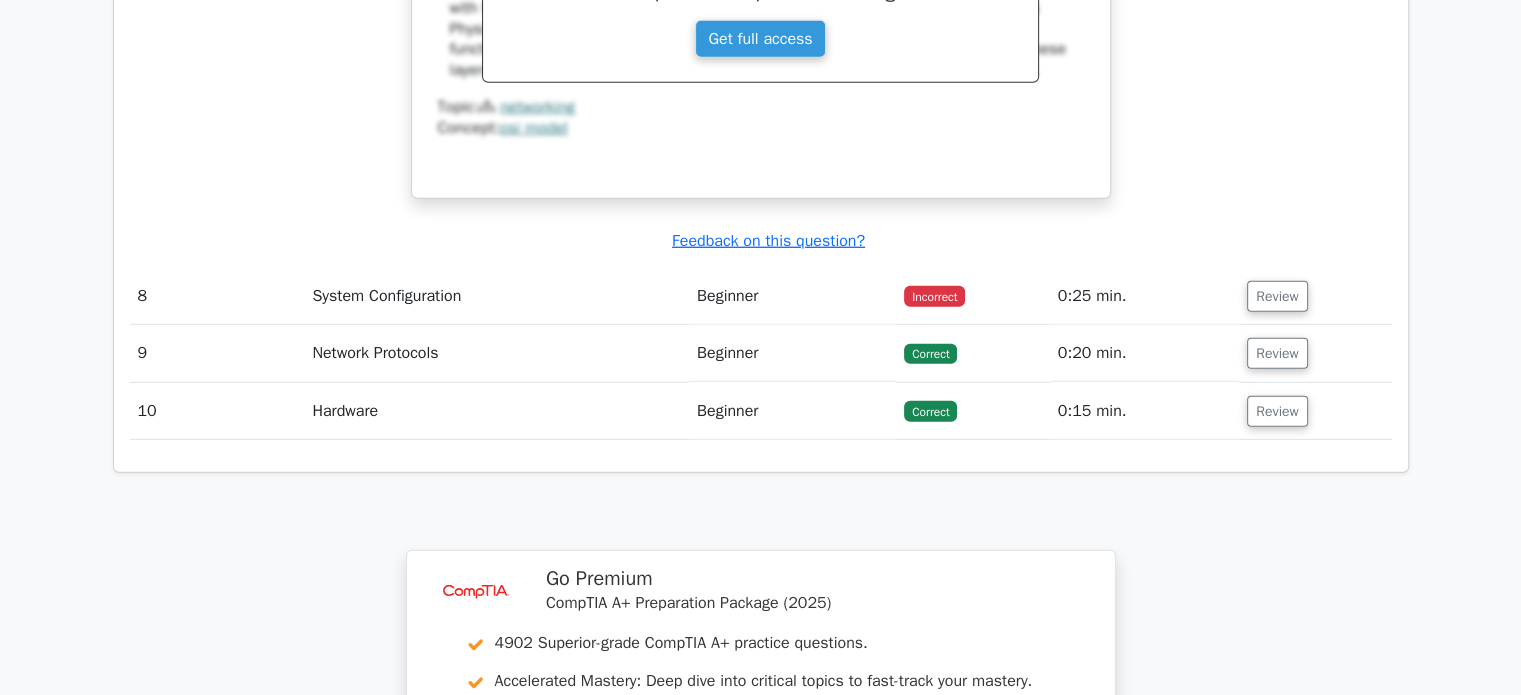 click on "Review" at bounding box center [1315, 296] 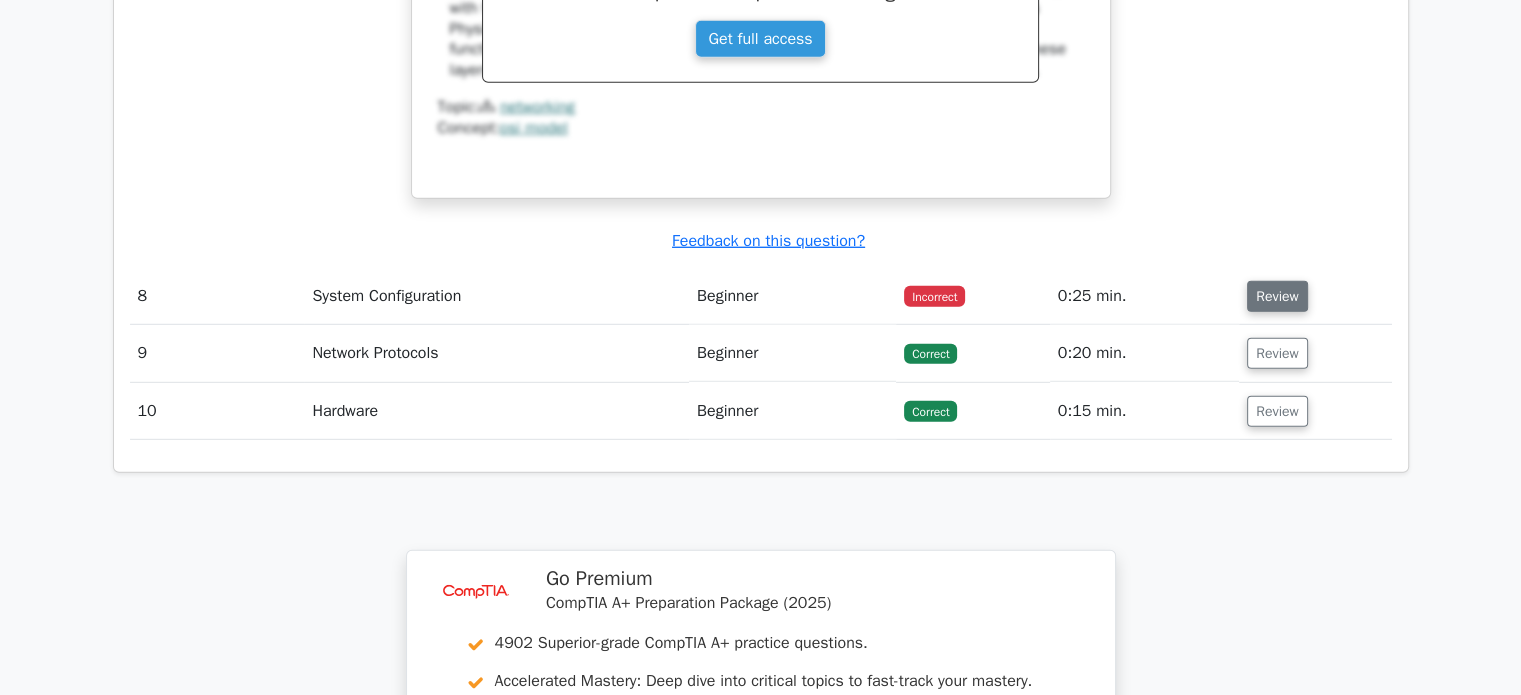 click on "Review" at bounding box center (1277, 296) 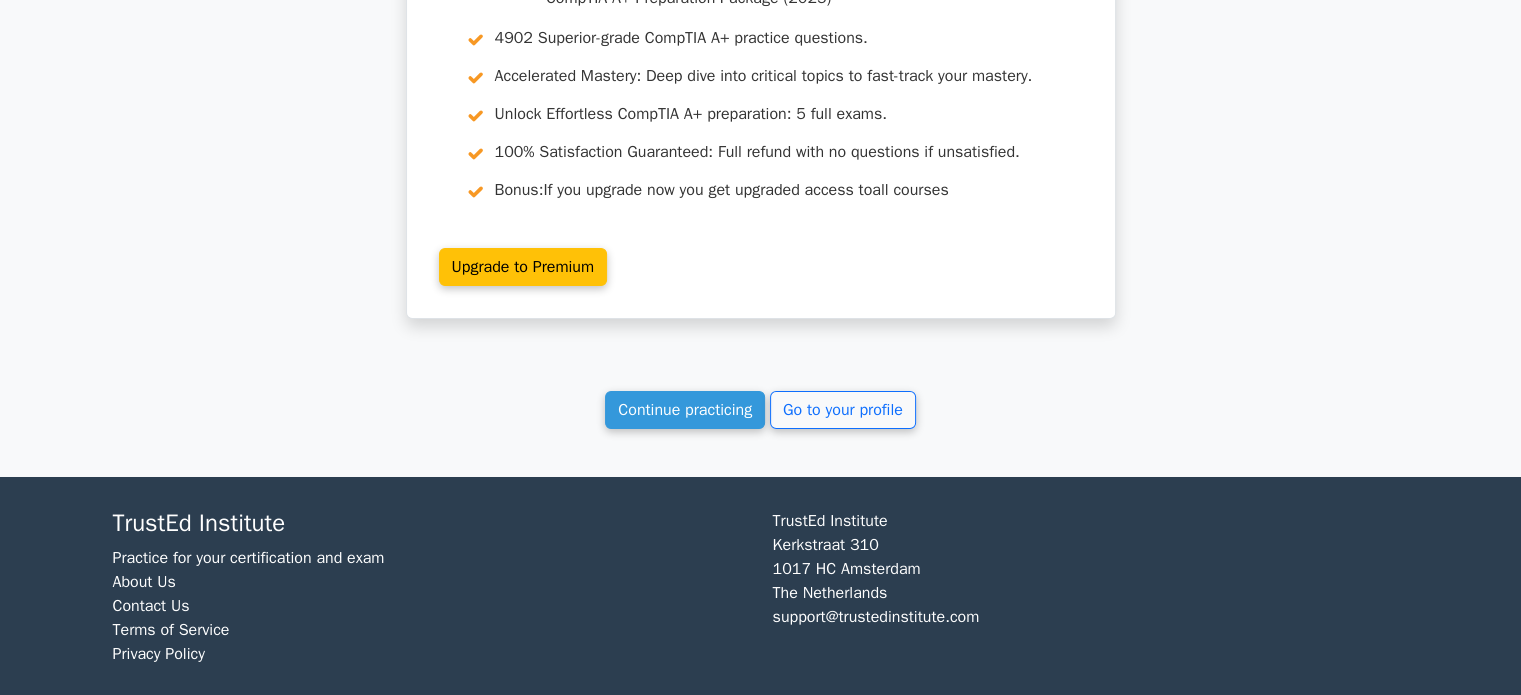 scroll, scrollTop: 7094, scrollLeft: 0, axis: vertical 